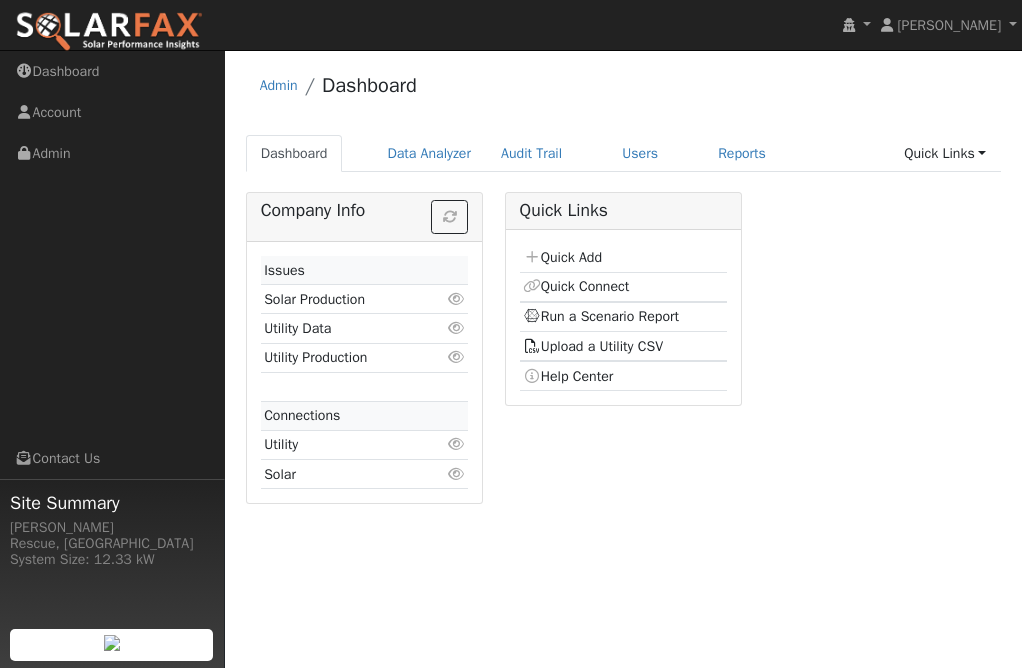 scroll, scrollTop: 0, scrollLeft: 0, axis: both 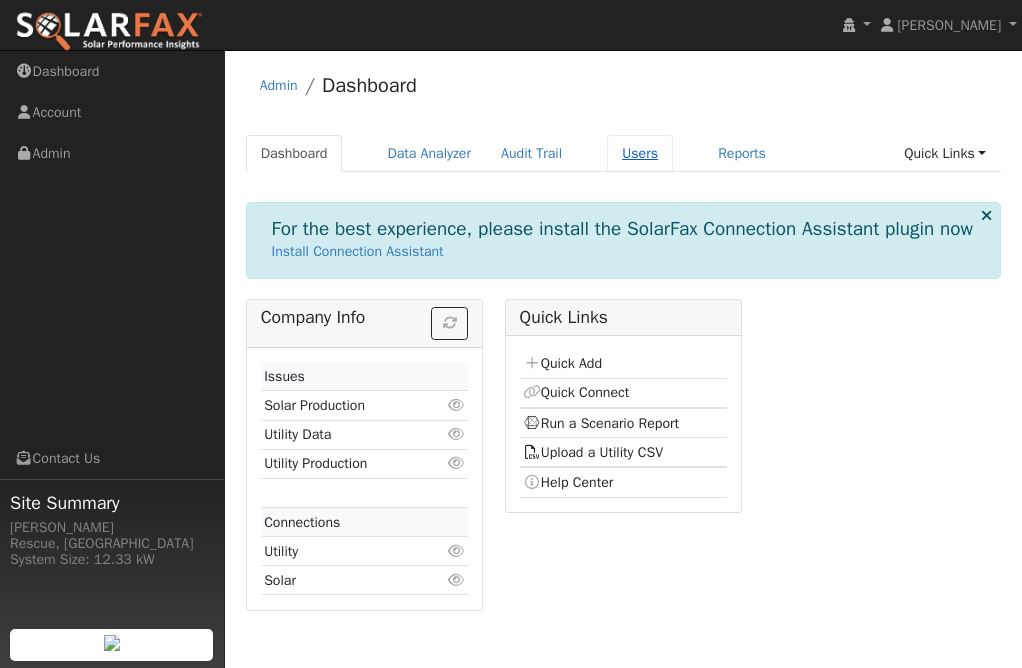 click on "Users" at bounding box center (640, 153) 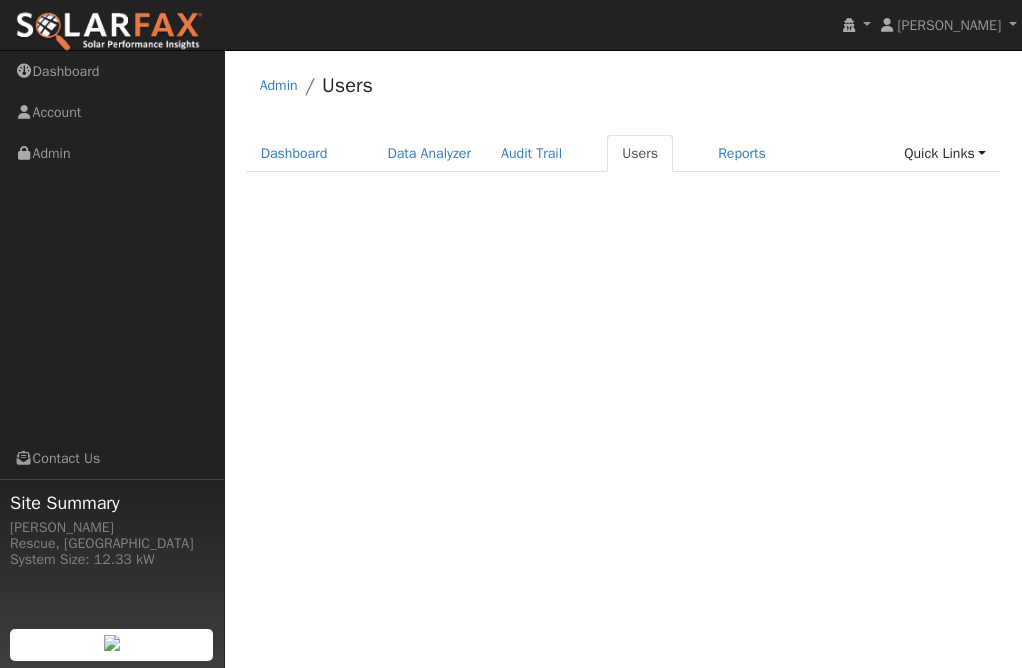 scroll, scrollTop: 0, scrollLeft: 0, axis: both 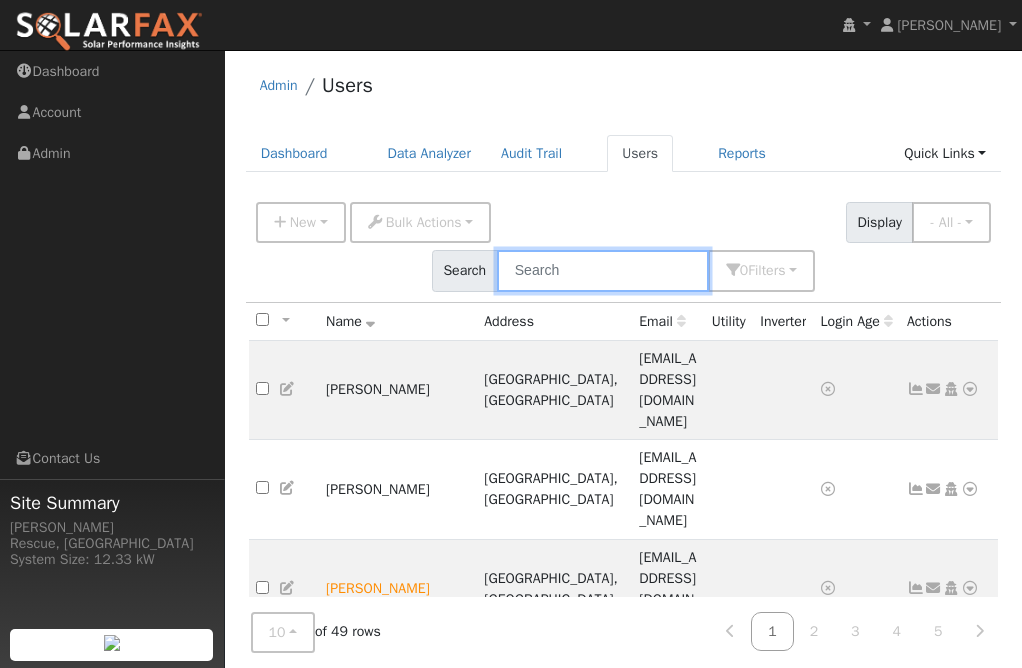 click at bounding box center [603, 270] 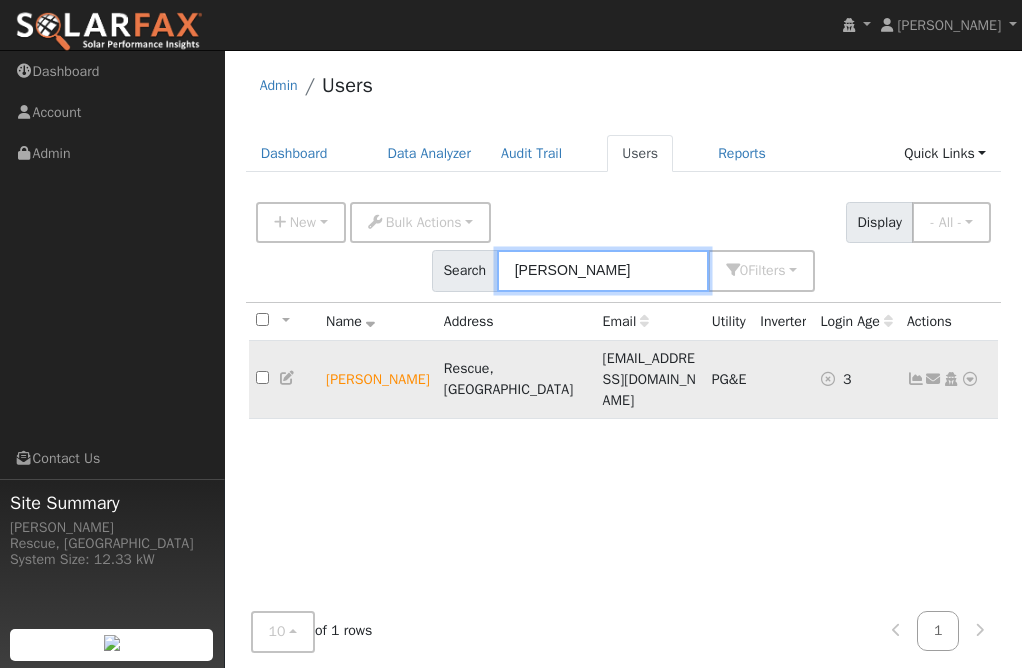 type on "eric" 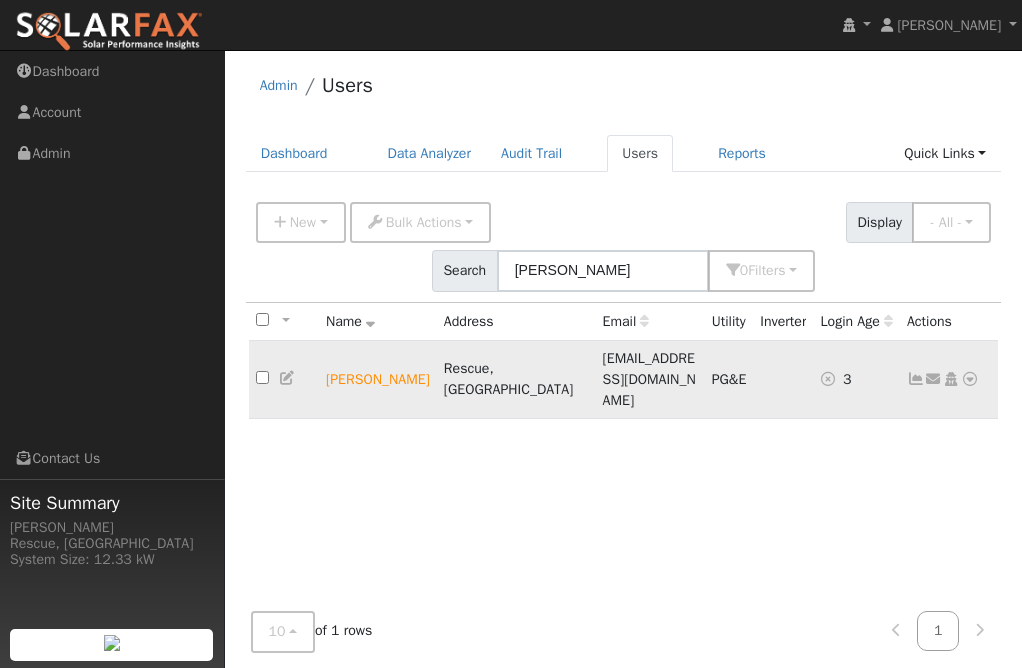 click at bounding box center (970, 379) 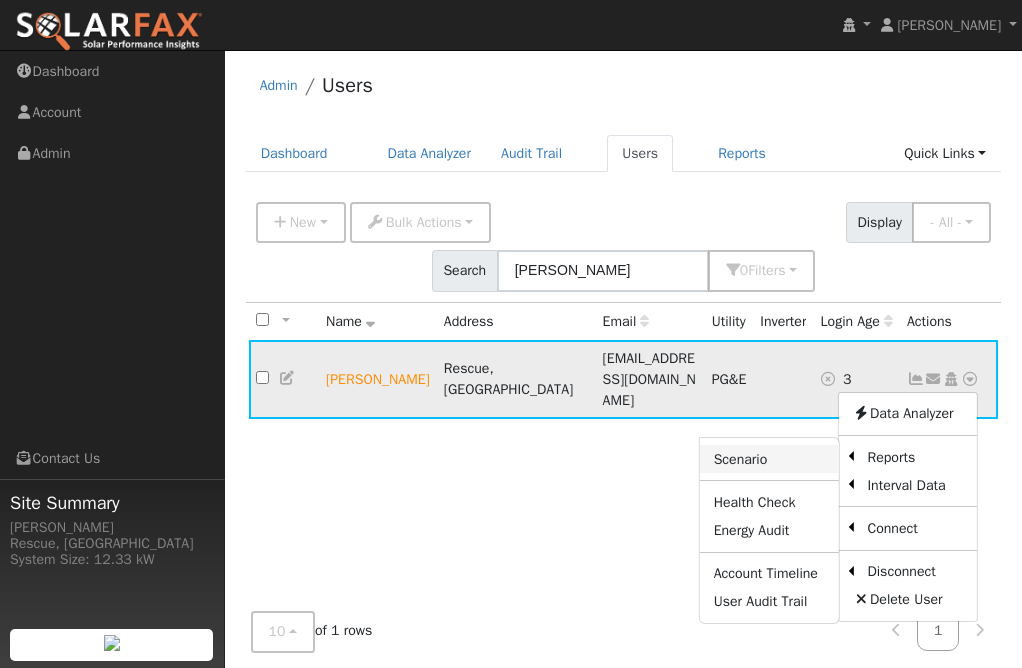 click on "Scenario" at bounding box center (769, 459) 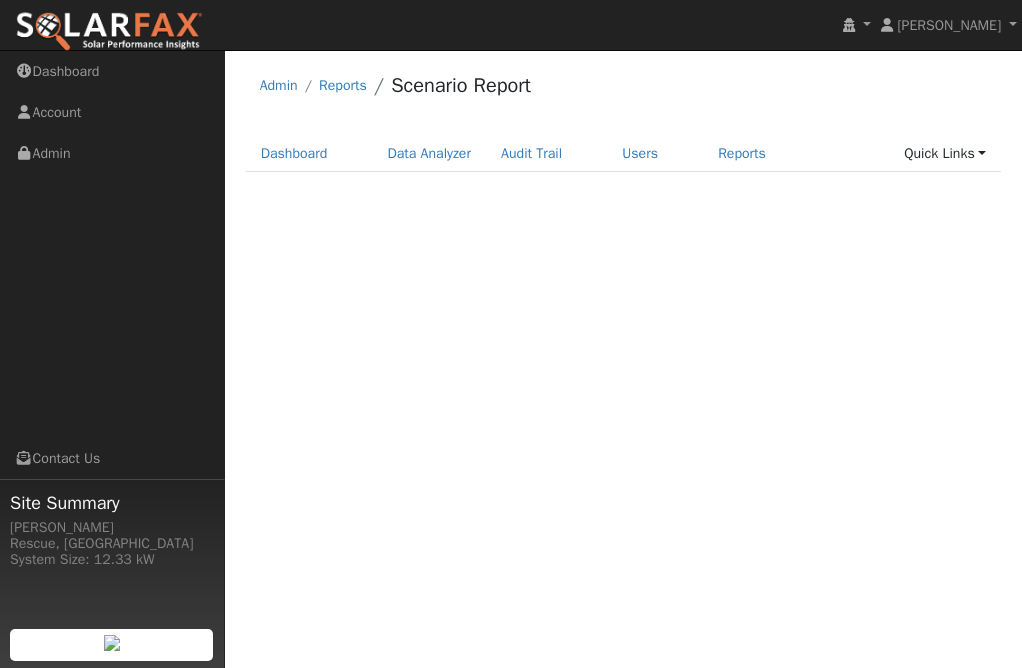 scroll, scrollTop: 0, scrollLeft: 0, axis: both 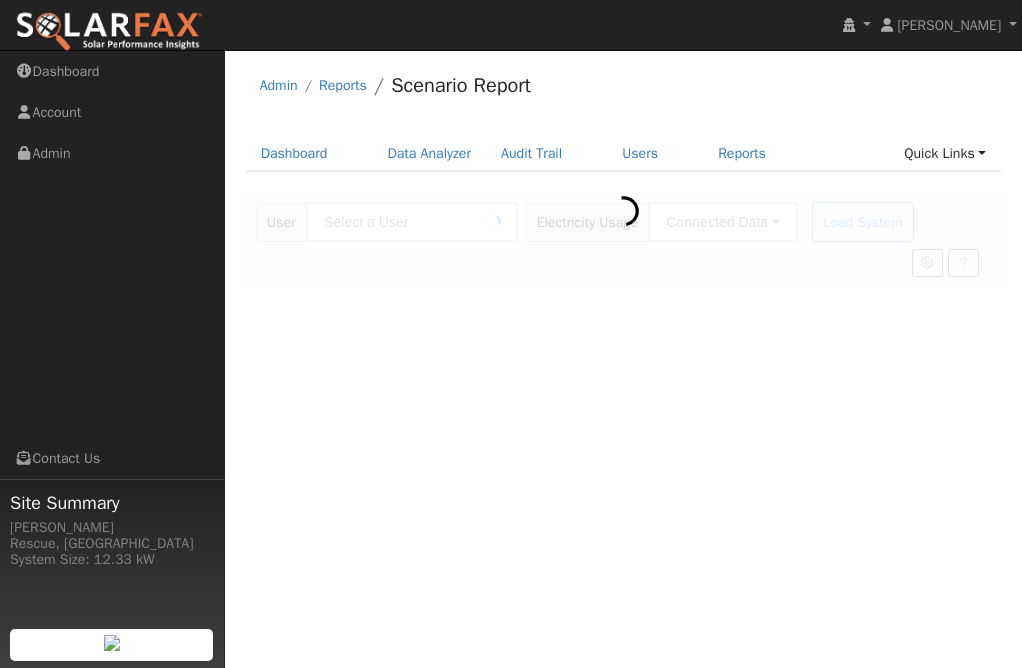type on "[PERSON_NAME]" 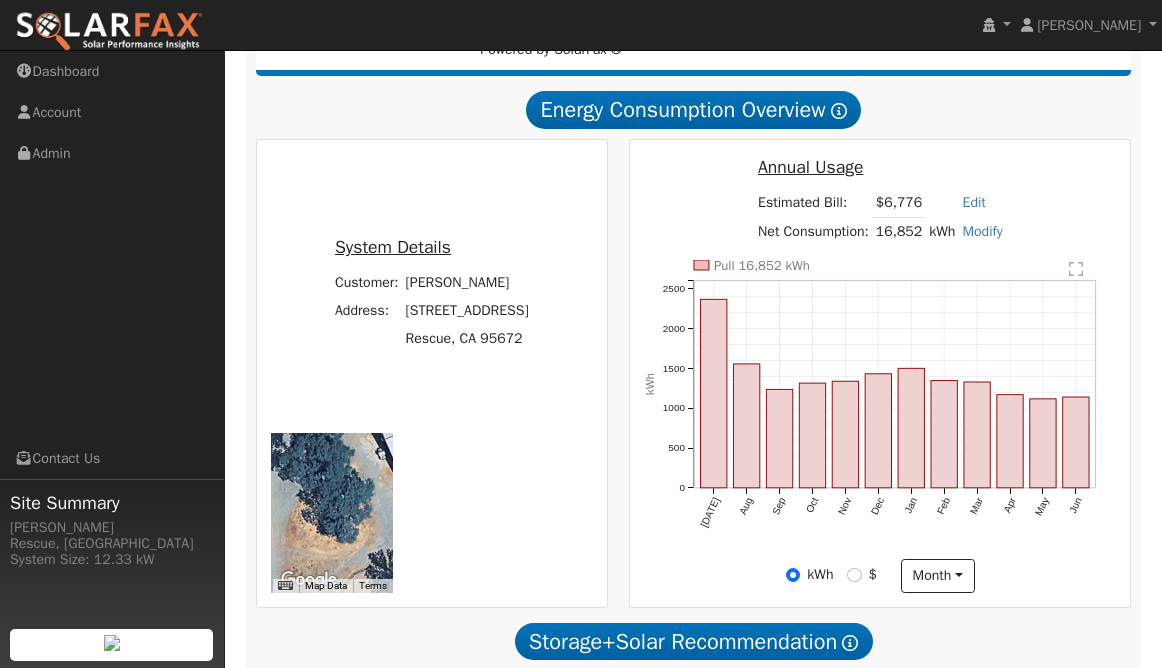 scroll, scrollTop: 319, scrollLeft: 0, axis: vertical 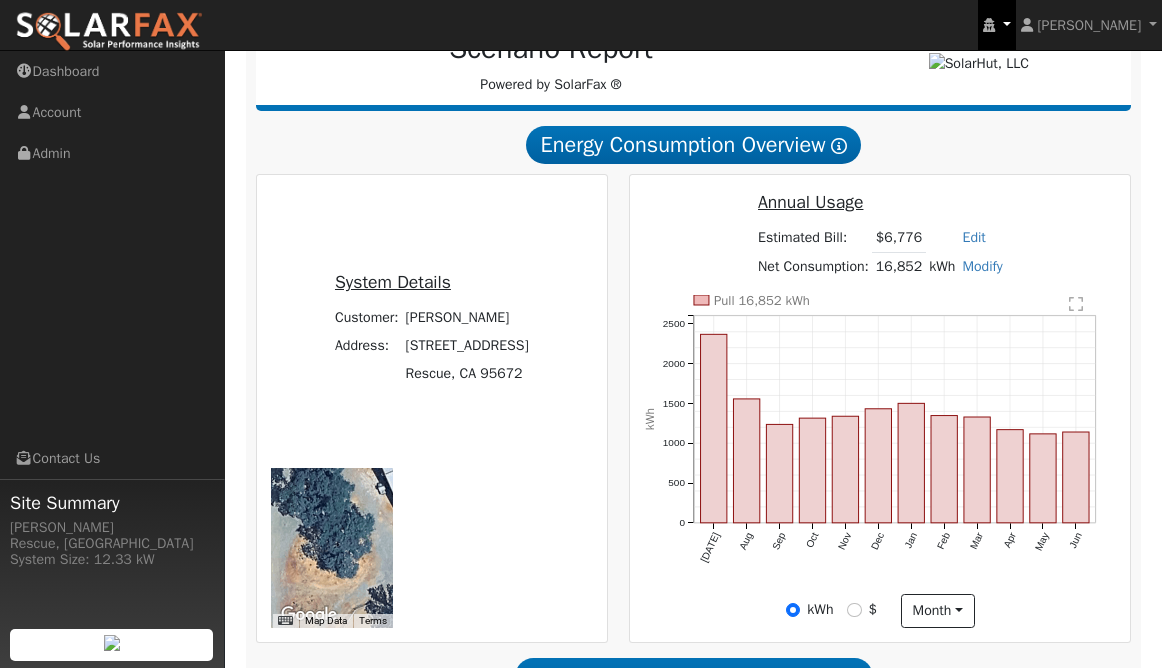 click at bounding box center [997, 25] 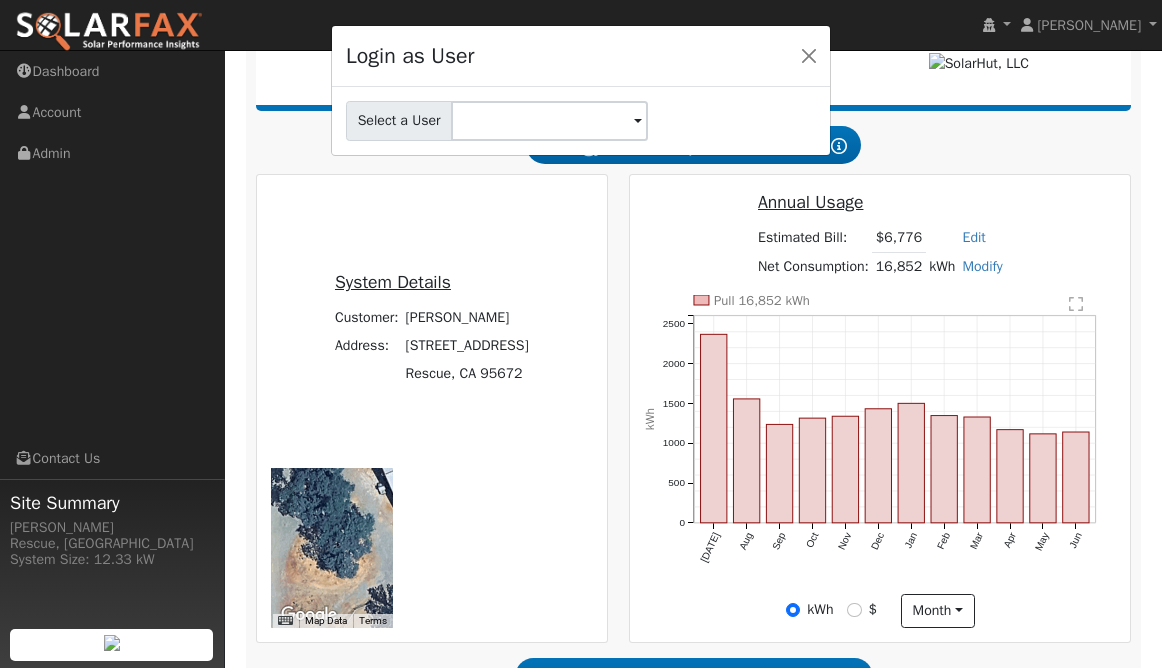 click on "Login as User
Select a User" at bounding box center [581, 334] 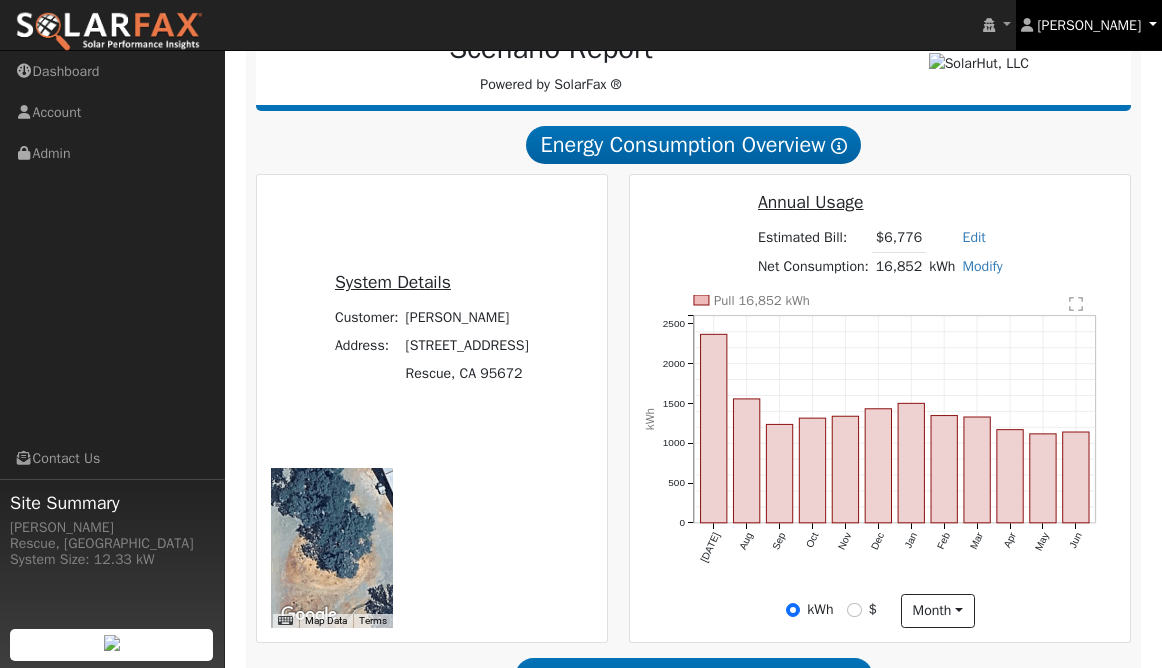click on "[PERSON_NAME]" at bounding box center (1089, 25) 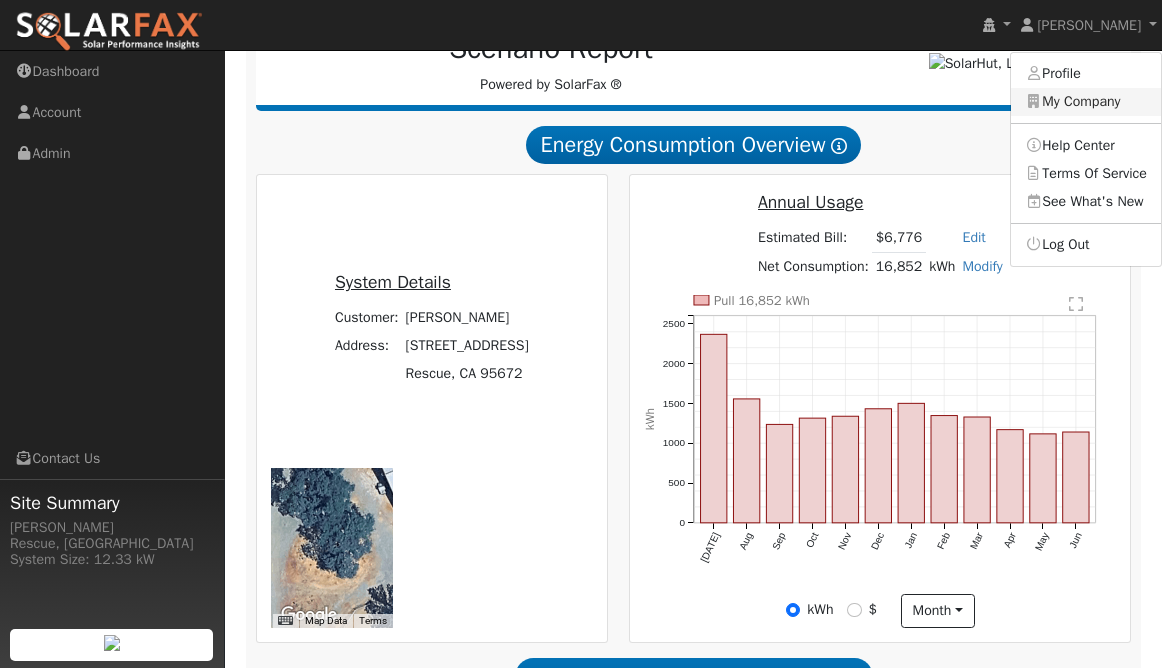 click on "My Company" 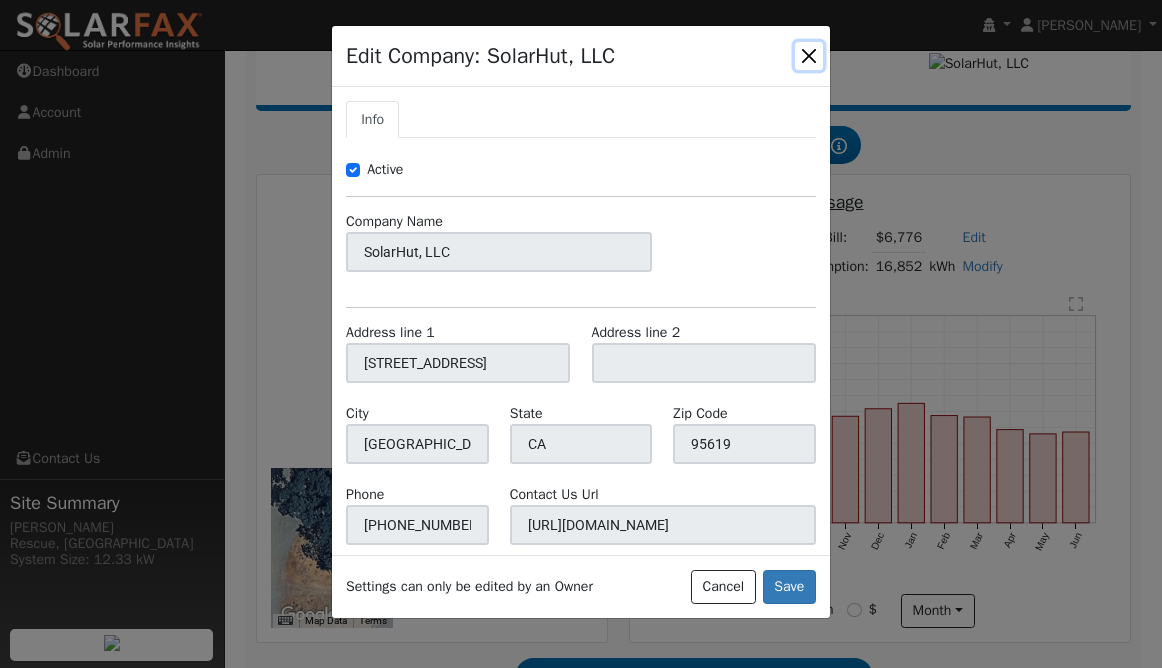 click at bounding box center [809, 56] 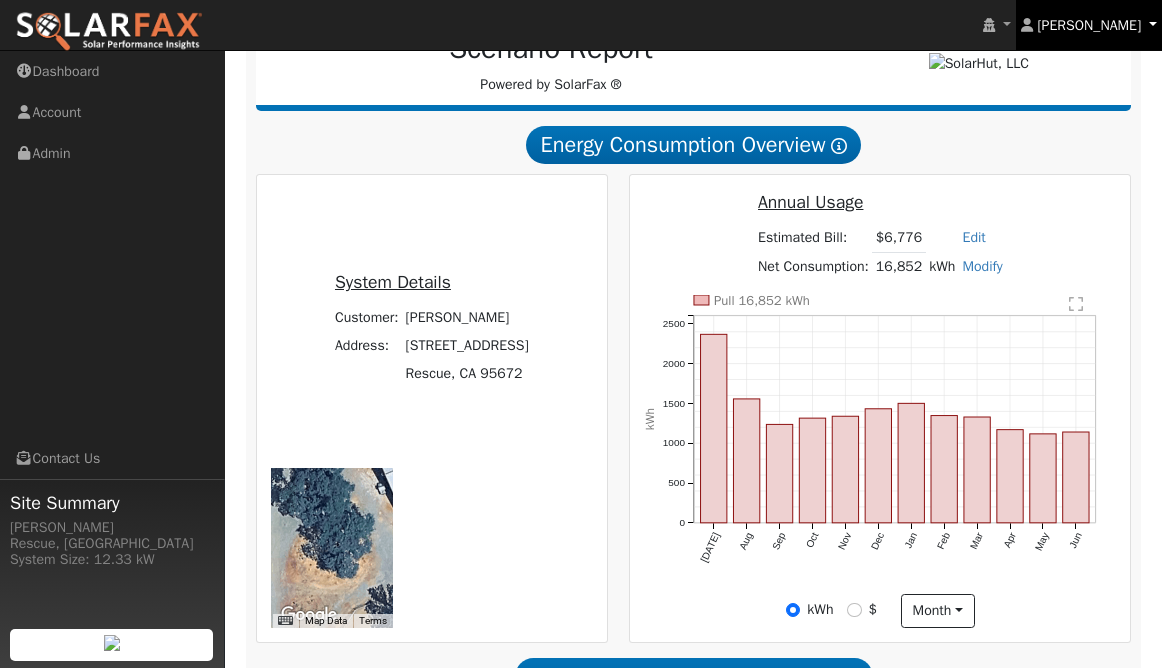 click on "[PERSON_NAME]" at bounding box center (1089, 25) 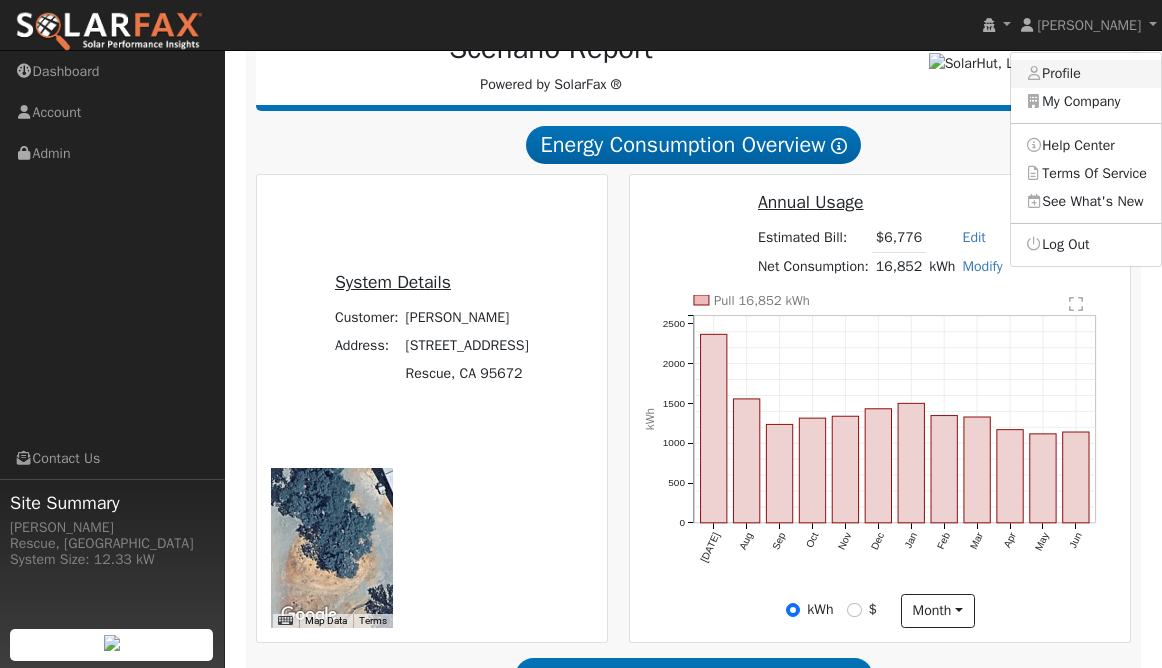 click on "Profile" at bounding box center (1086, 74) 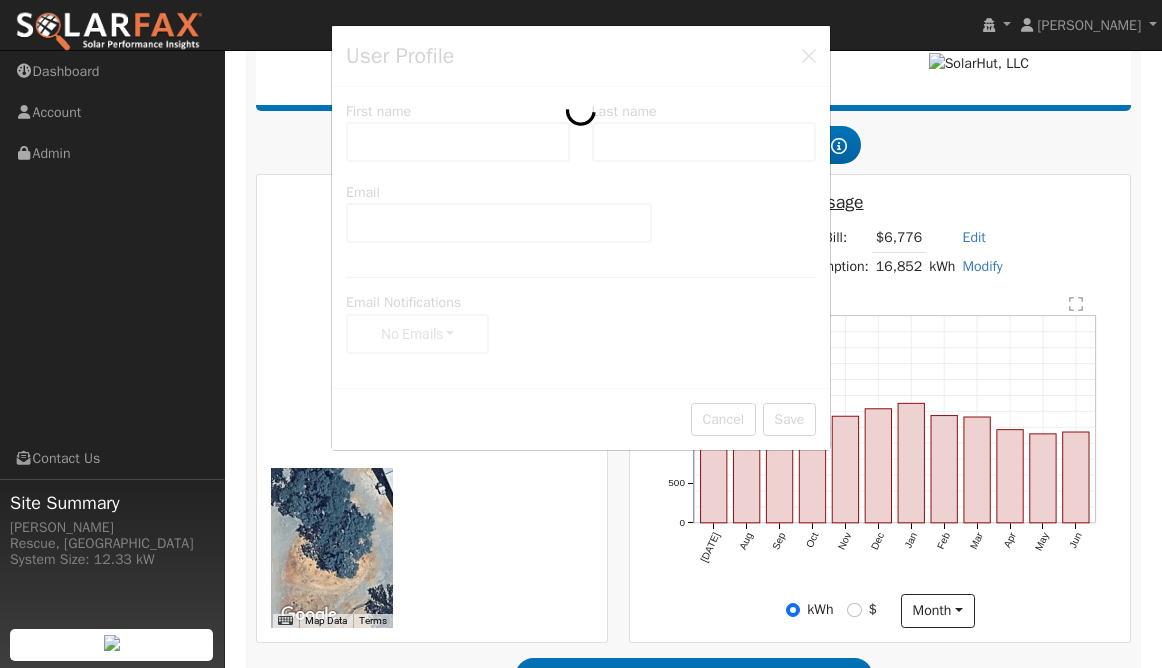 type on "Meghan" 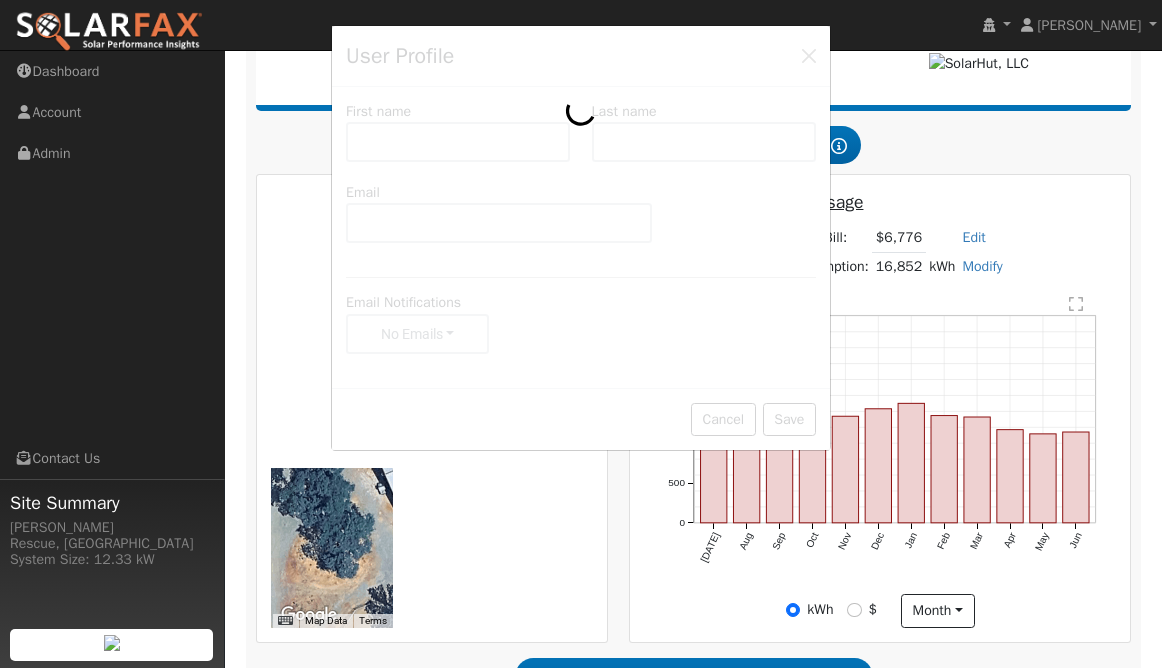 type on "Stimmler" 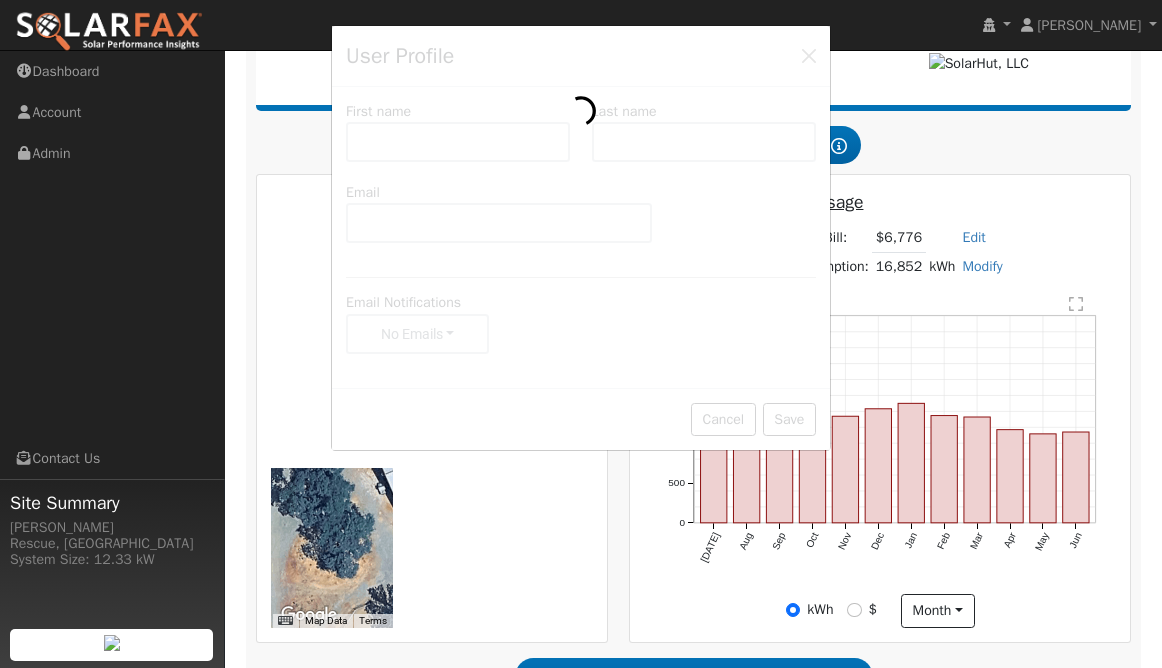 type on "meghan@solarhut.org" 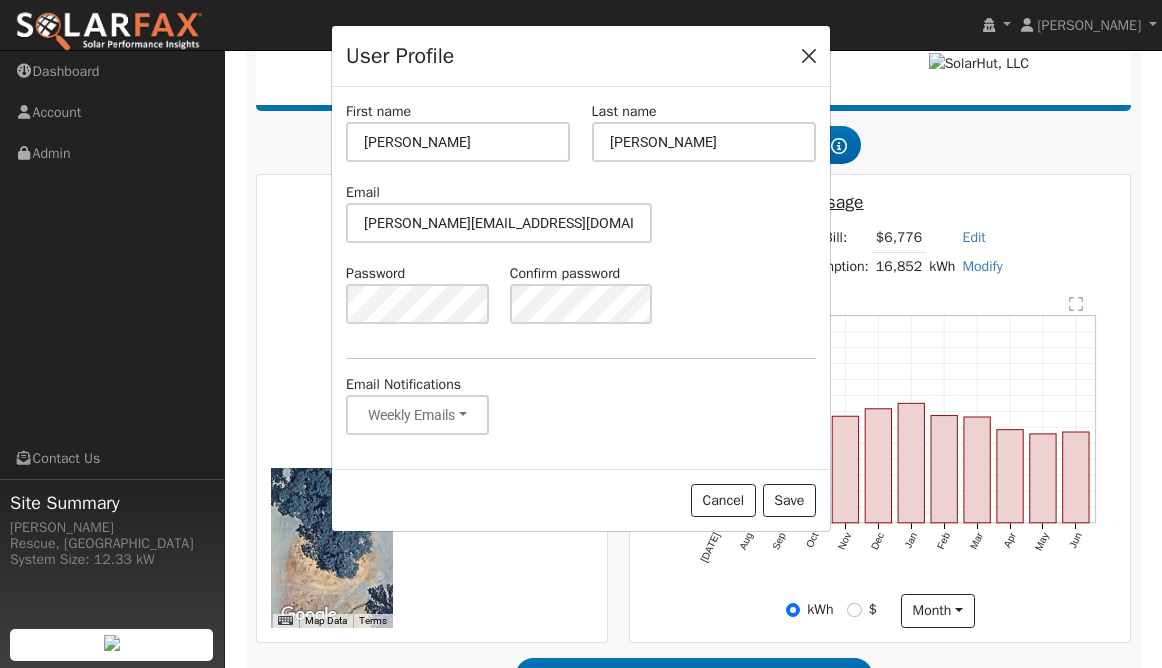 drag, startPoint x: 816, startPoint y: 36, endPoint x: 815, endPoint y: 46, distance: 10.049875 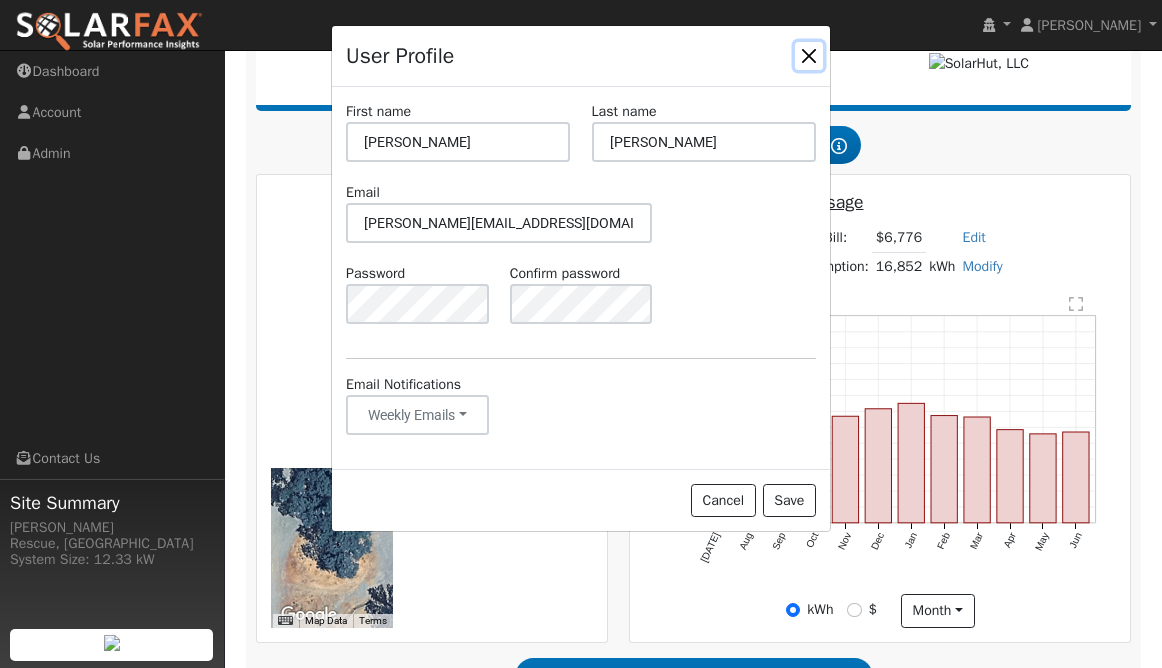 click at bounding box center (809, 56) 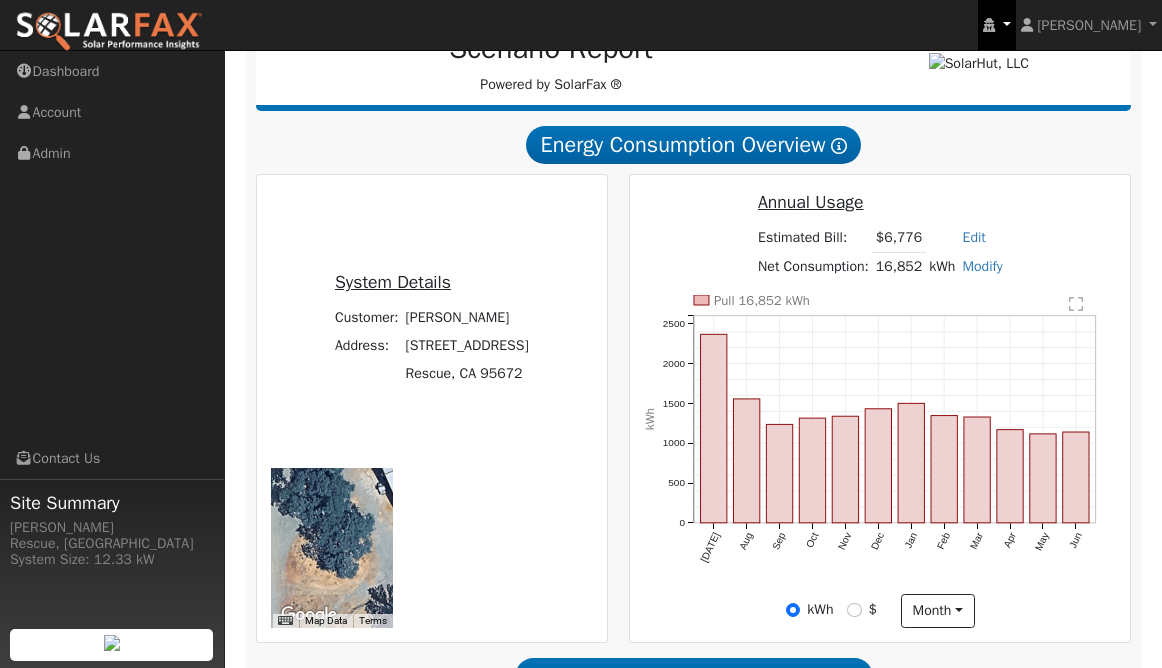 click at bounding box center (989, 25) 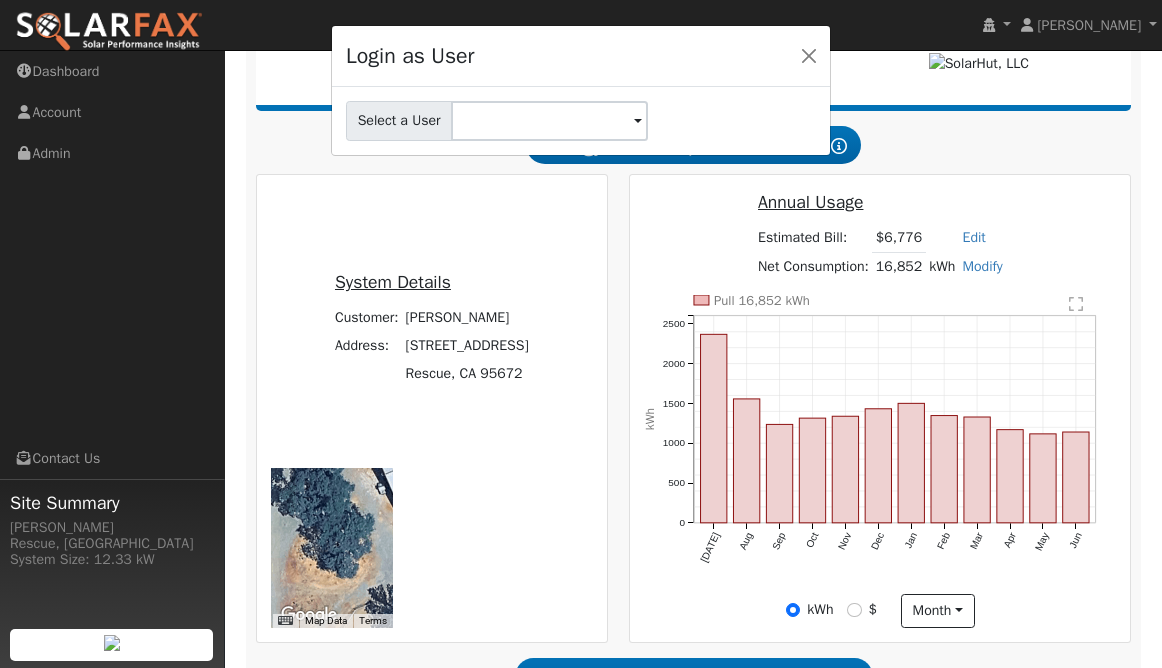 click on "Login as User
Select a User" at bounding box center (581, 334) 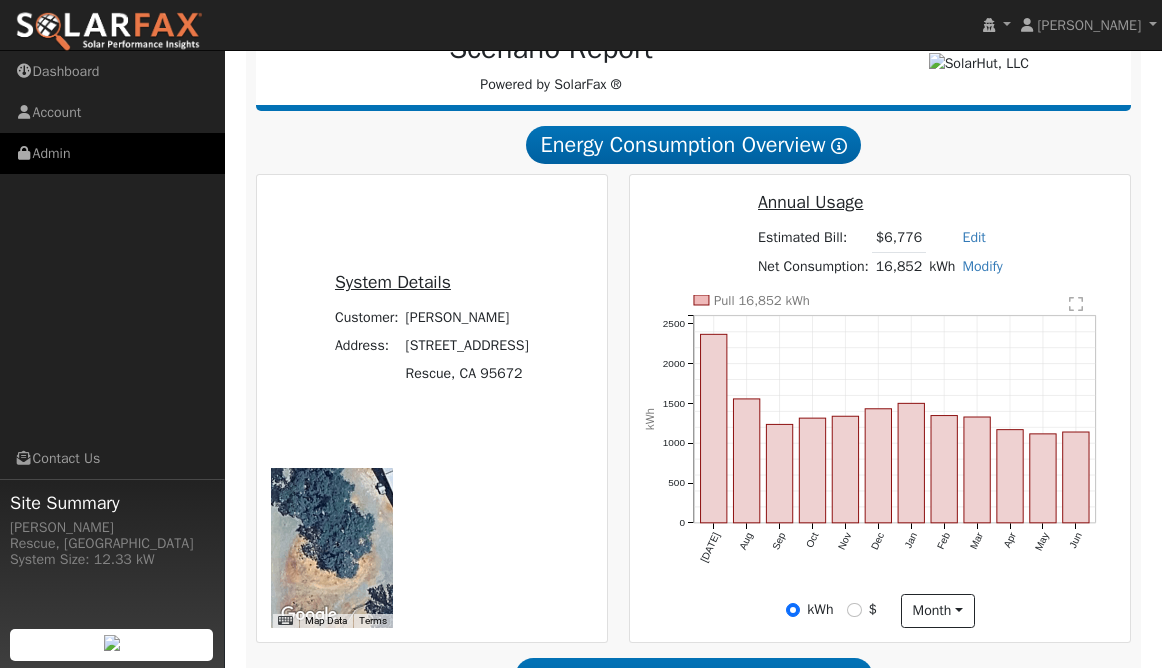 click on "Admin" at bounding box center [112, 153] 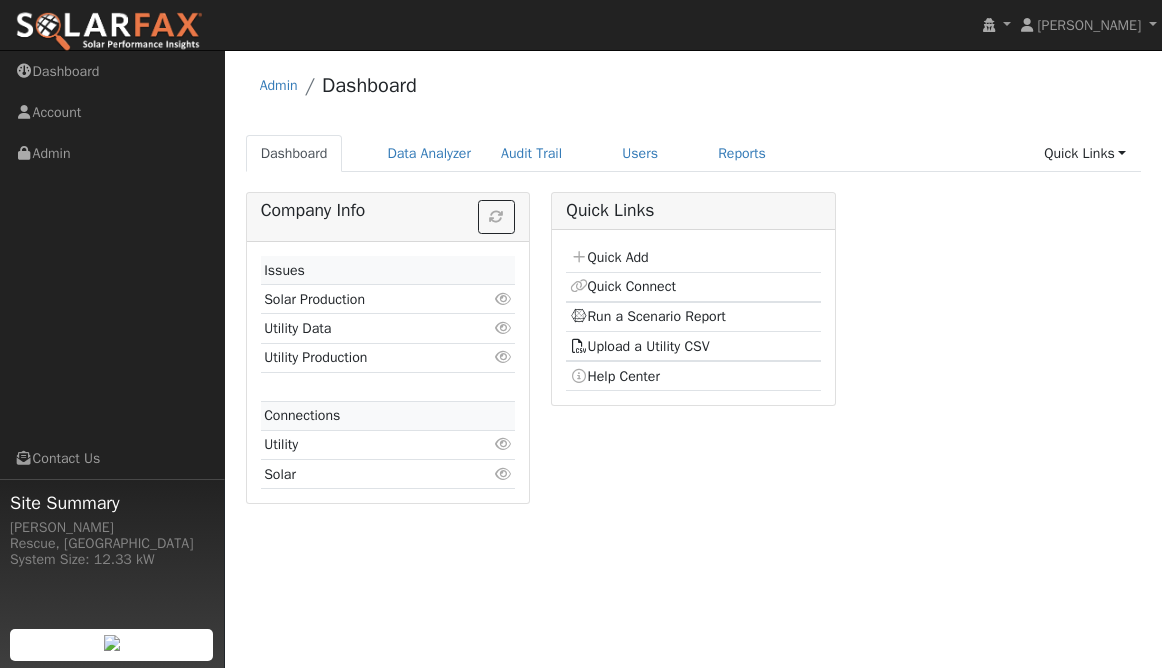 scroll, scrollTop: 0, scrollLeft: 0, axis: both 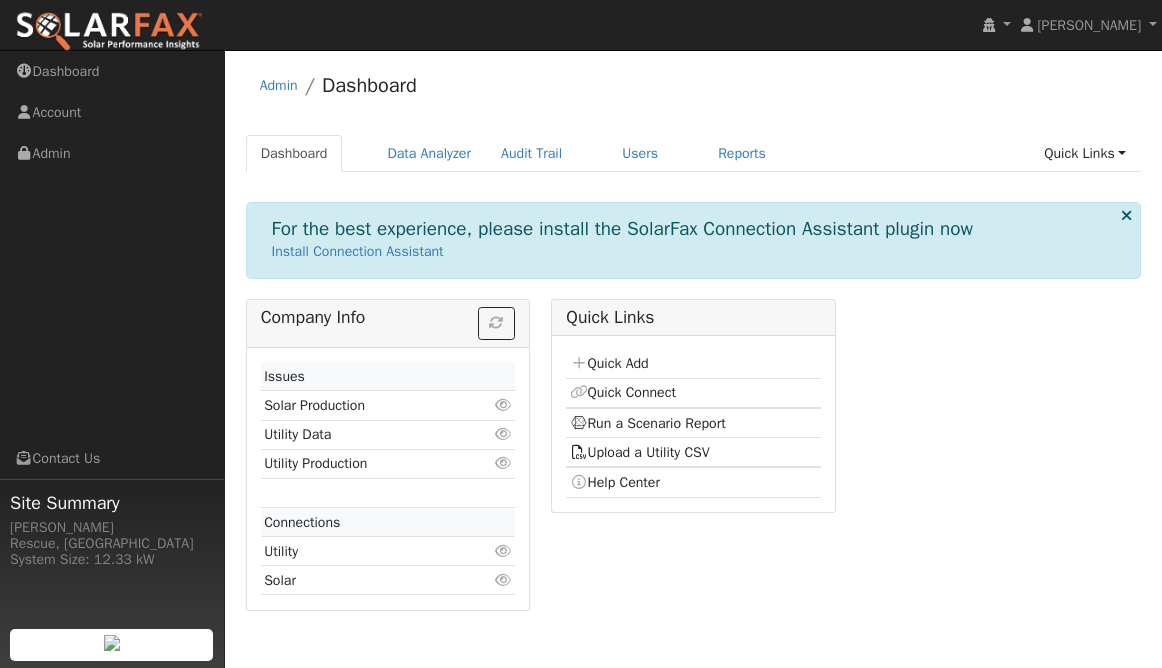 click at bounding box center (503, 405) 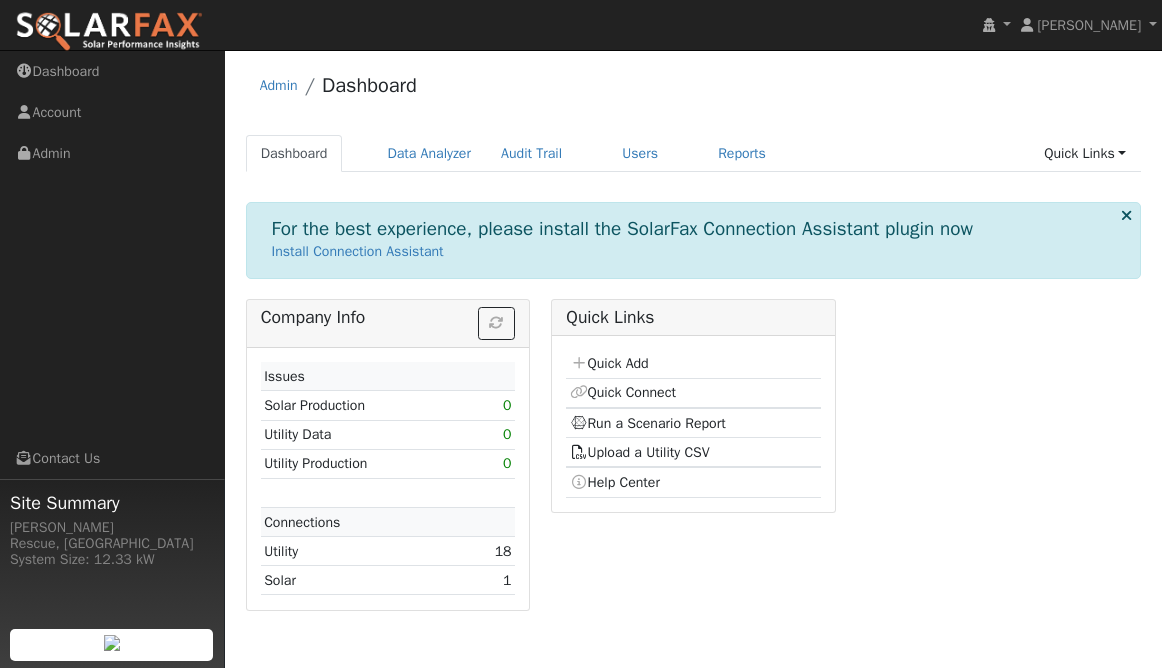 click at bounding box center (1126, 215) 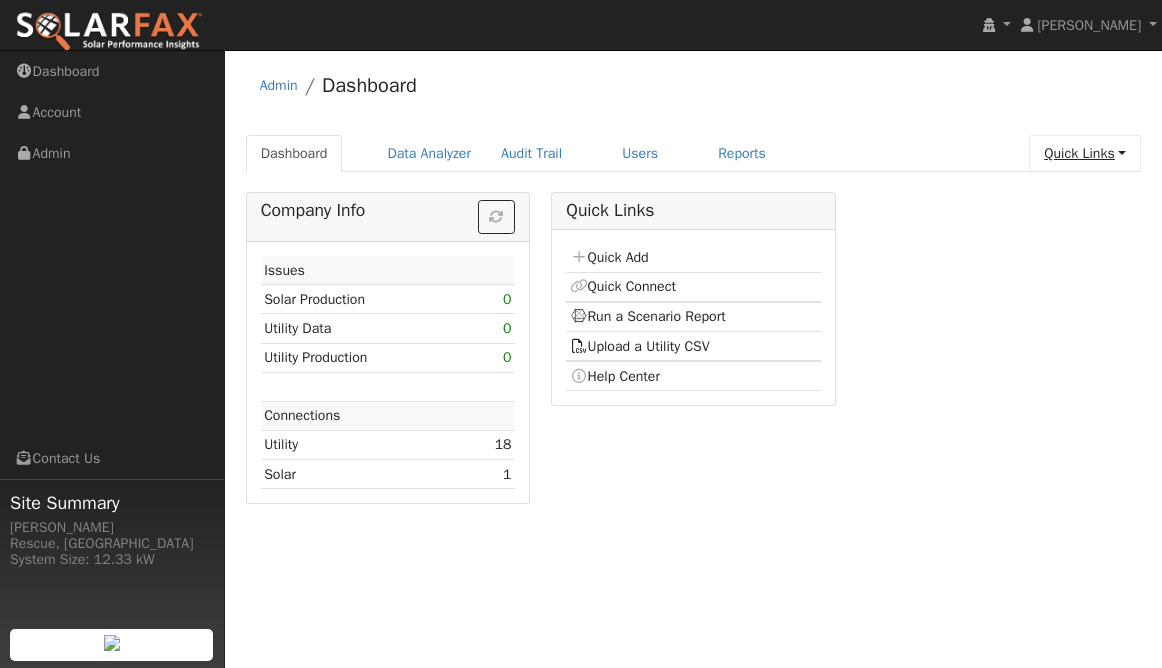click on "Quick Links" at bounding box center (1085, 153) 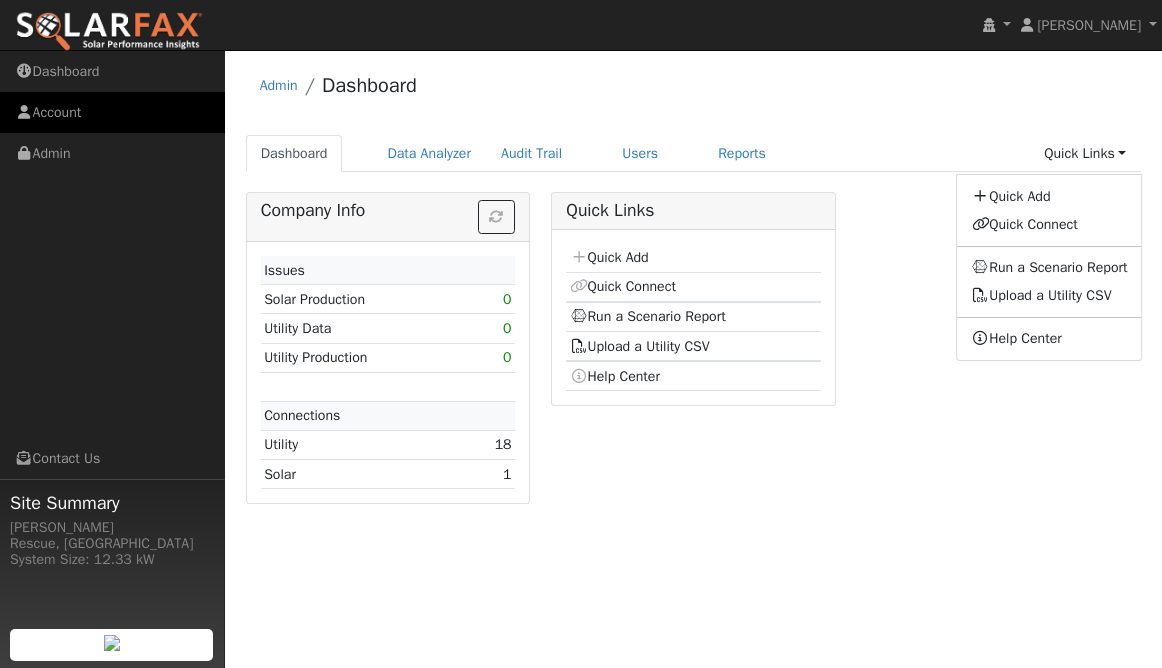 click on "Account" at bounding box center [112, 112] 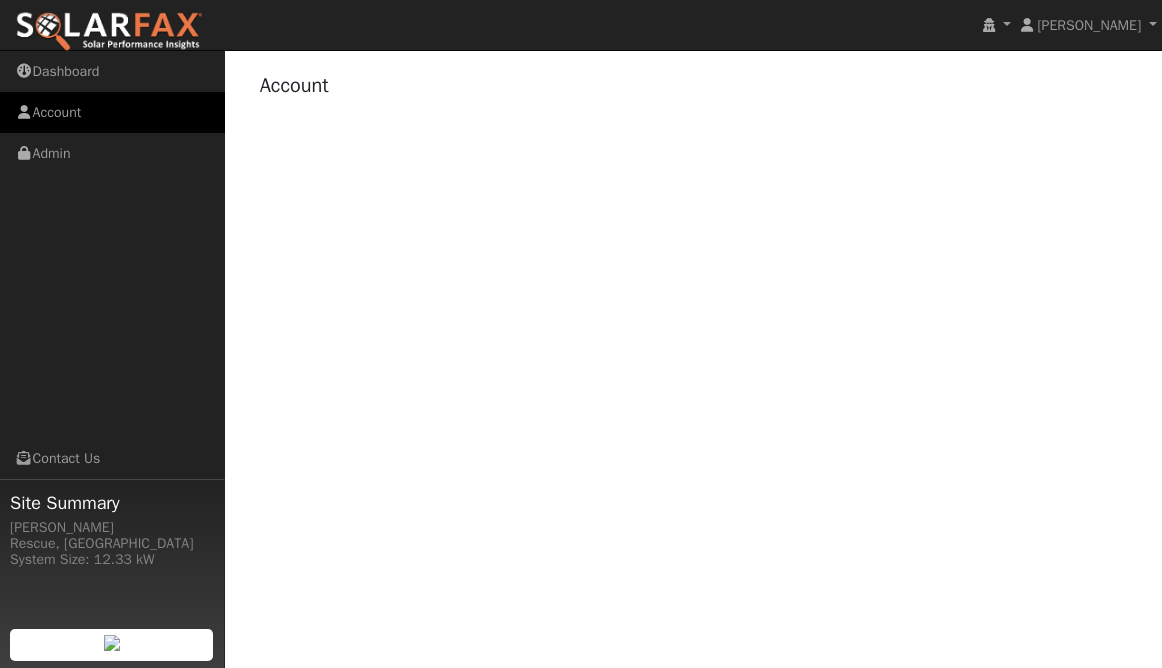 scroll, scrollTop: 0, scrollLeft: 0, axis: both 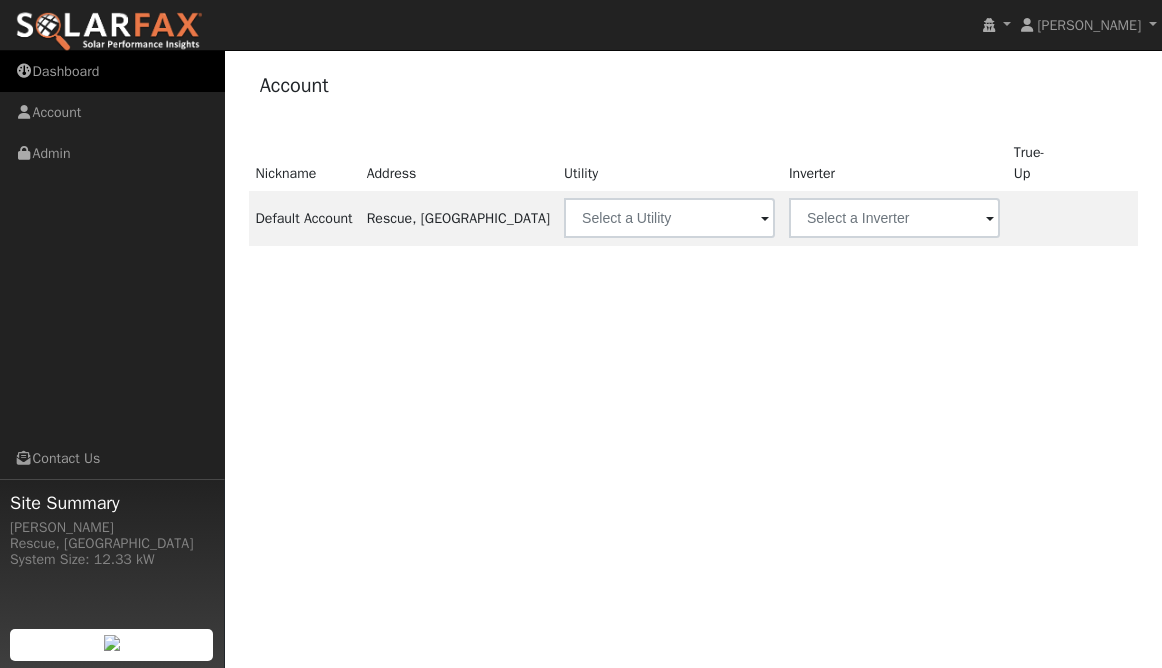 click on "Dashboard" at bounding box center [112, 71] 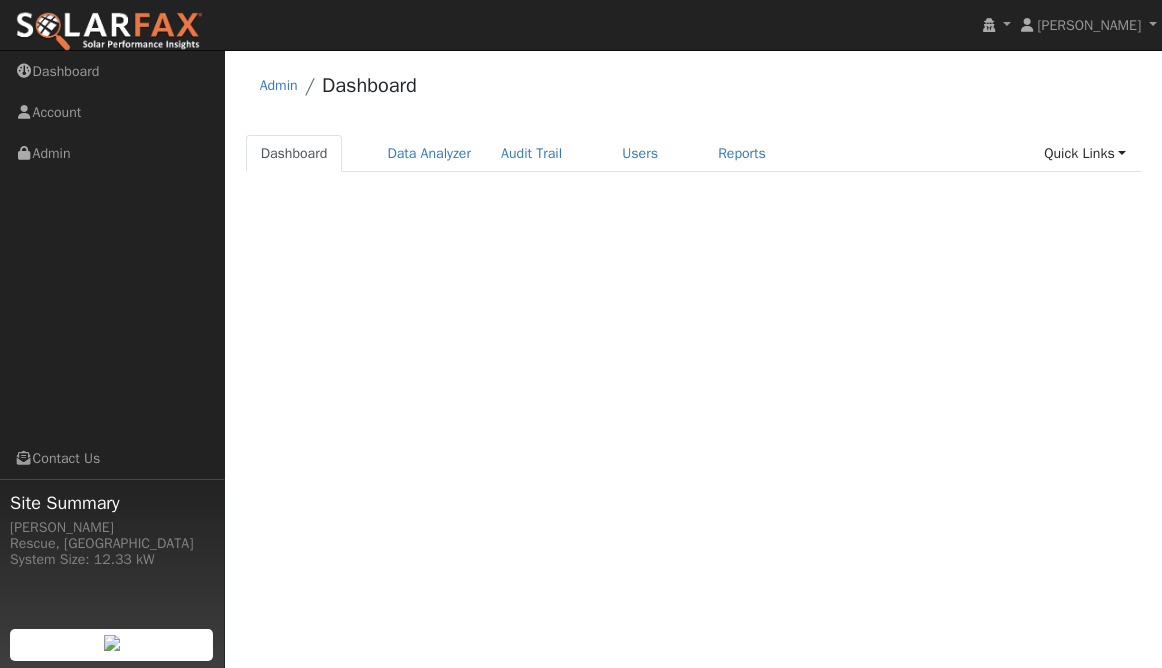 scroll, scrollTop: 0, scrollLeft: 0, axis: both 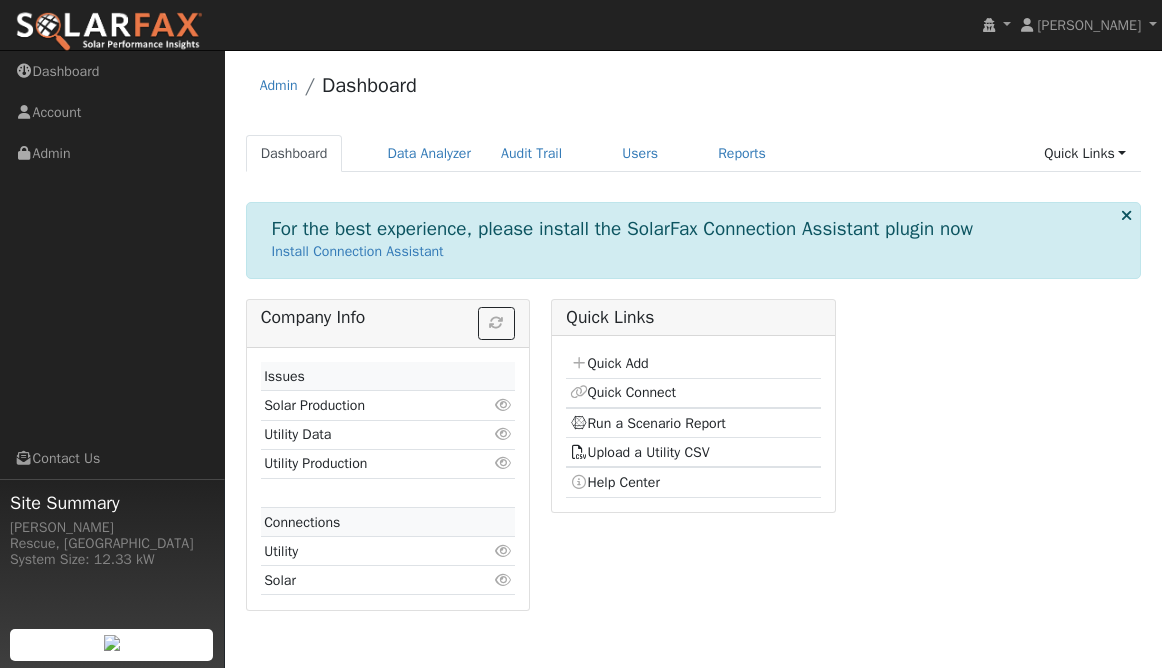 click at bounding box center [1126, 215] 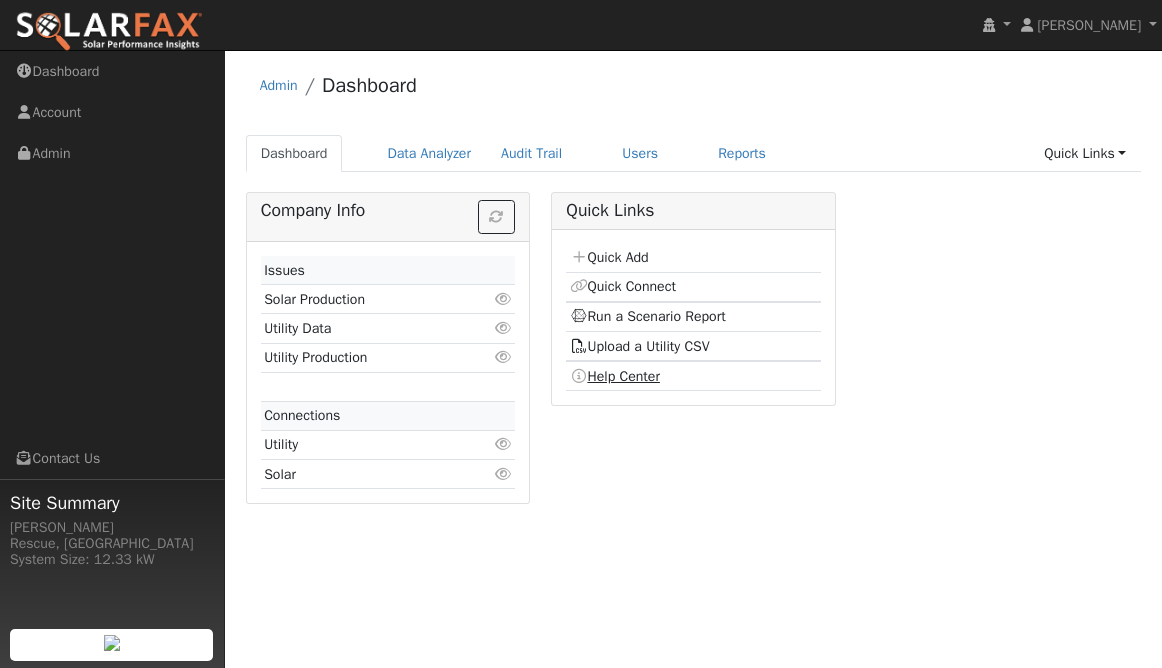 click on "Help Center" at bounding box center [615, 376] 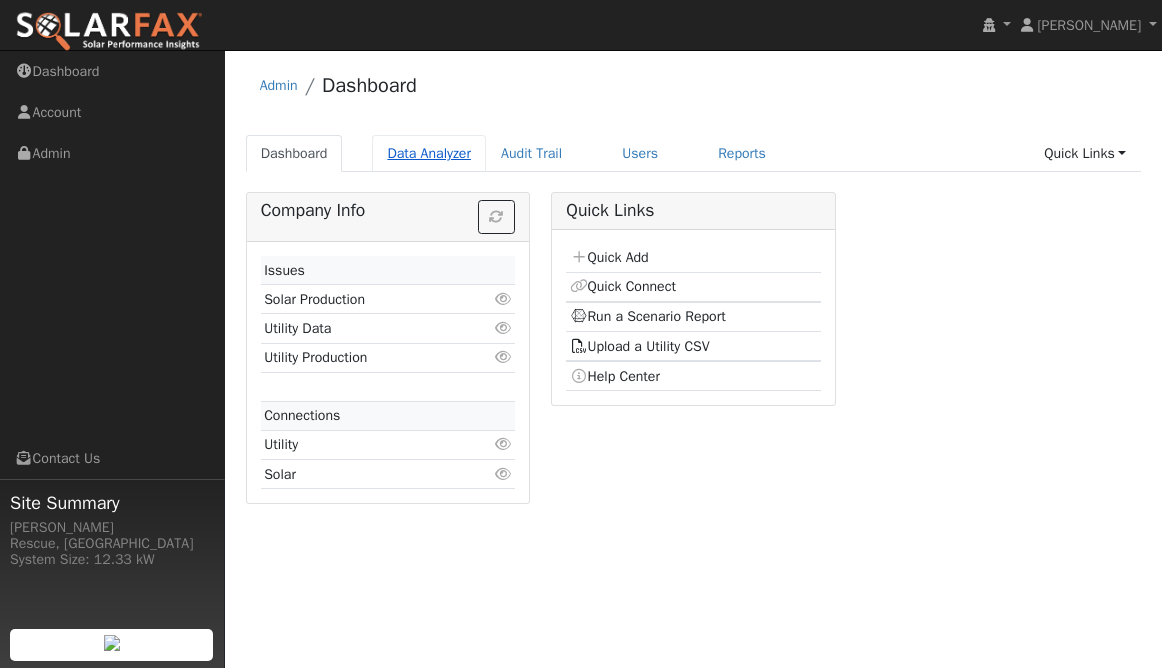 click on "Data Analyzer" at bounding box center (429, 153) 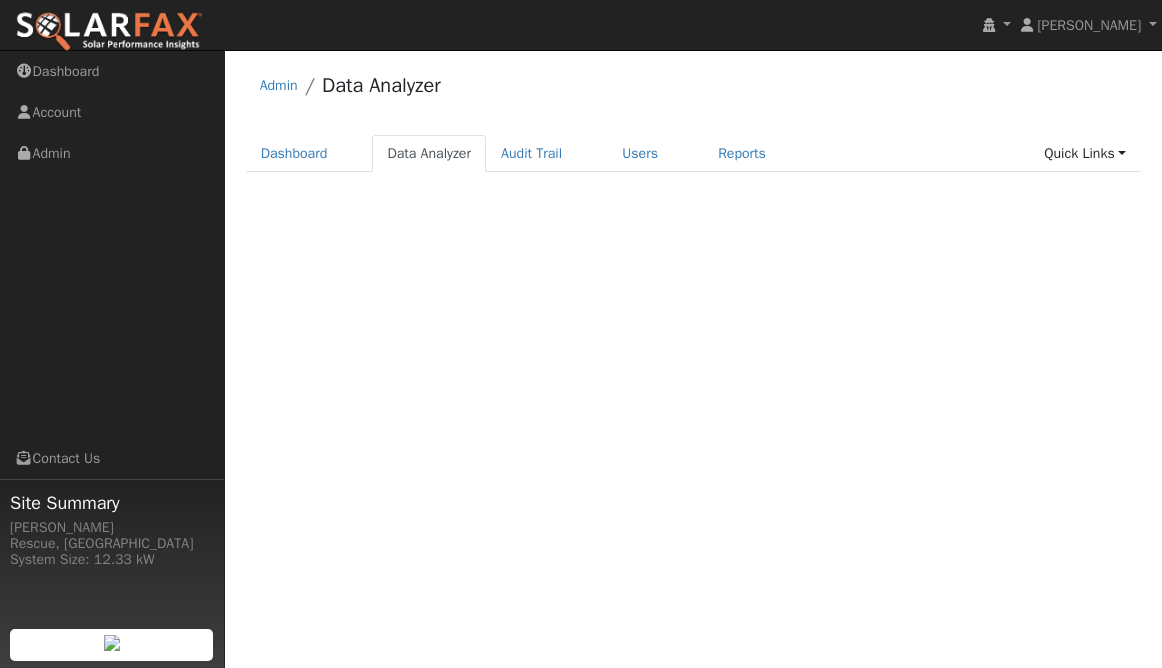 scroll, scrollTop: 0, scrollLeft: 0, axis: both 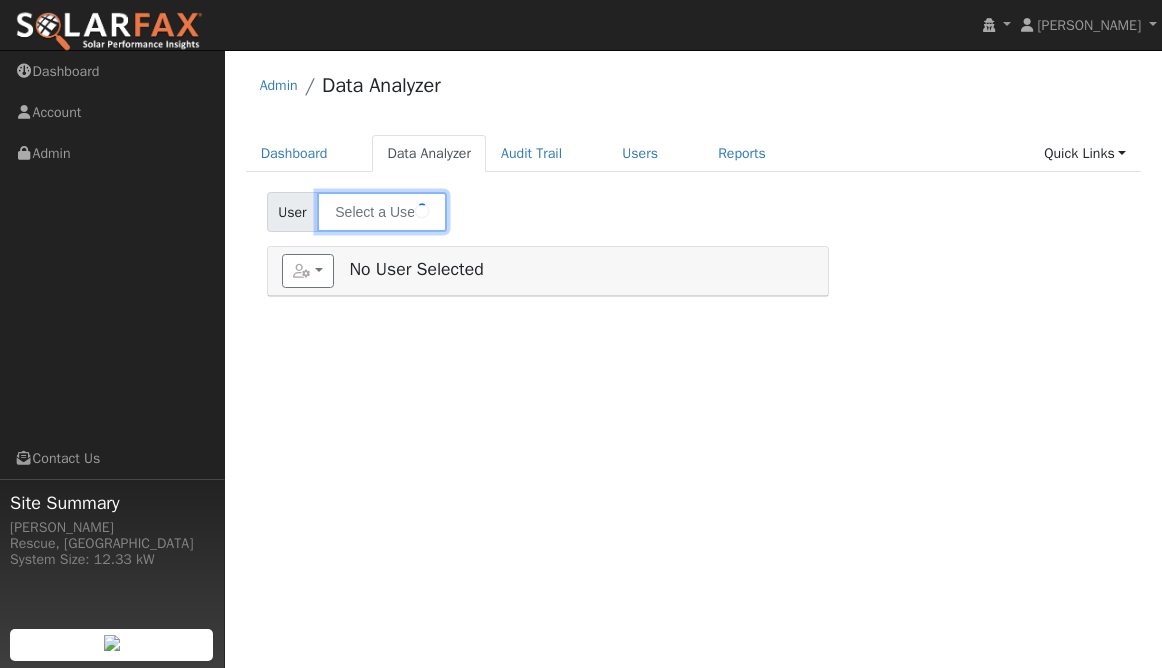 type on "Mary Beth Perniz" 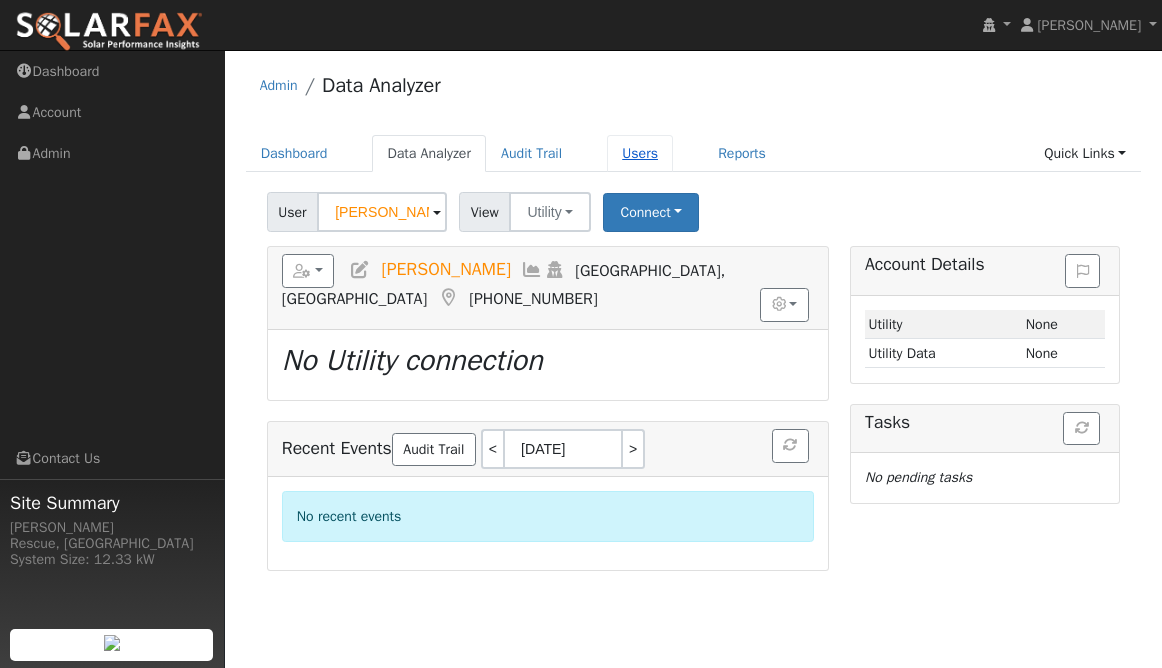 click on "Users" at bounding box center (640, 153) 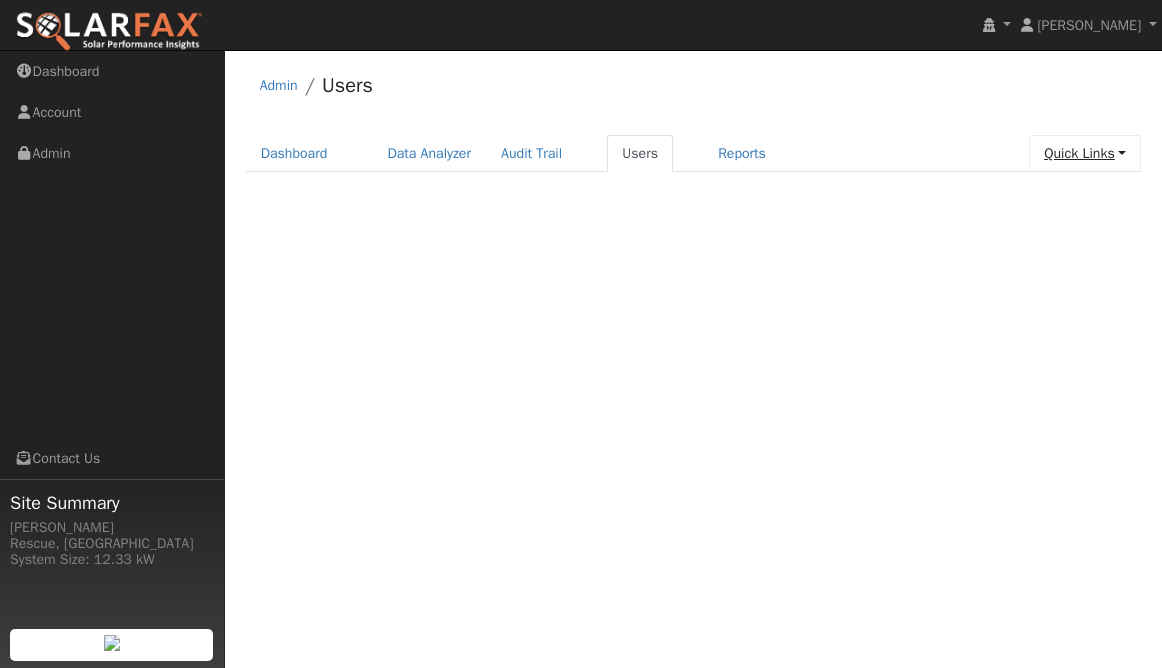 scroll, scrollTop: 0, scrollLeft: 0, axis: both 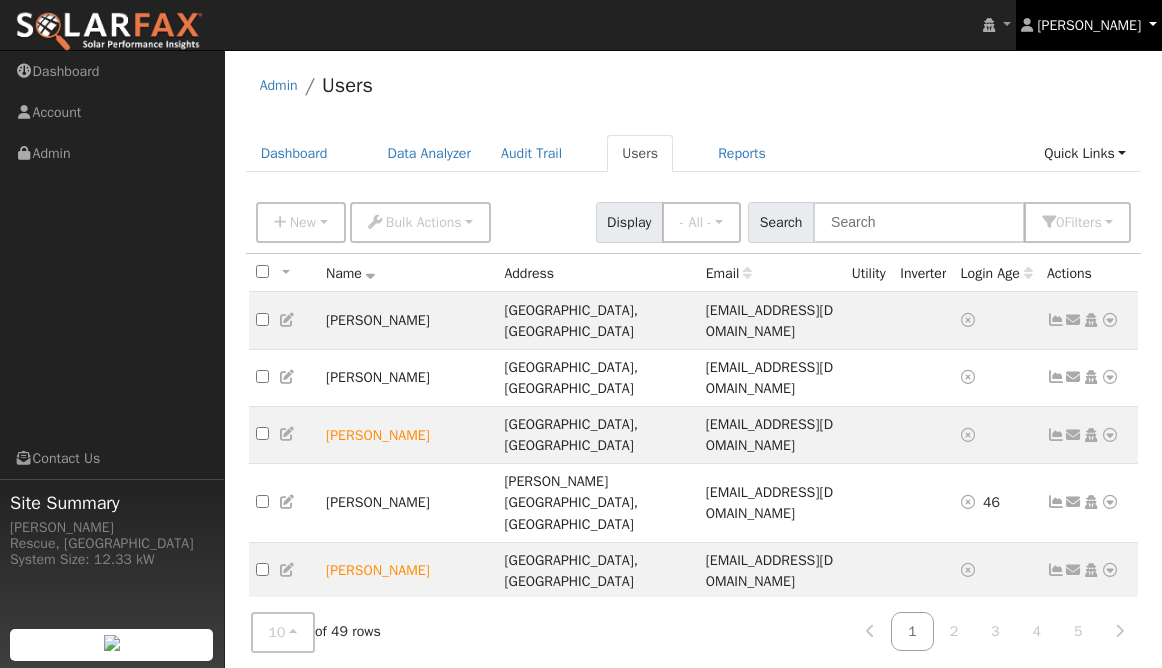 click on "[PERSON_NAME]" at bounding box center (1089, 25) 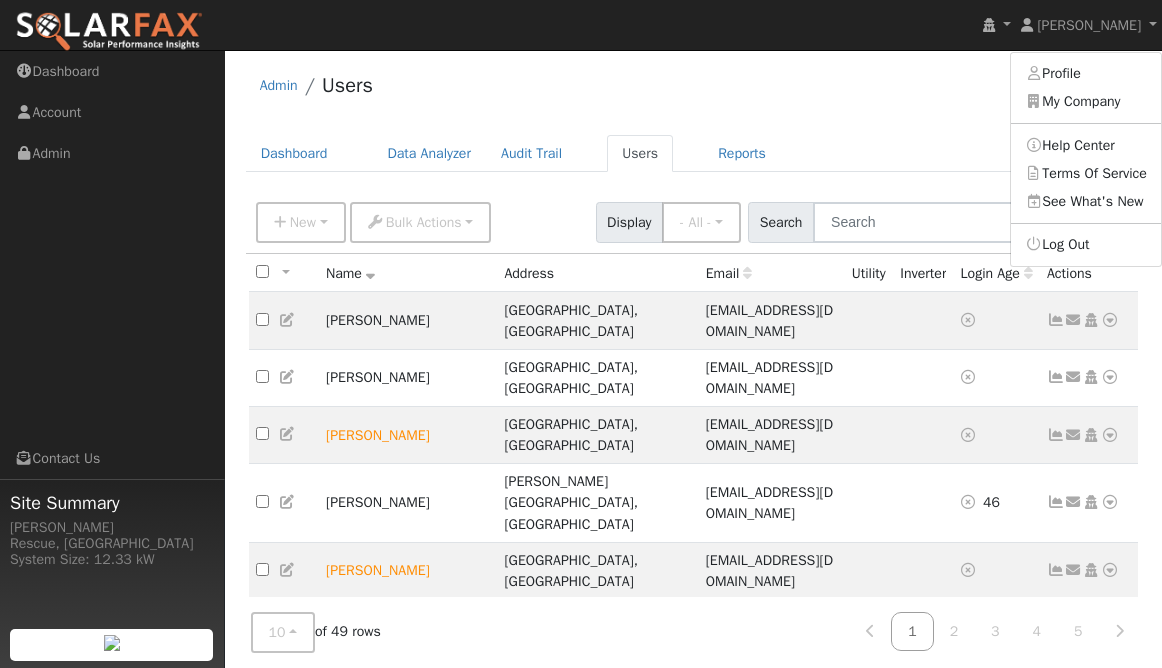 click on "Admin
Users" at bounding box center [694, 90] 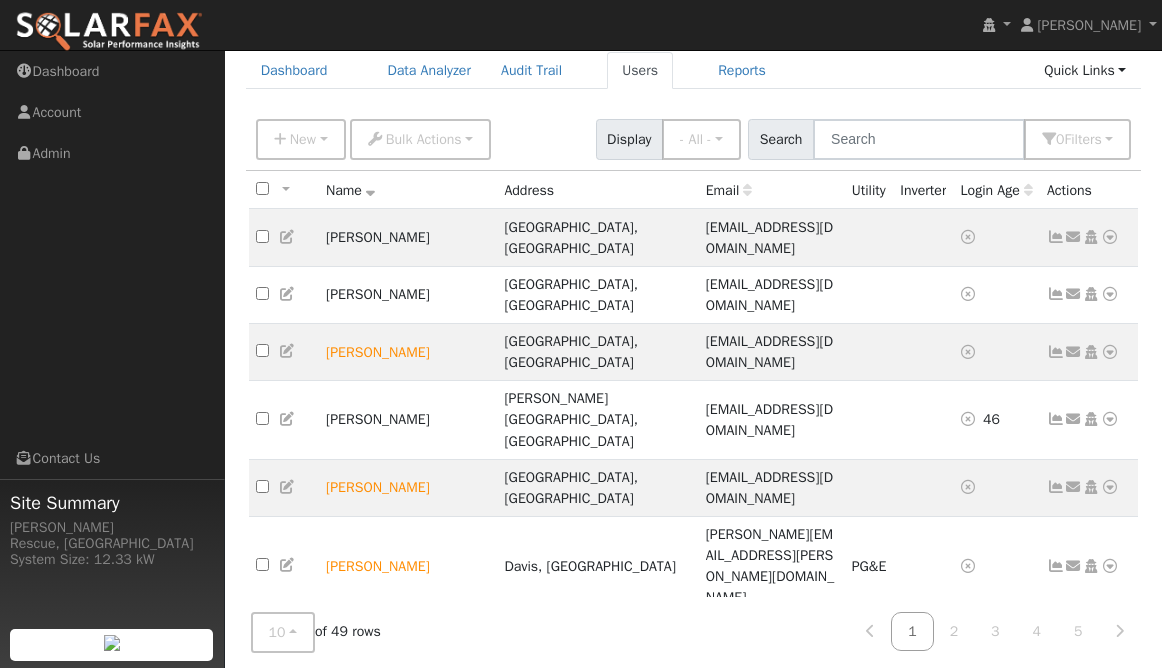 scroll, scrollTop: 98, scrollLeft: 0, axis: vertical 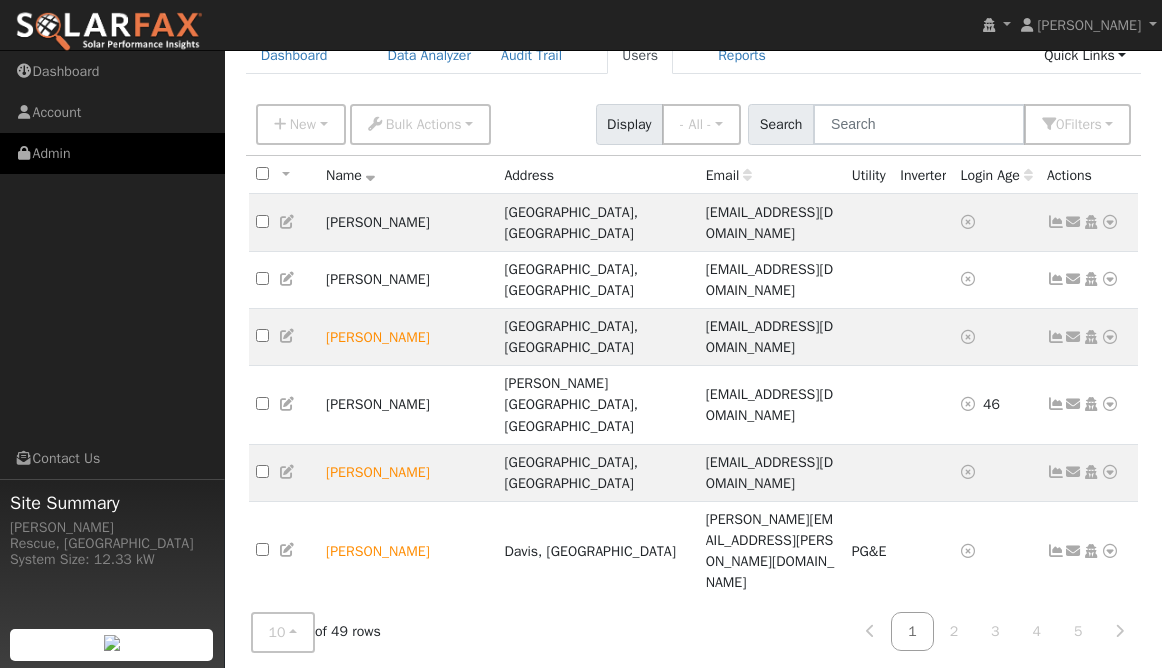 click on "Admin" at bounding box center (112, 153) 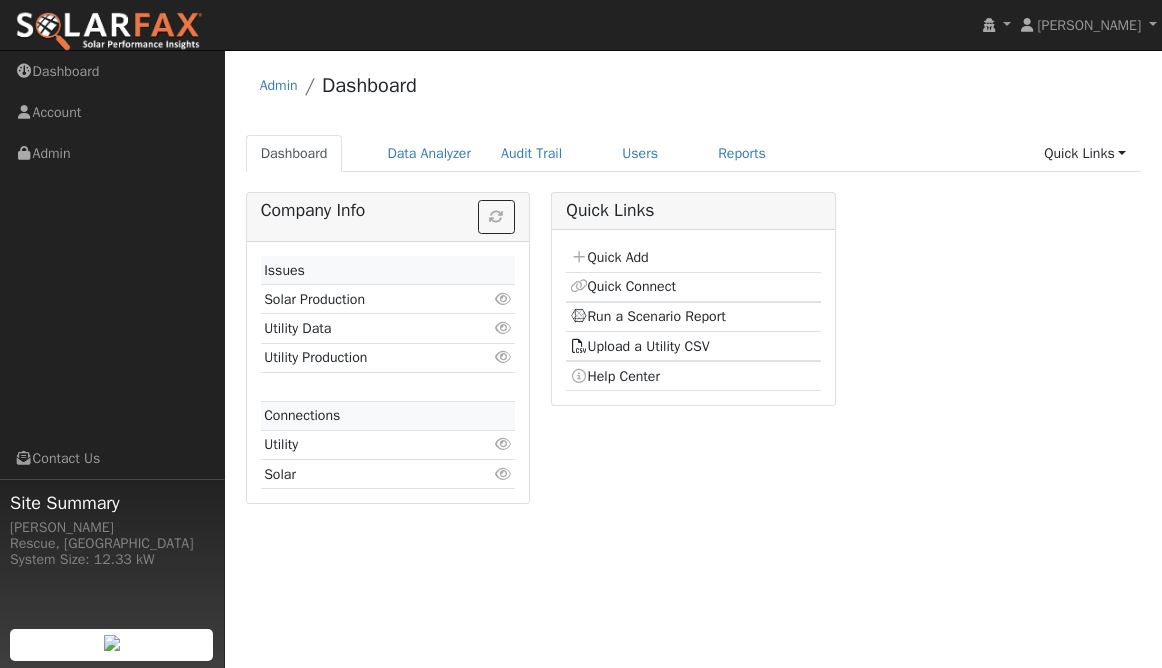 scroll, scrollTop: 0, scrollLeft: 0, axis: both 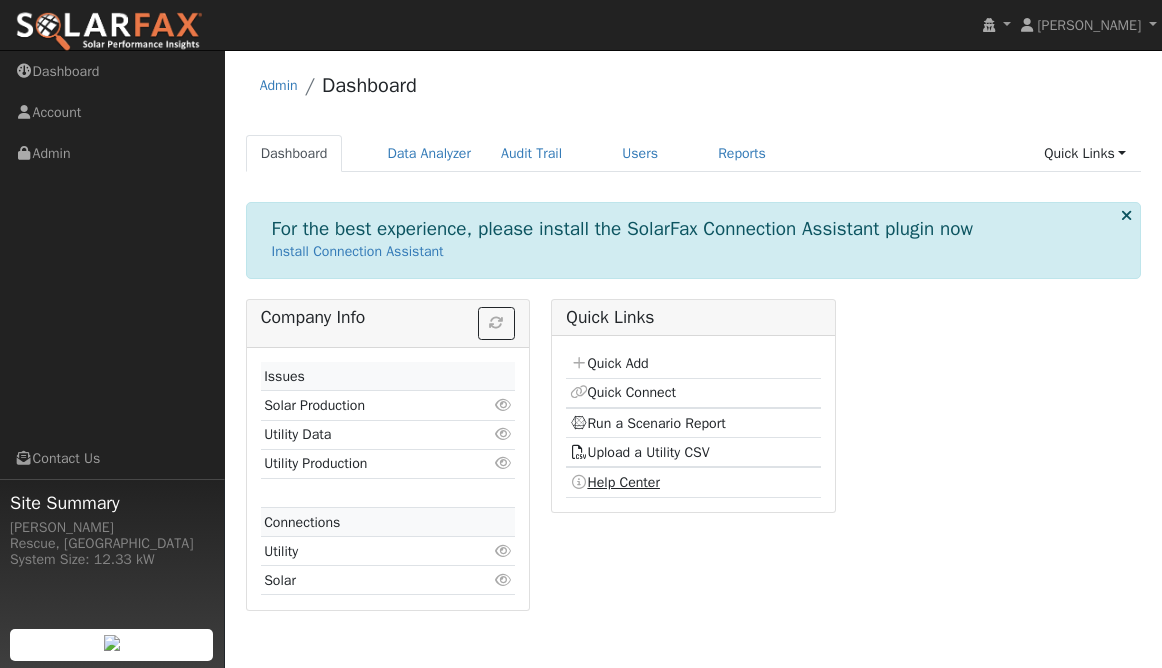 click on "Help Center" at bounding box center (615, 482) 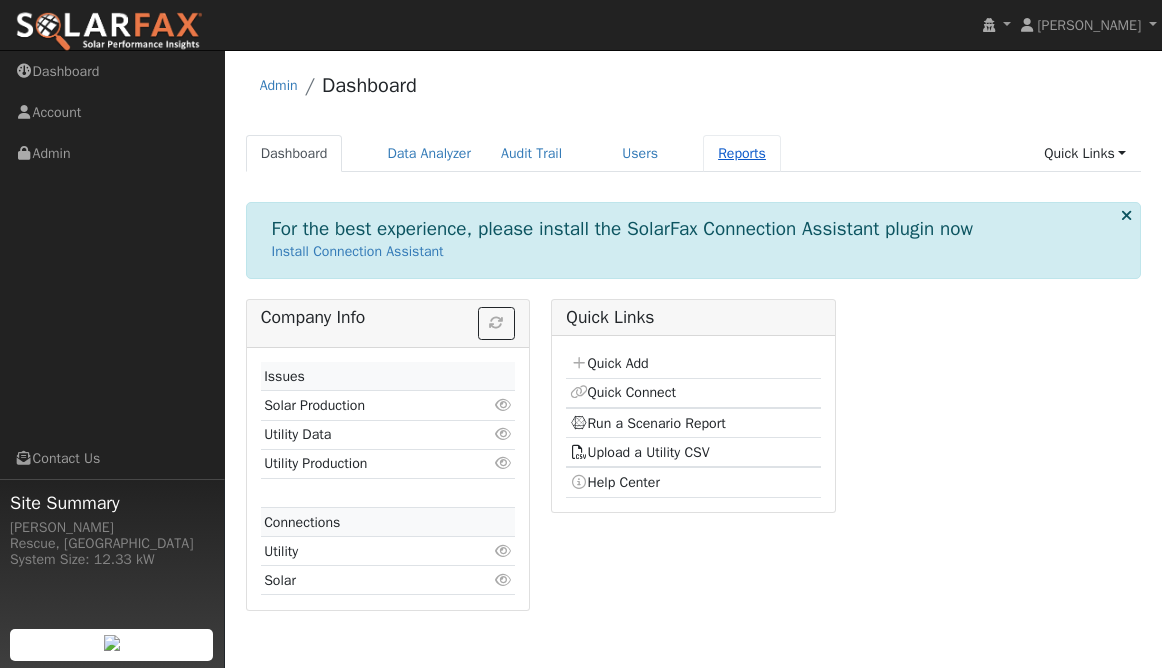 click on "Reports" at bounding box center (742, 153) 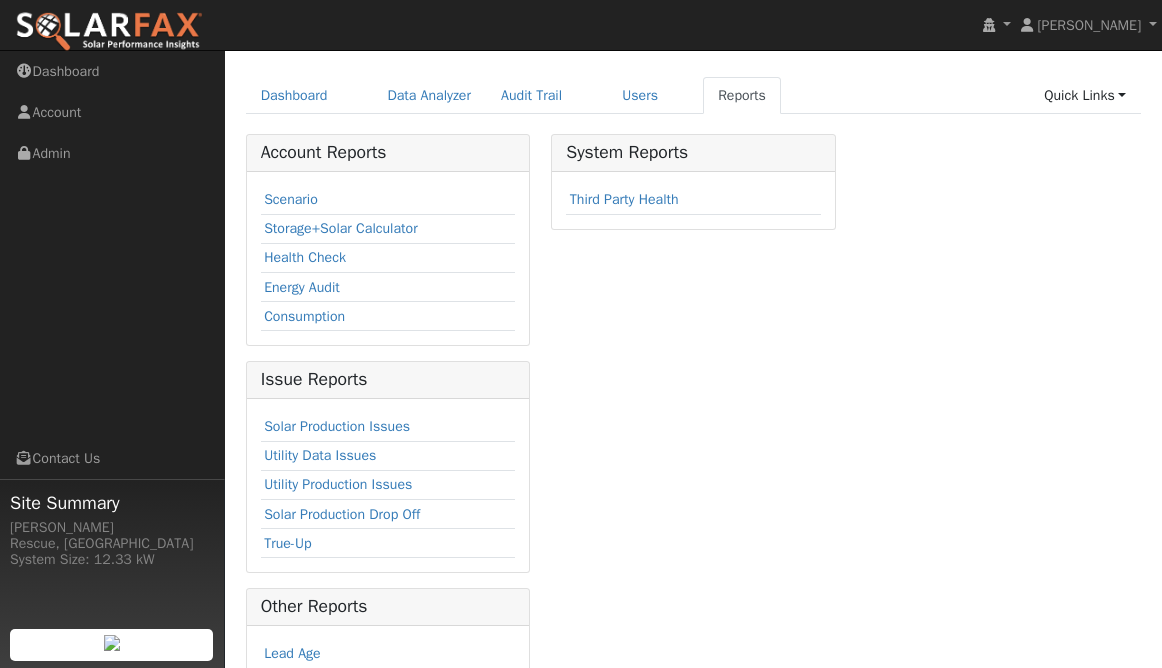 scroll, scrollTop: 0, scrollLeft: 0, axis: both 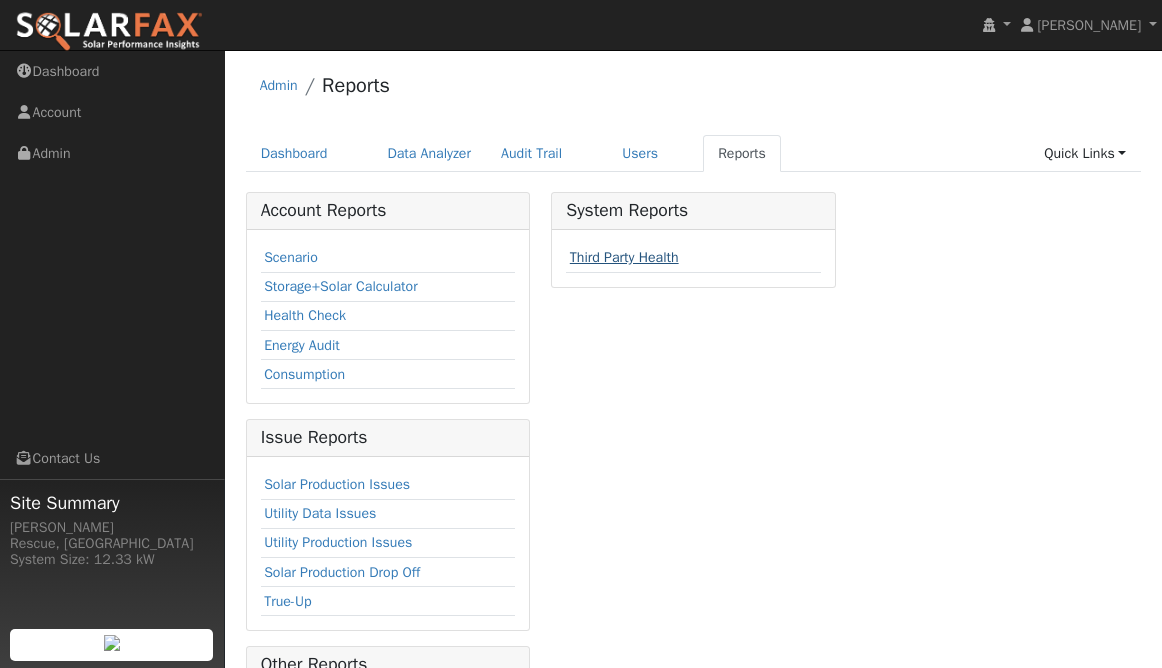 click on "Third Party Health" at bounding box center [624, 257] 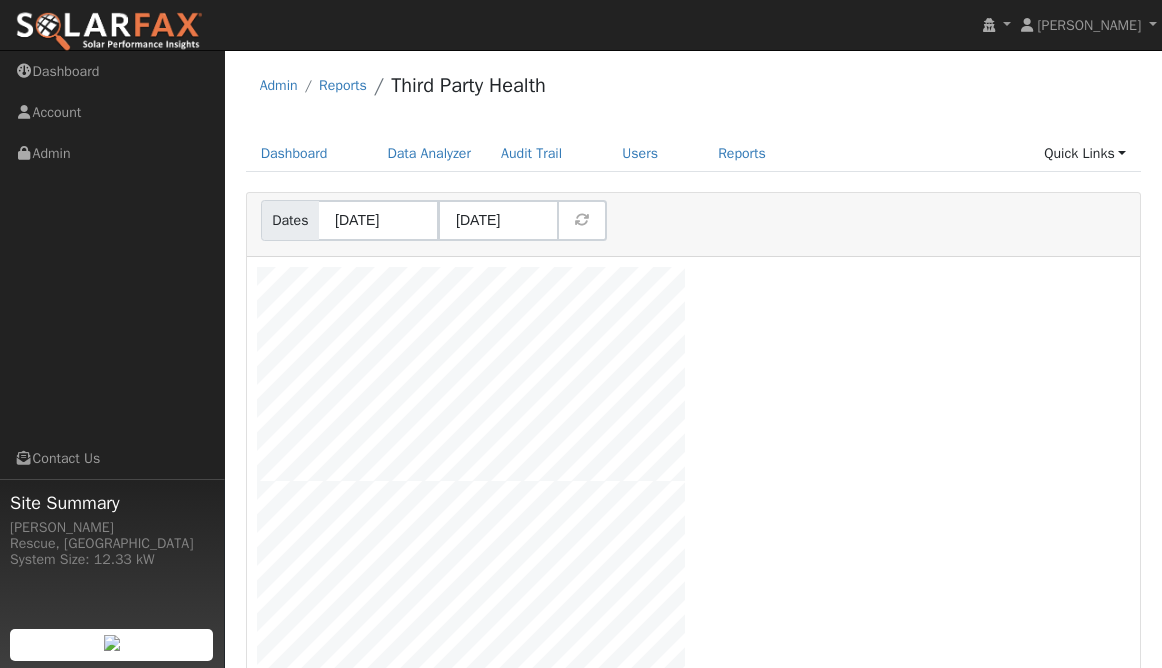 scroll, scrollTop: 5, scrollLeft: 0, axis: vertical 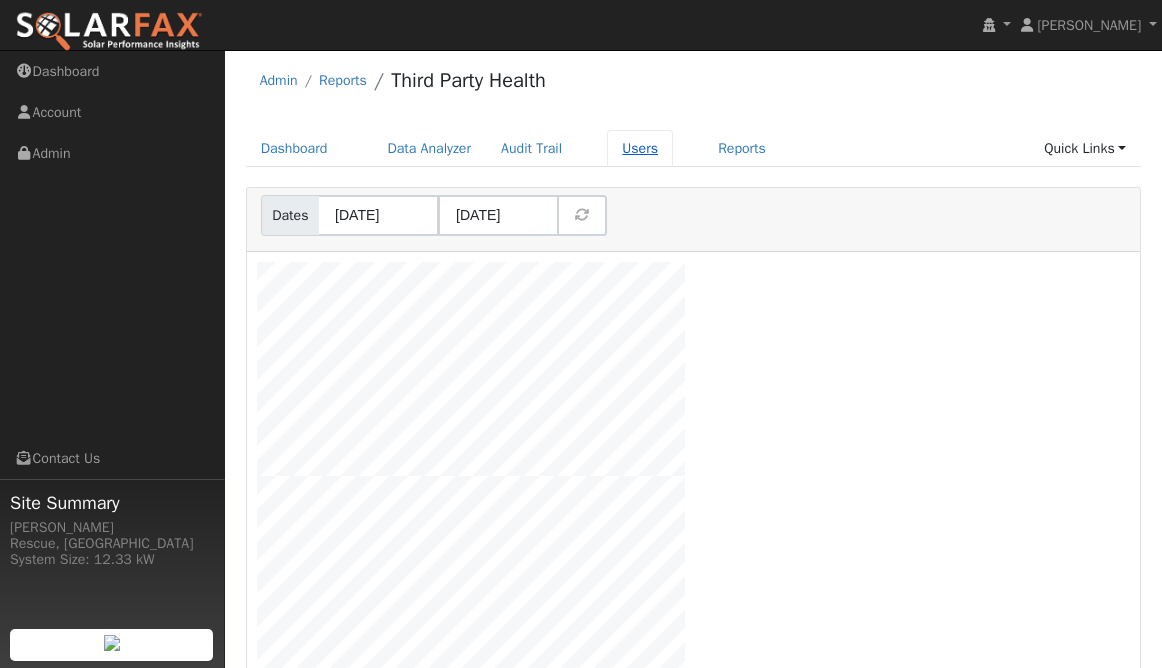 click on "Users" at bounding box center (640, 148) 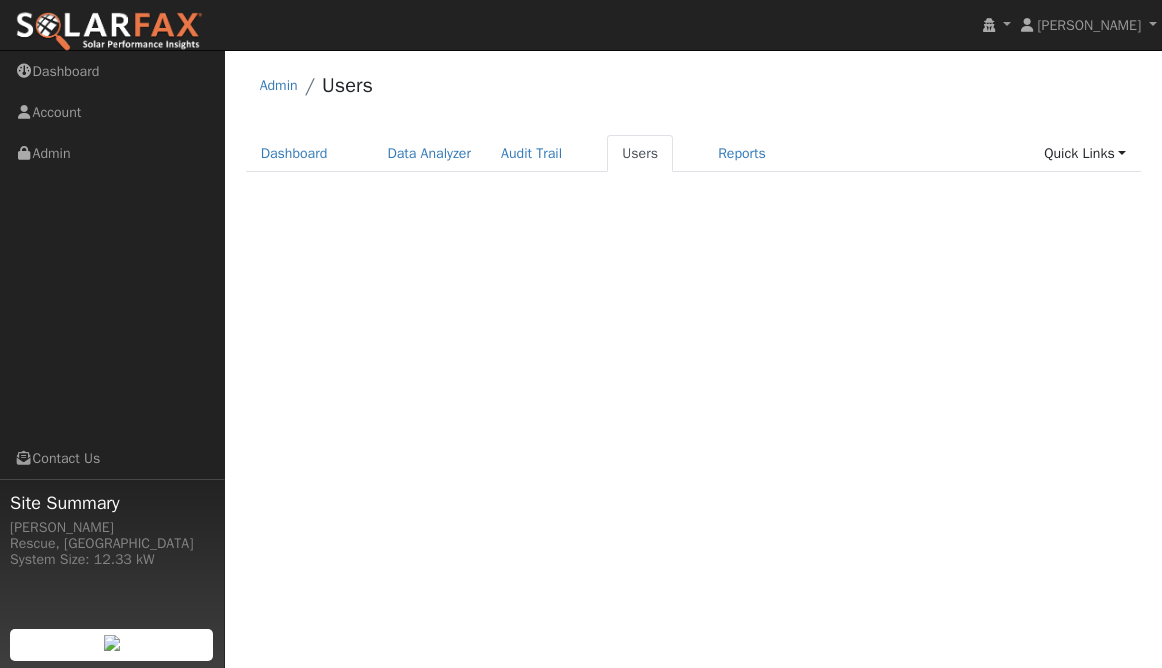scroll, scrollTop: 0, scrollLeft: 0, axis: both 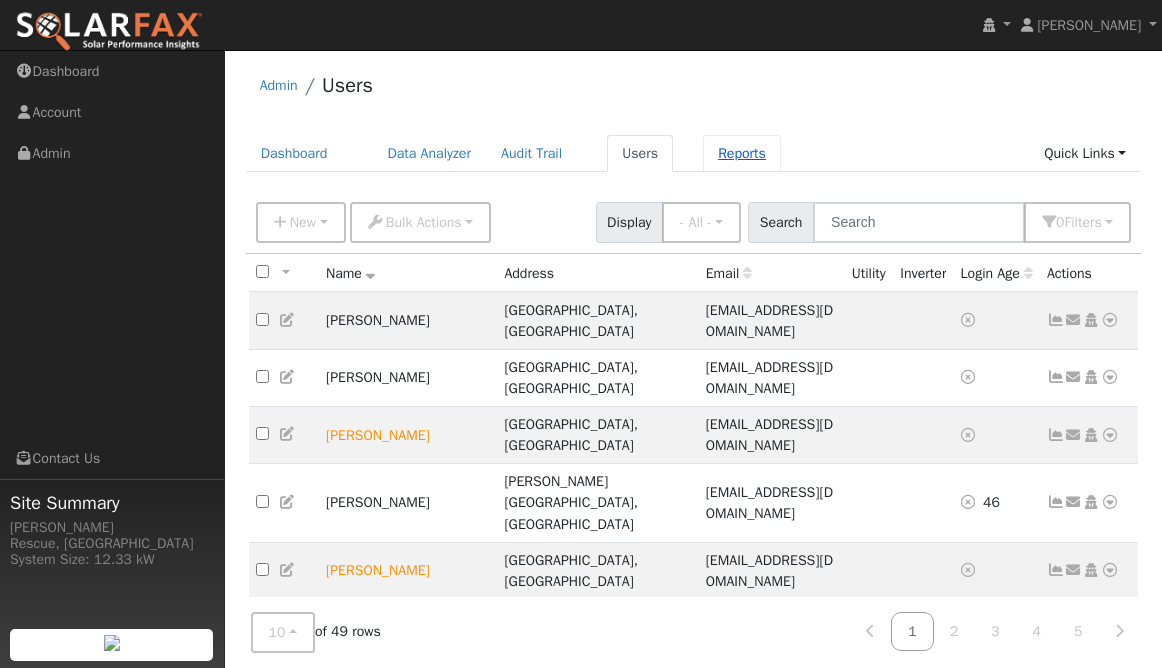 click on "Reports" at bounding box center (742, 153) 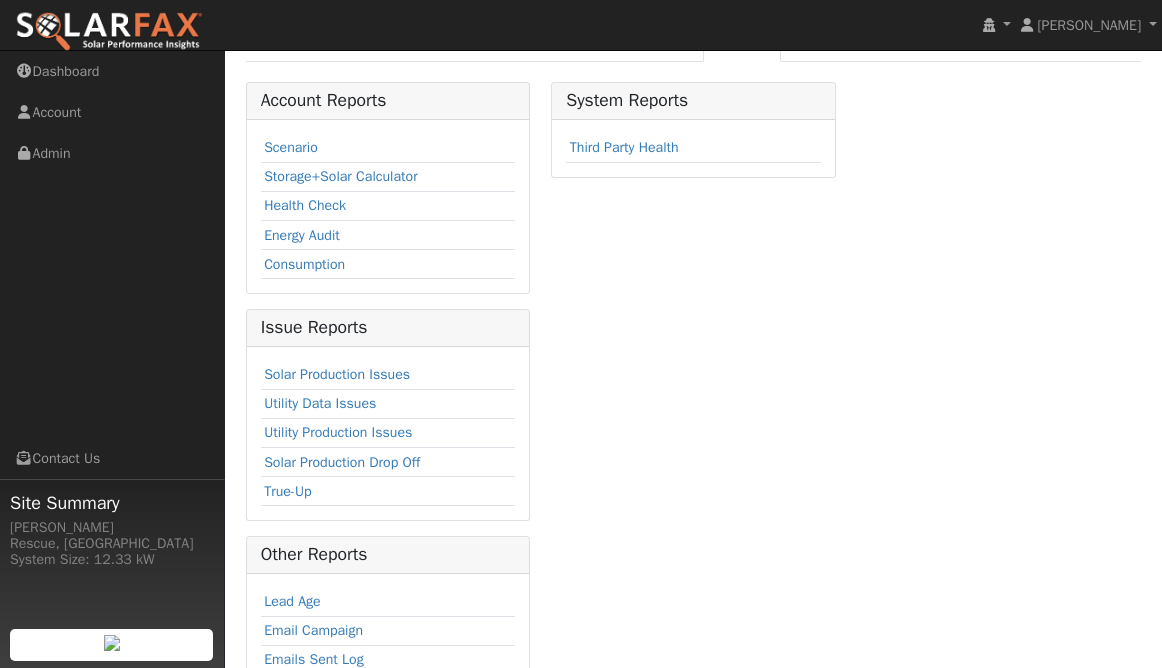 scroll, scrollTop: 0, scrollLeft: 0, axis: both 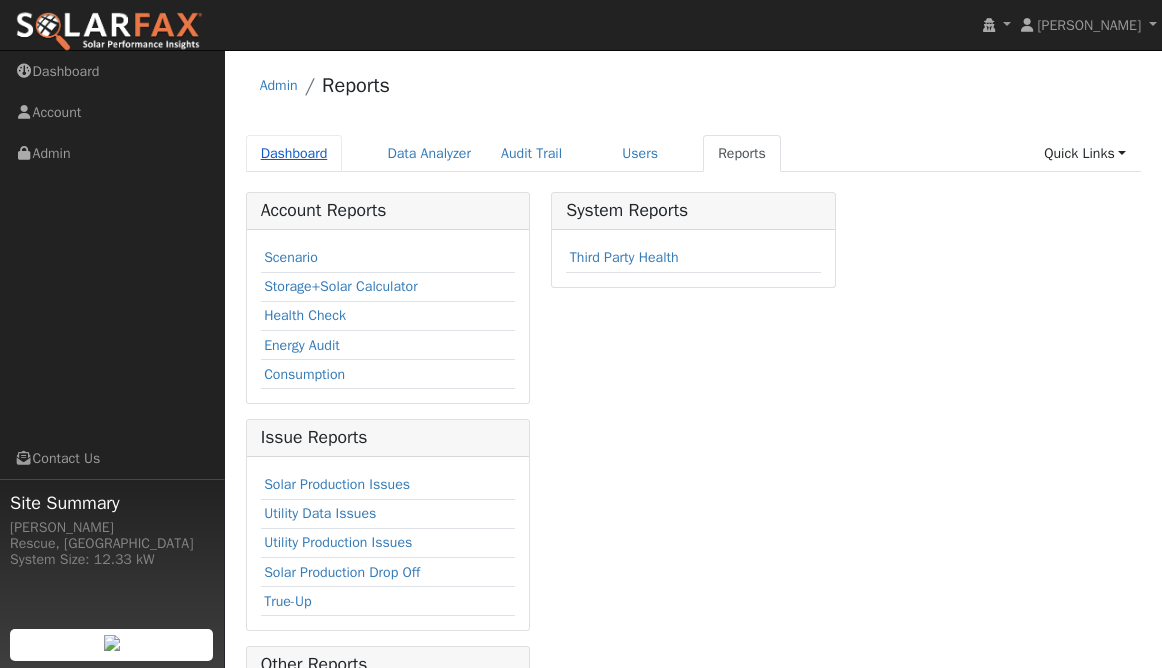 click on "Dashboard" at bounding box center [294, 153] 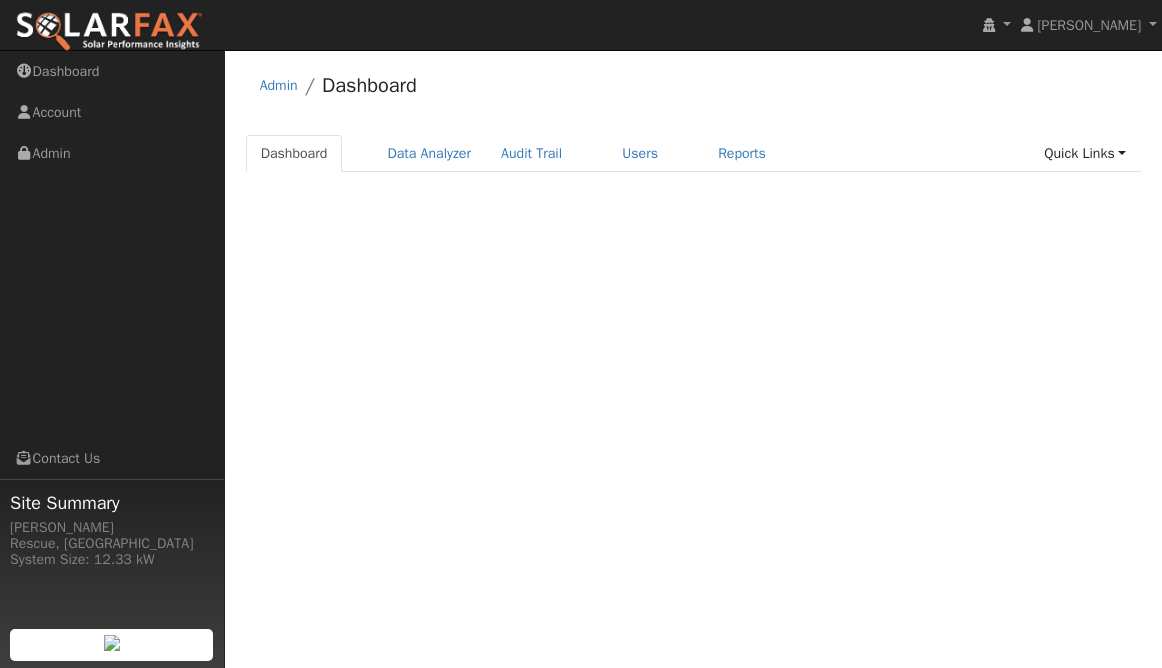 scroll, scrollTop: 0, scrollLeft: 0, axis: both 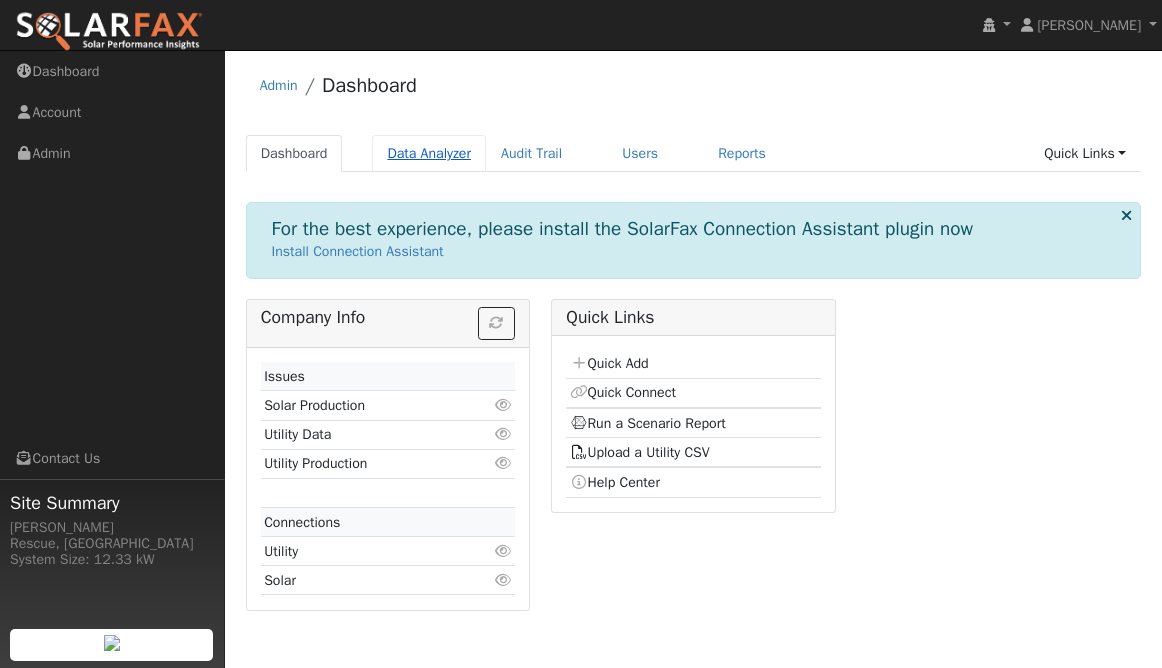 click on "Data Analyzer" at bounding box center (429, 153) 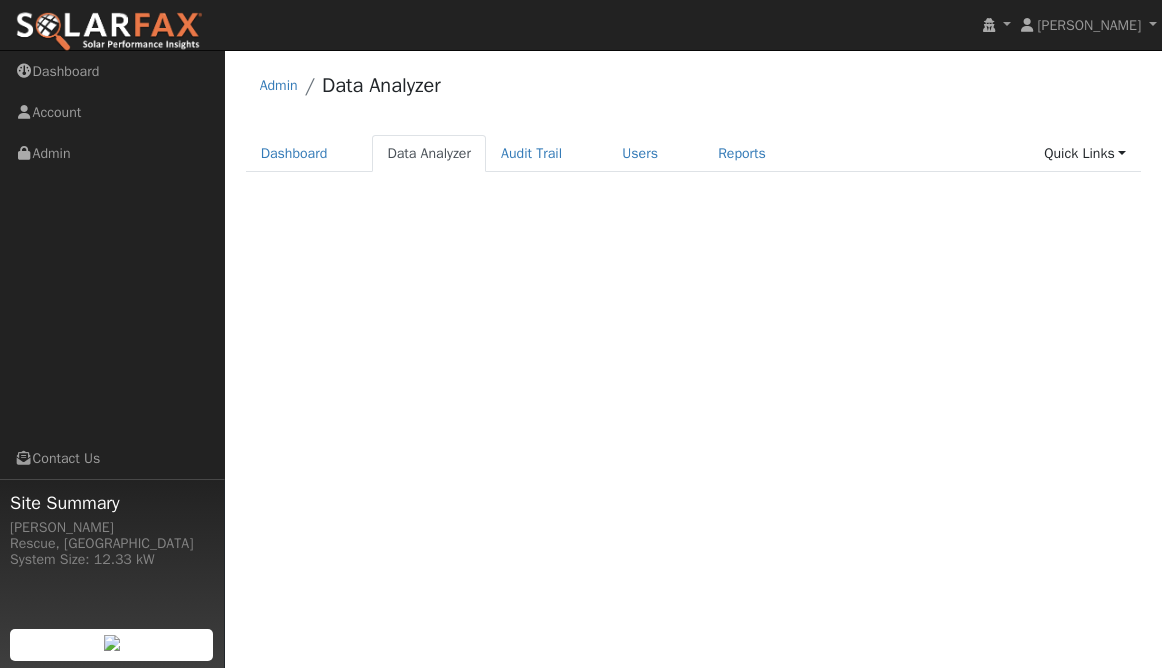 scroll, scrollTop: 0, scrollLeft: 0, axis: both 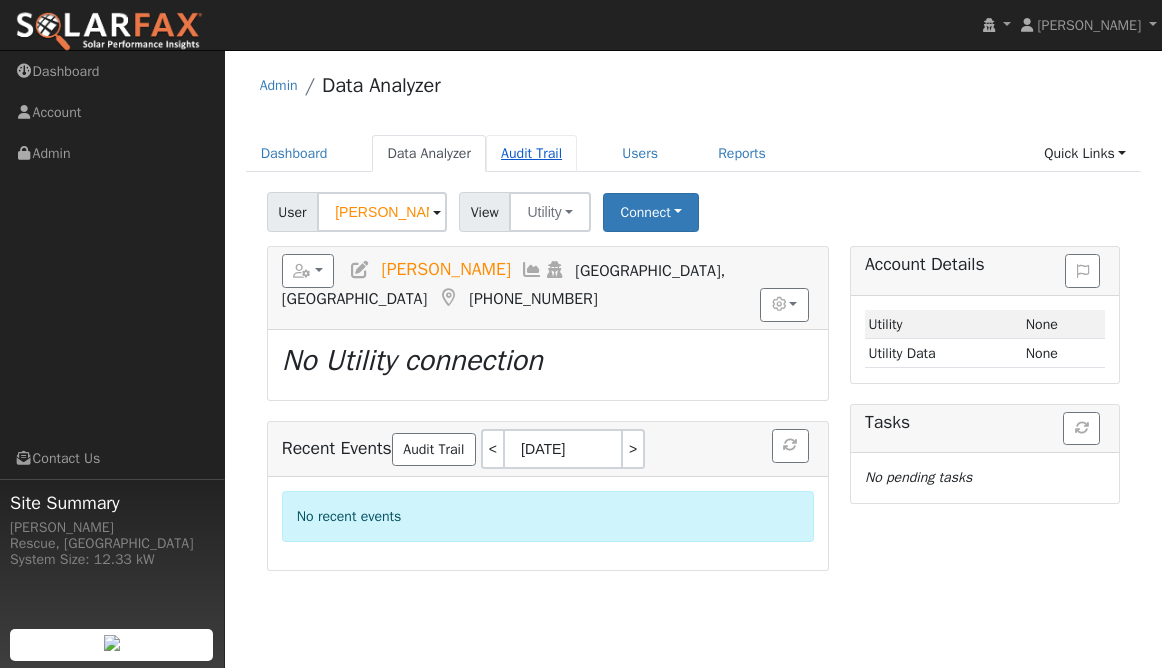 click on "Audit Trail" at bounding box center (531, 153) 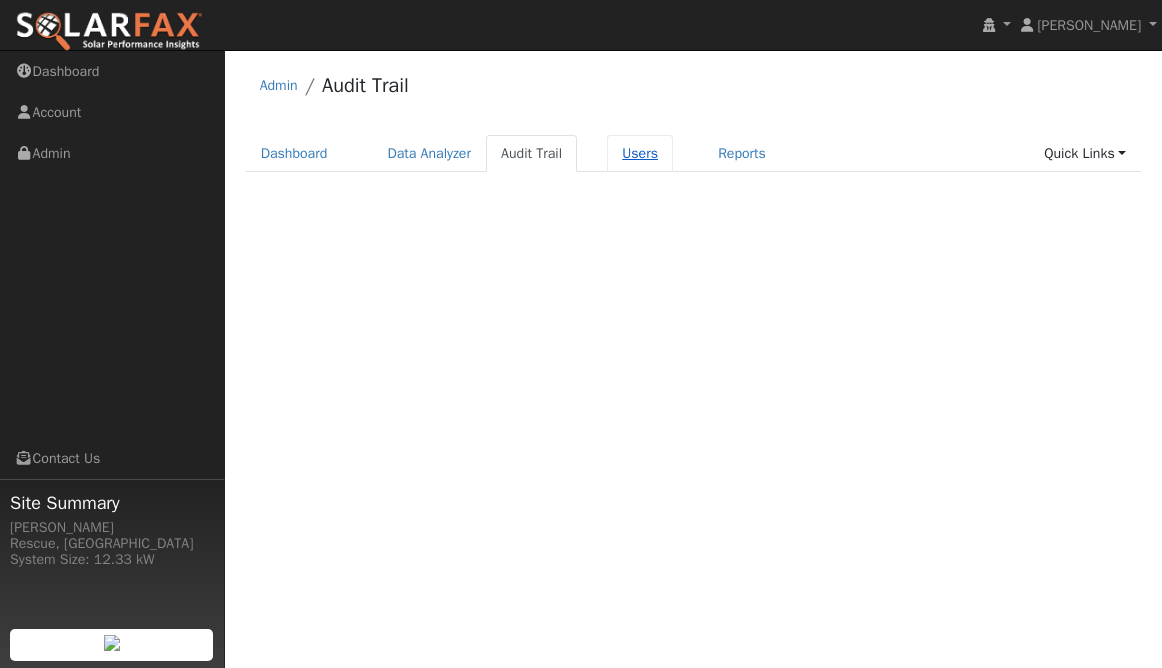 scroll, scrollTop: 0, scrollLeft: 0, axis: both 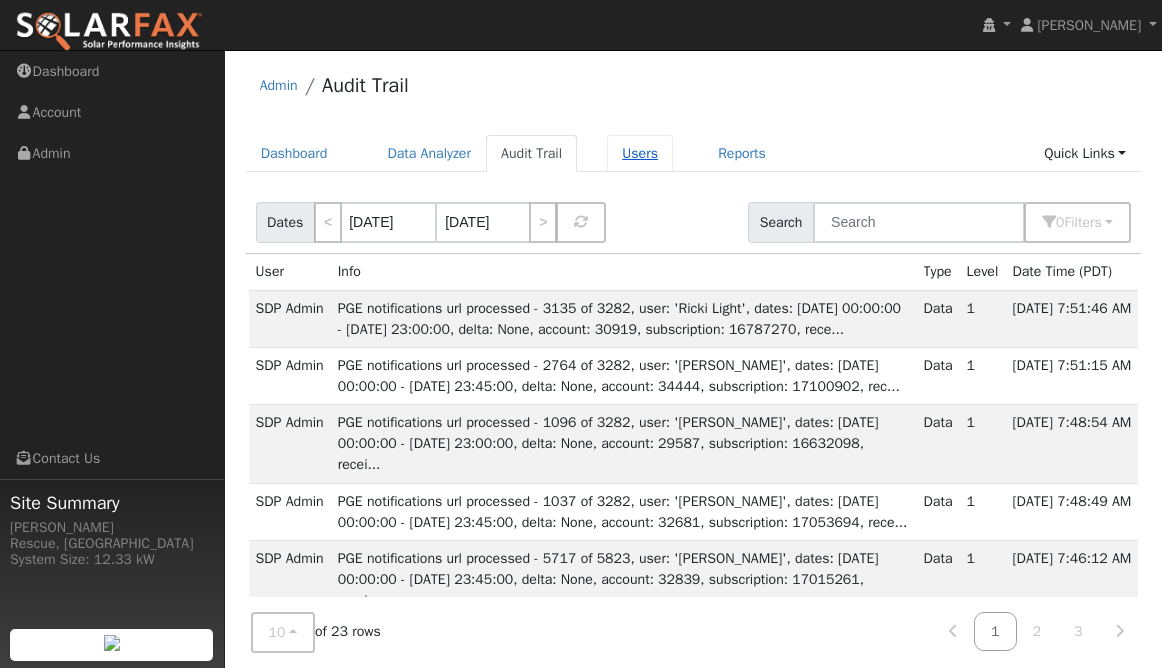 click on "Users" at bounding box center (640, 153) 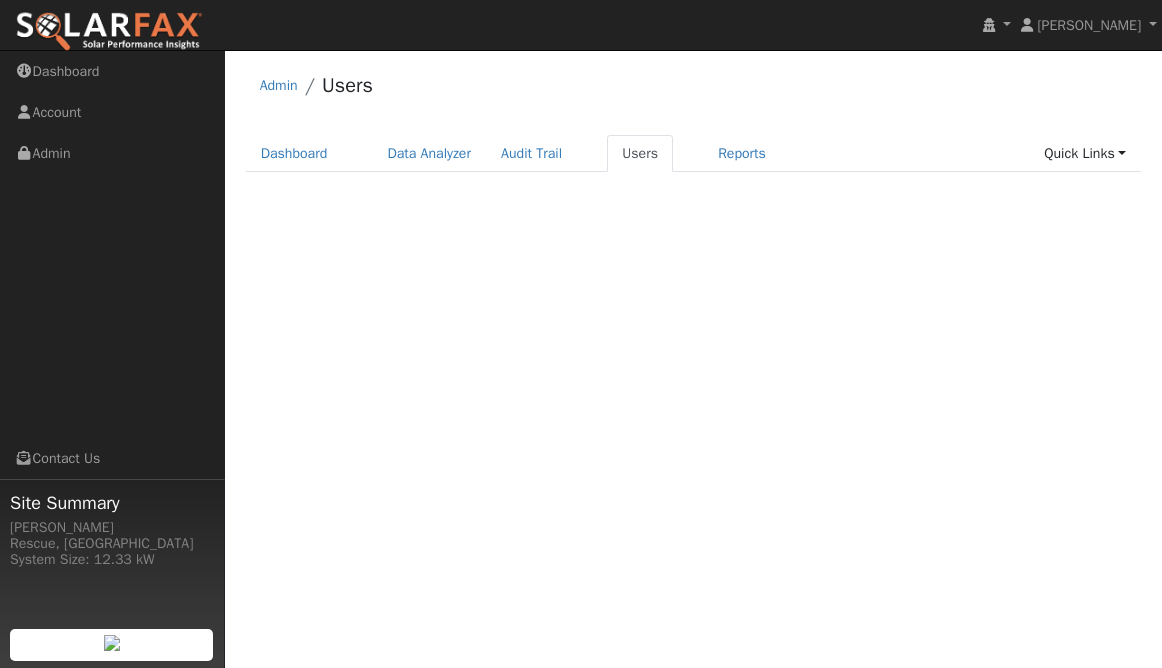 scroll, scrollTop: 0, scrollLeft: 0, axis: both 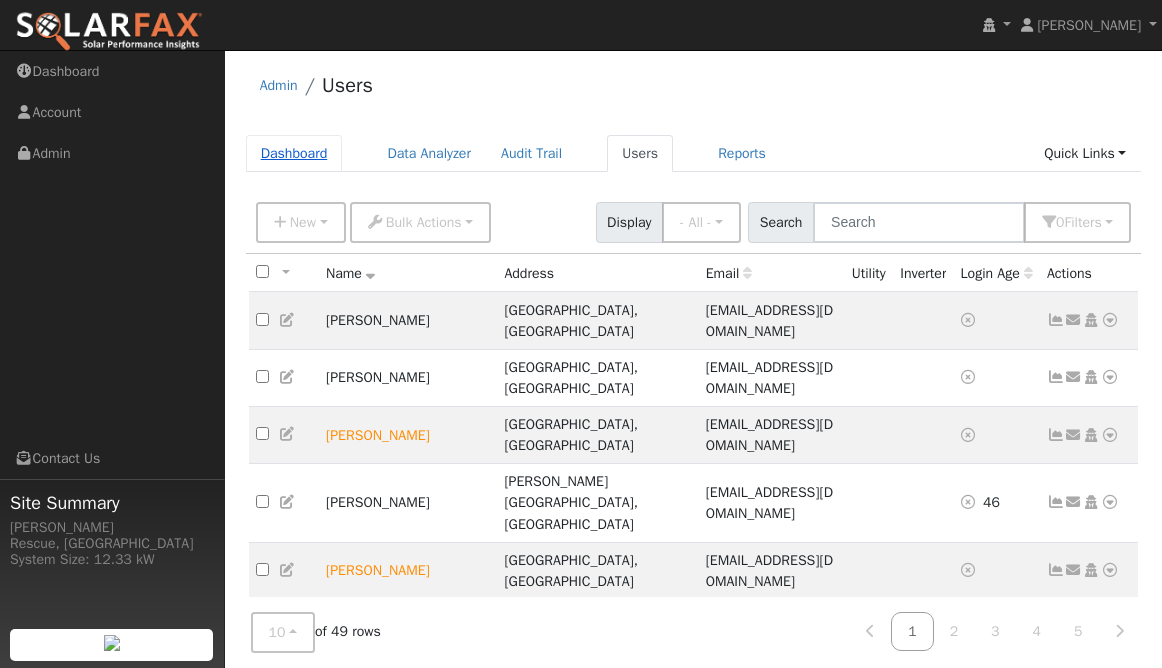 click on "Dashboard" at bounding box center [294, 153] 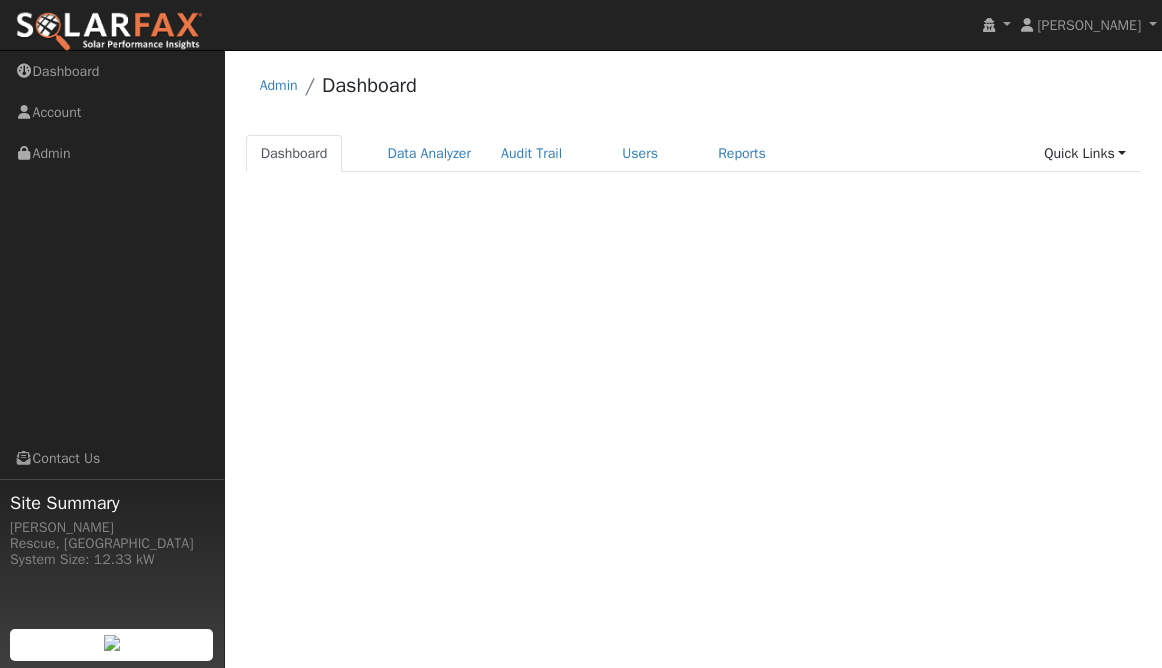 scroll, scrollTop: 0, scrollLeft: 0, axis: both 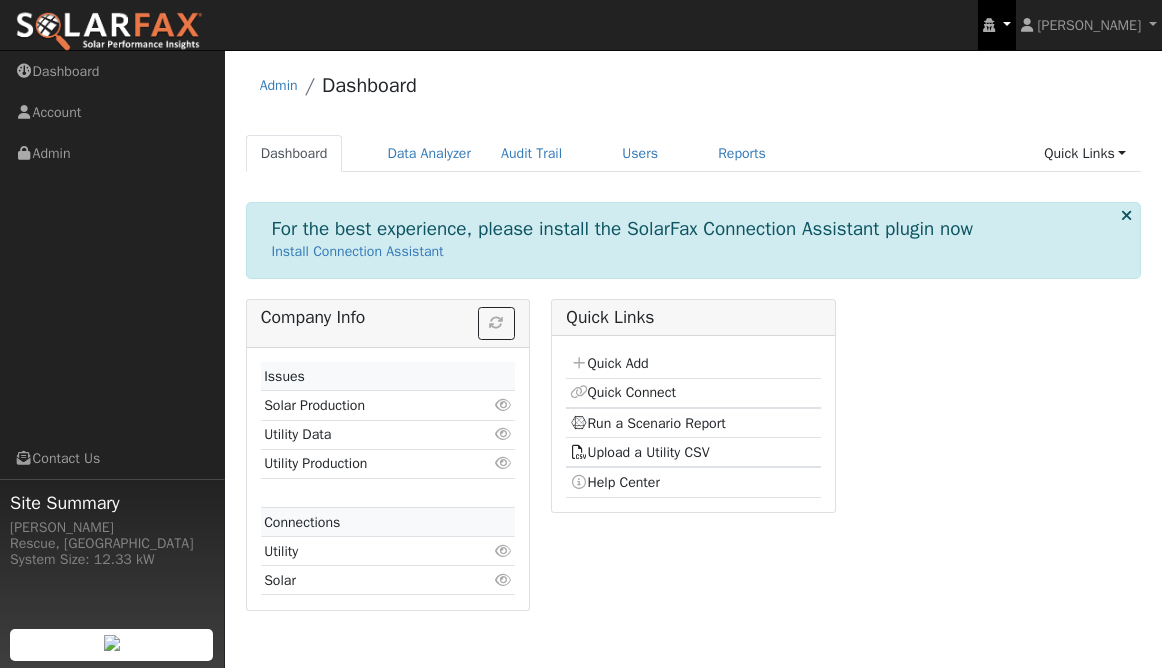 click at bounding box center (997, 25) 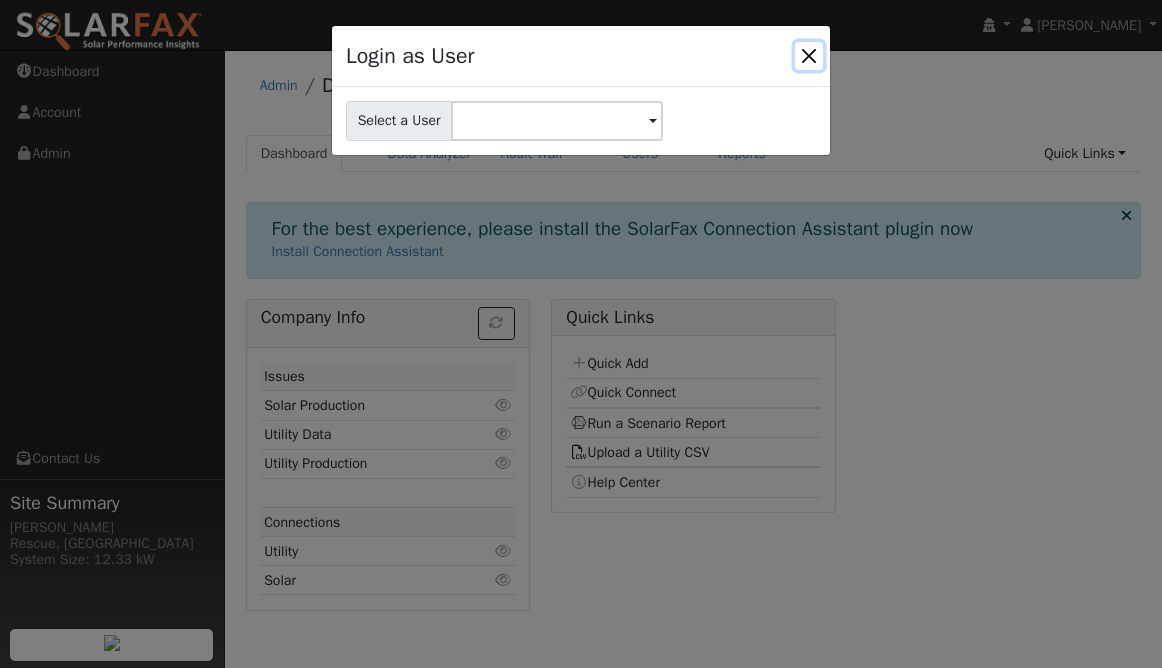 click at bounding box center (809, 56) 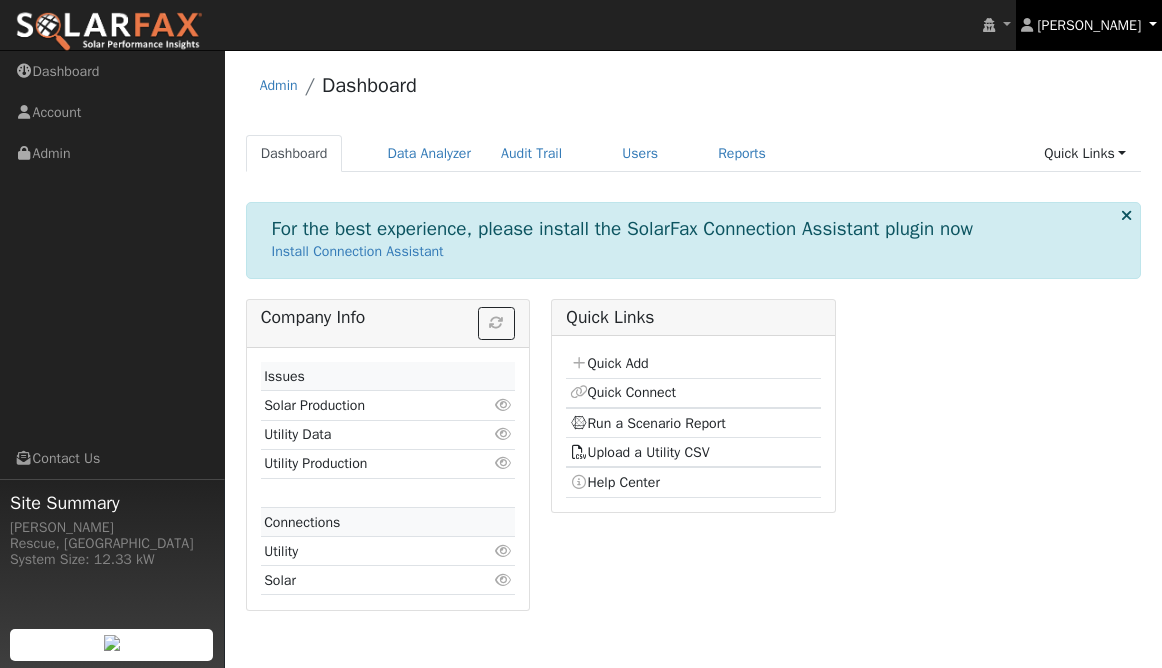 click on "[PERSON_NAME]" at bounding box center (1089, 25) 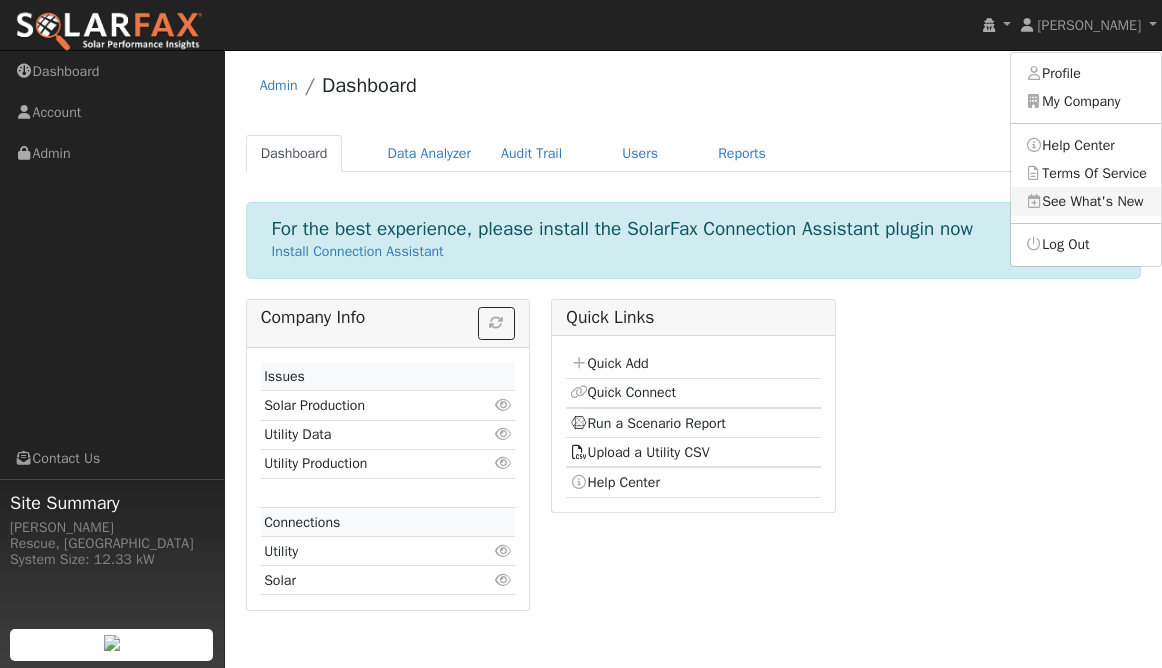 click on "See What's New" 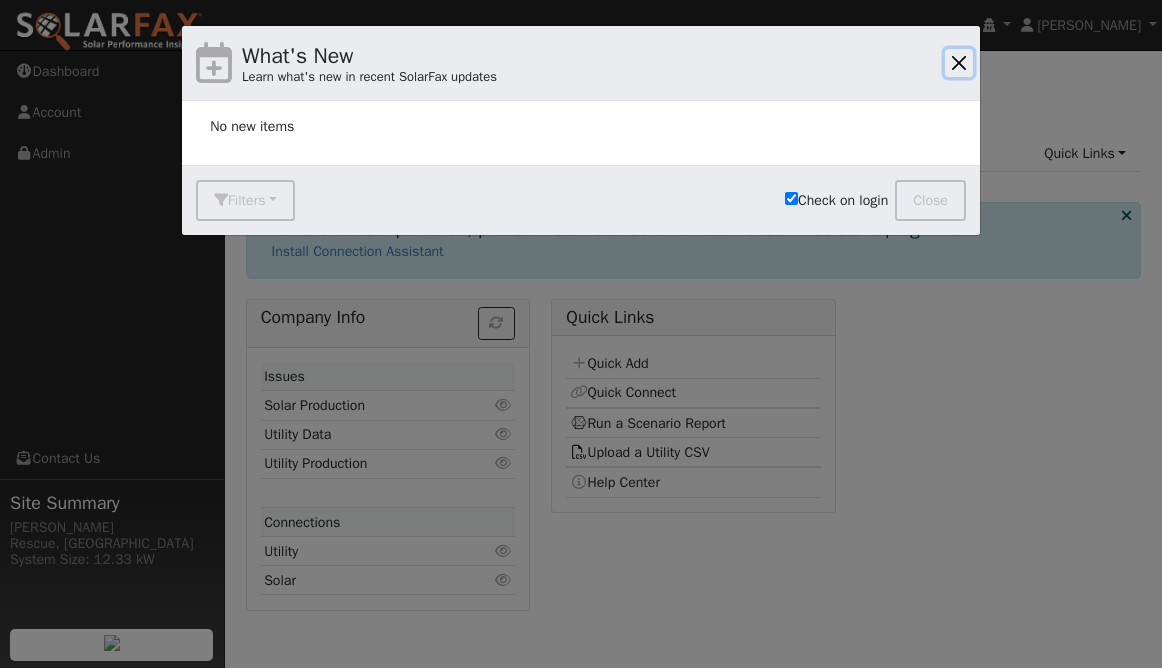 click at bounding box center [959, 63] 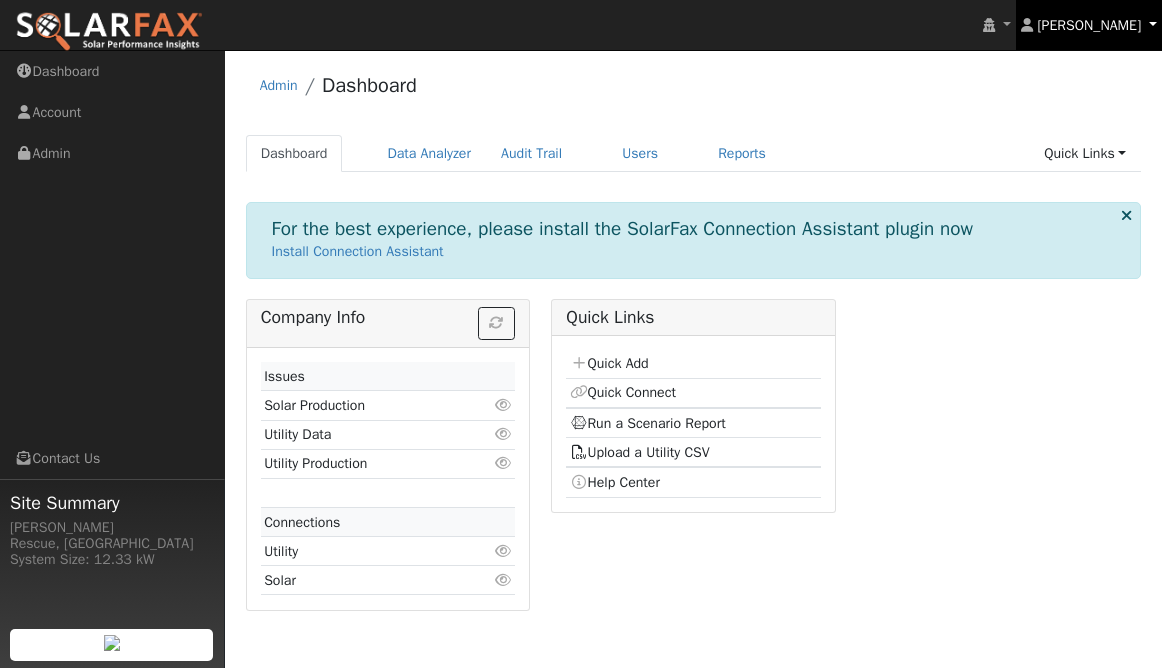 click on "[PERSON_NAME]" at bounding box center (1089, 25) 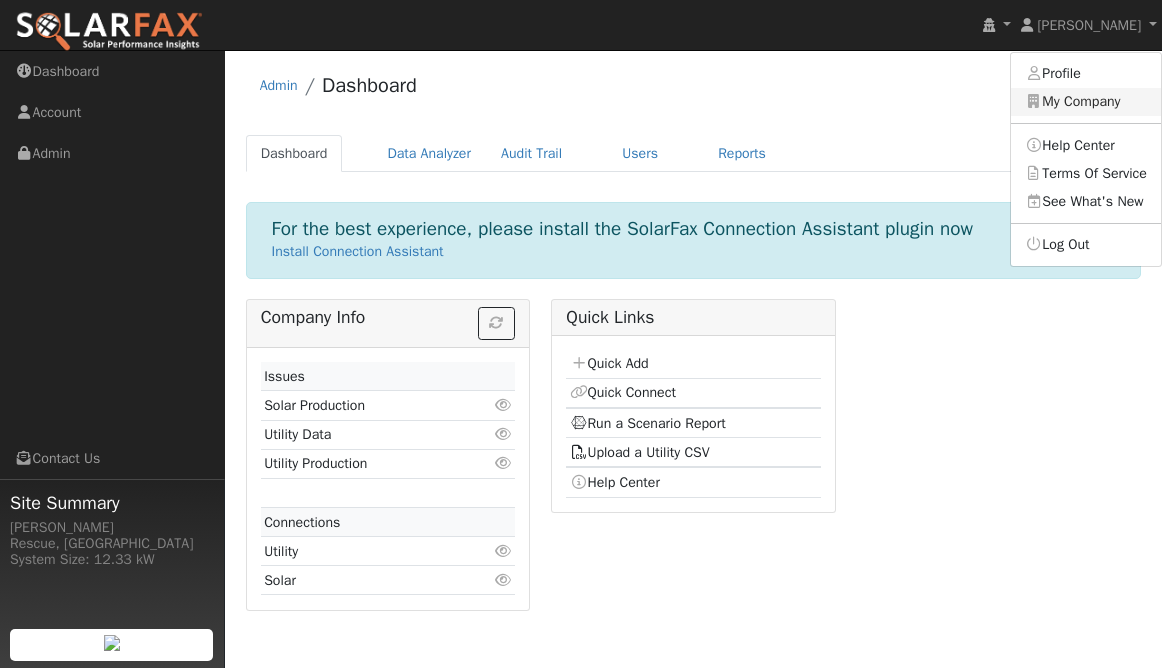 click on "My Company" 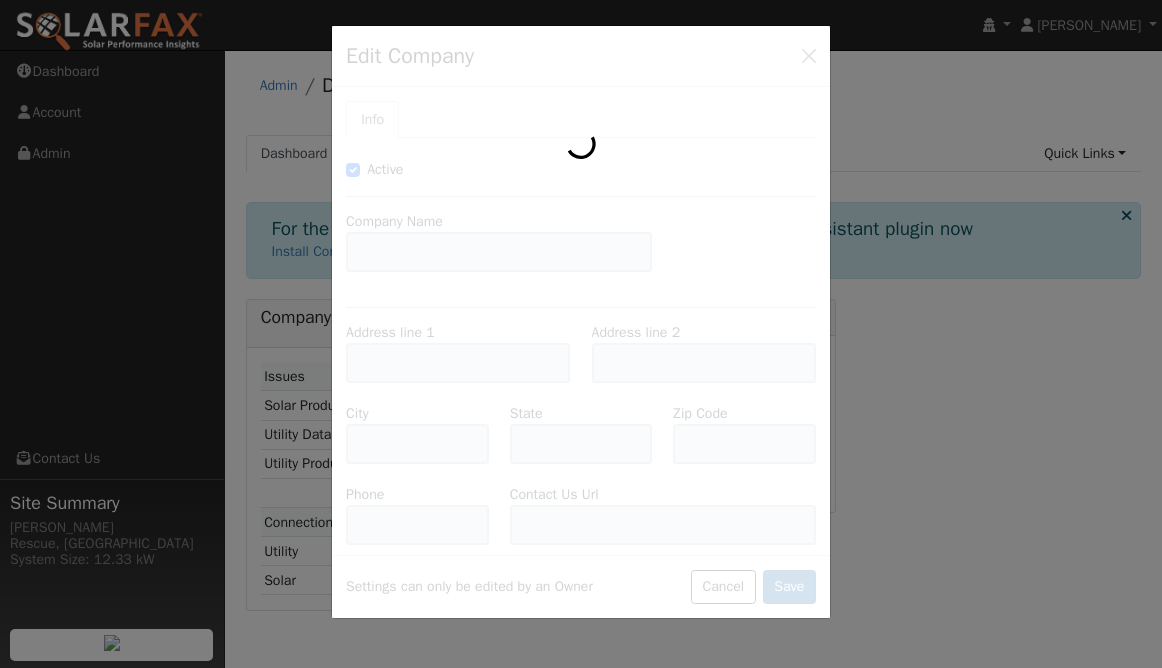 type on "SolarHut, LLC" 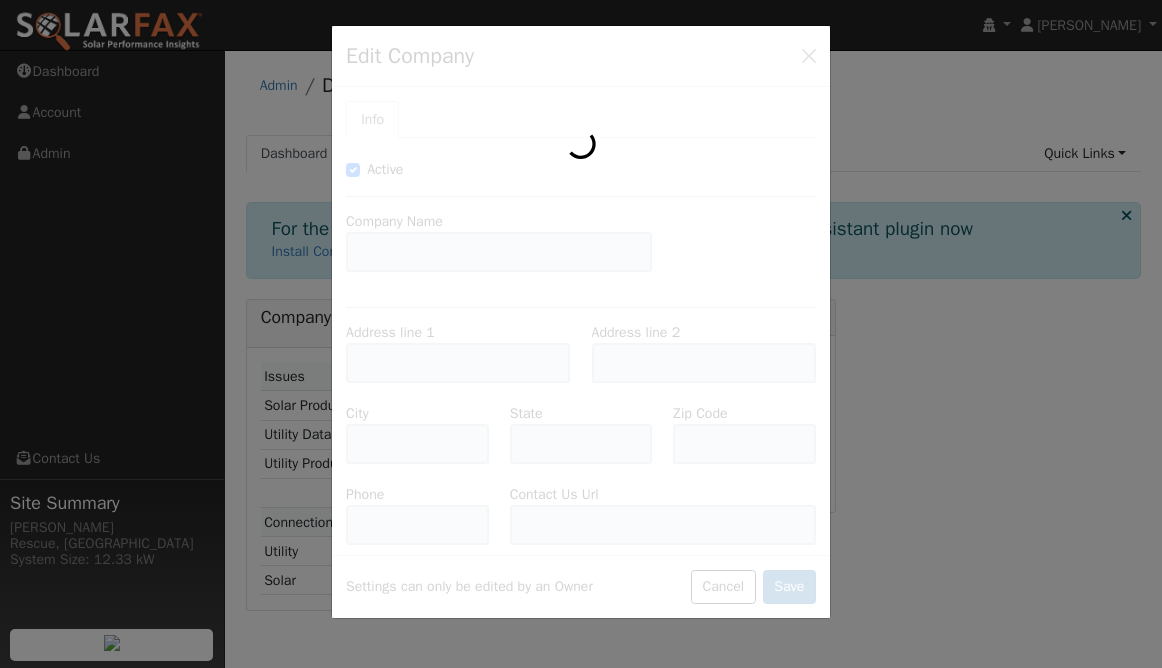 type on "[STREET_ADDRESS]" 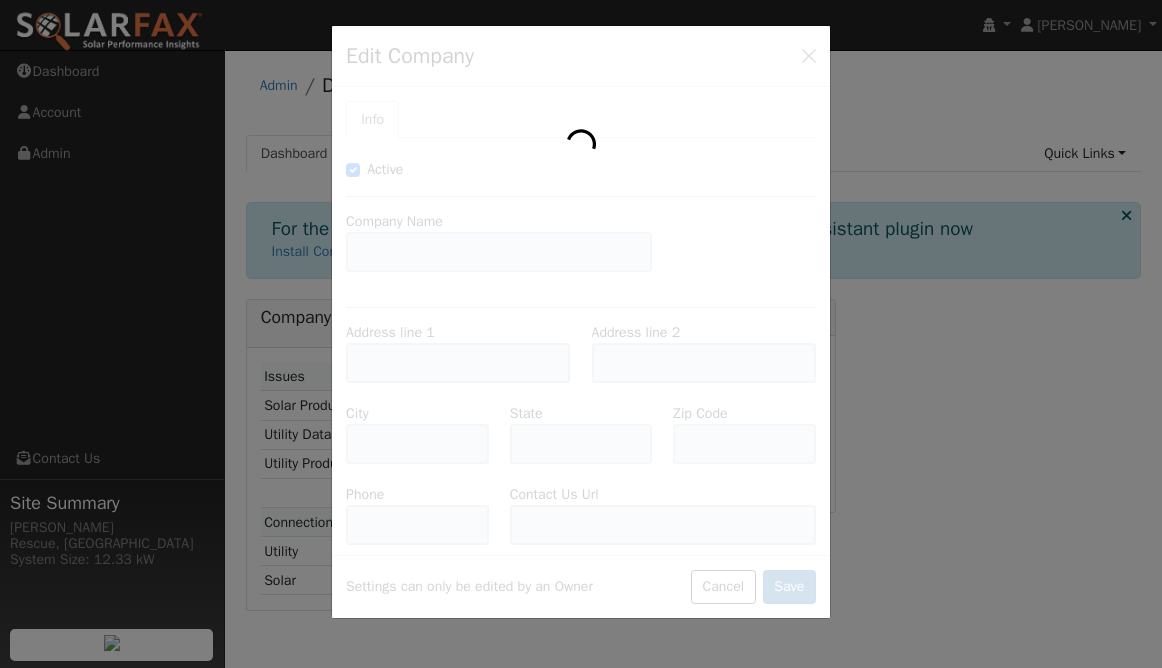 type on "[GEOGRAPHIC_DATA]" 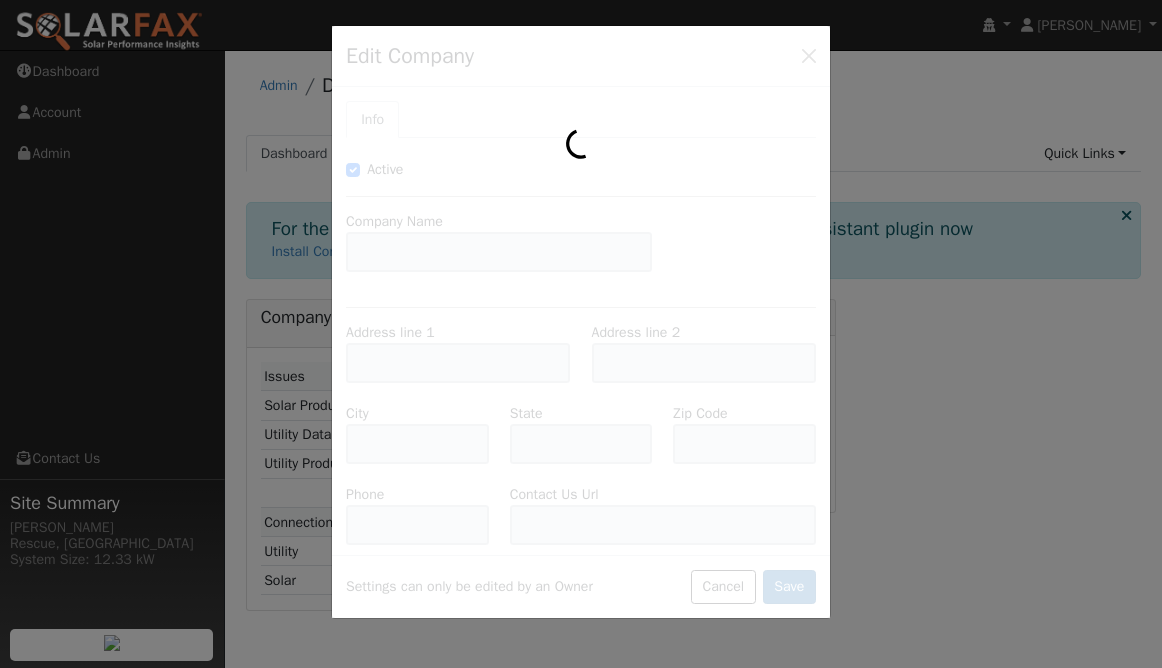 type on "CA" 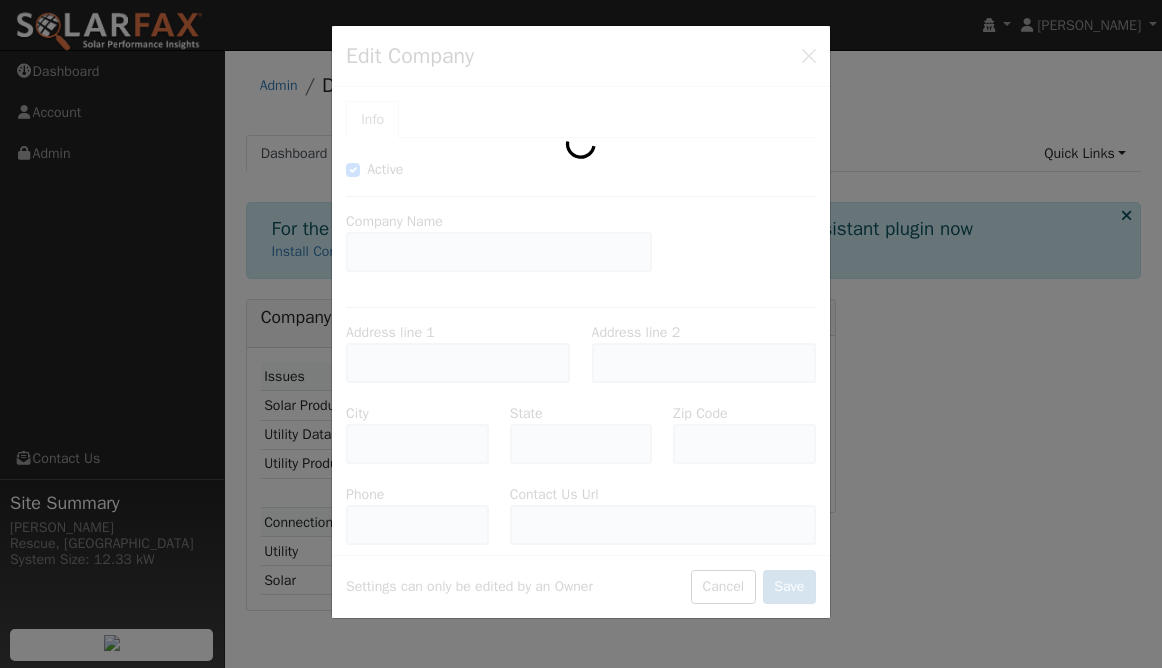 type on "95619" 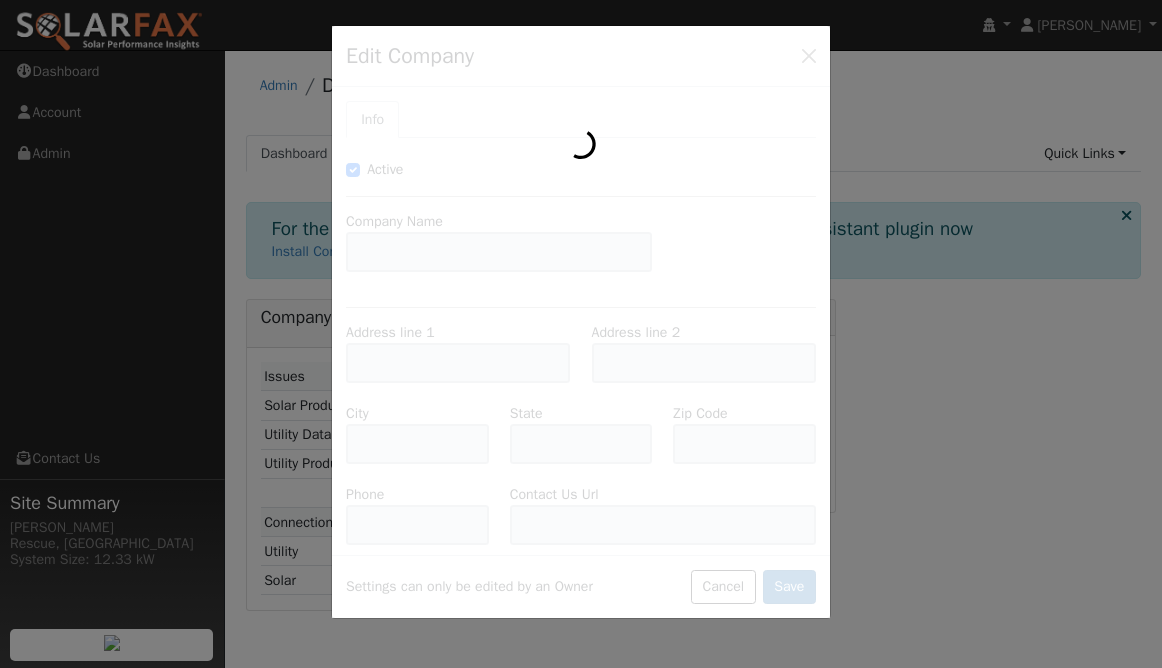 type on "[PHONE_NUMBER]" 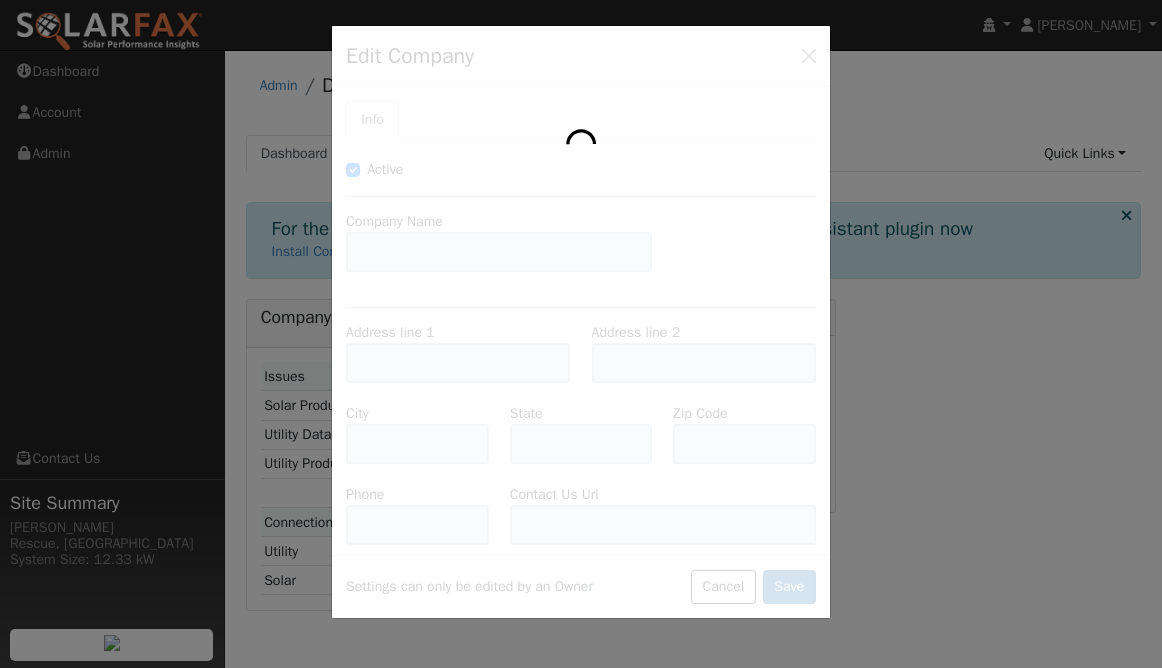 type on "[URL][DOMAIN_NAME]" 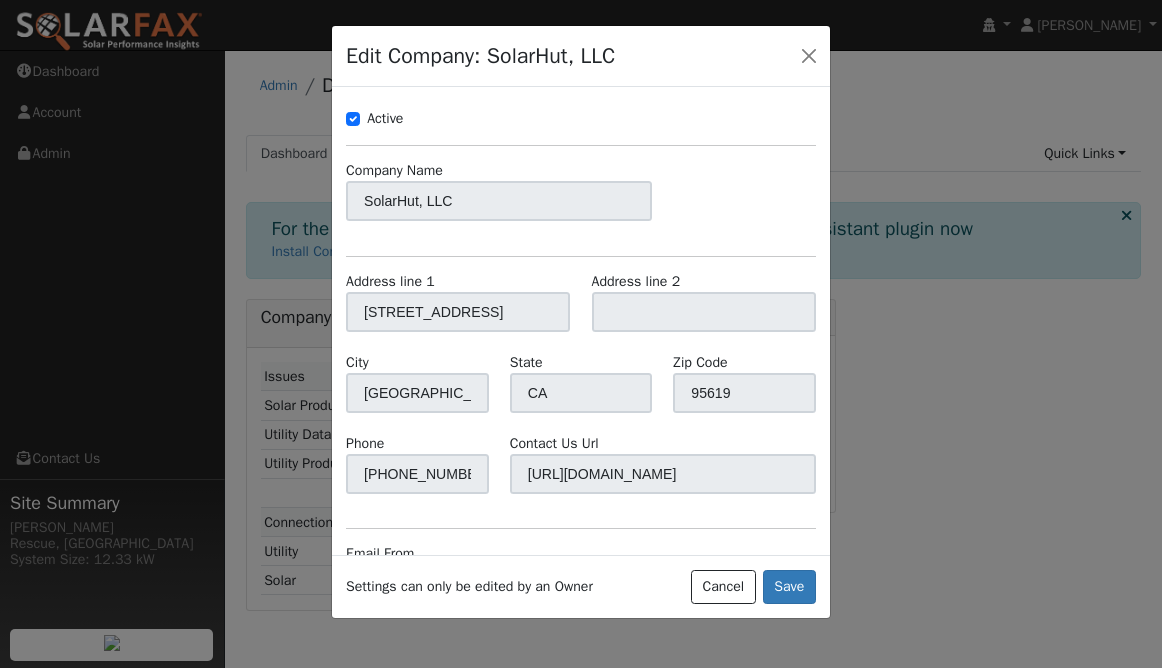 scroll, scrollTop: 0, scrollLeft: 0, axis: both 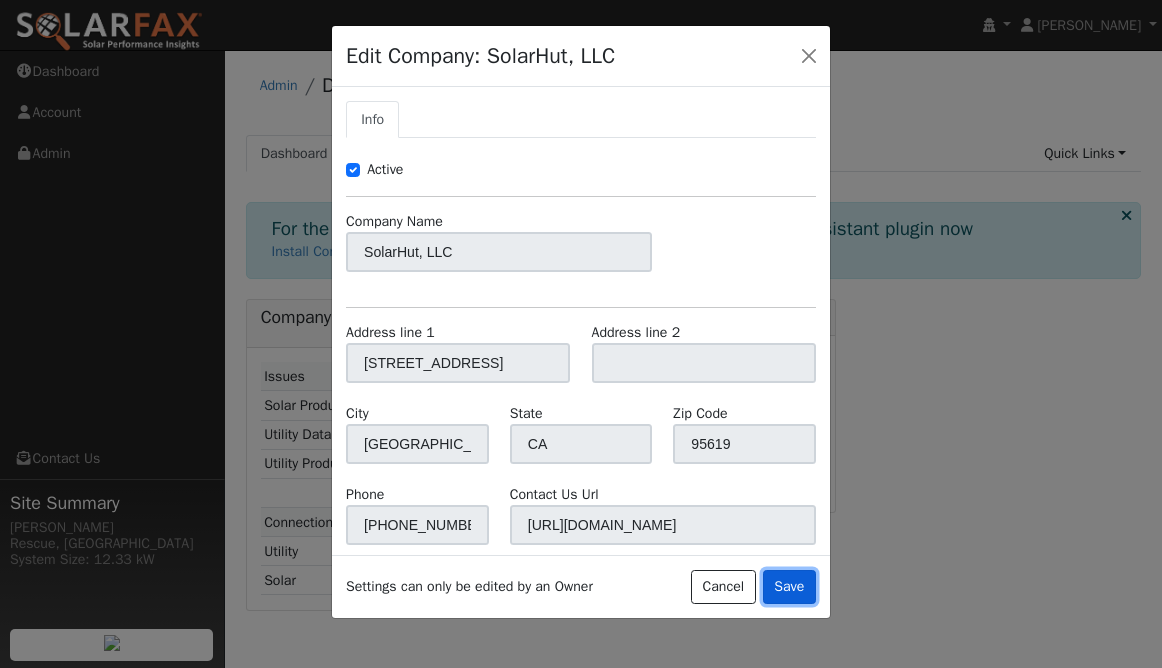 click on "Save" at bounding box center (789, 587) 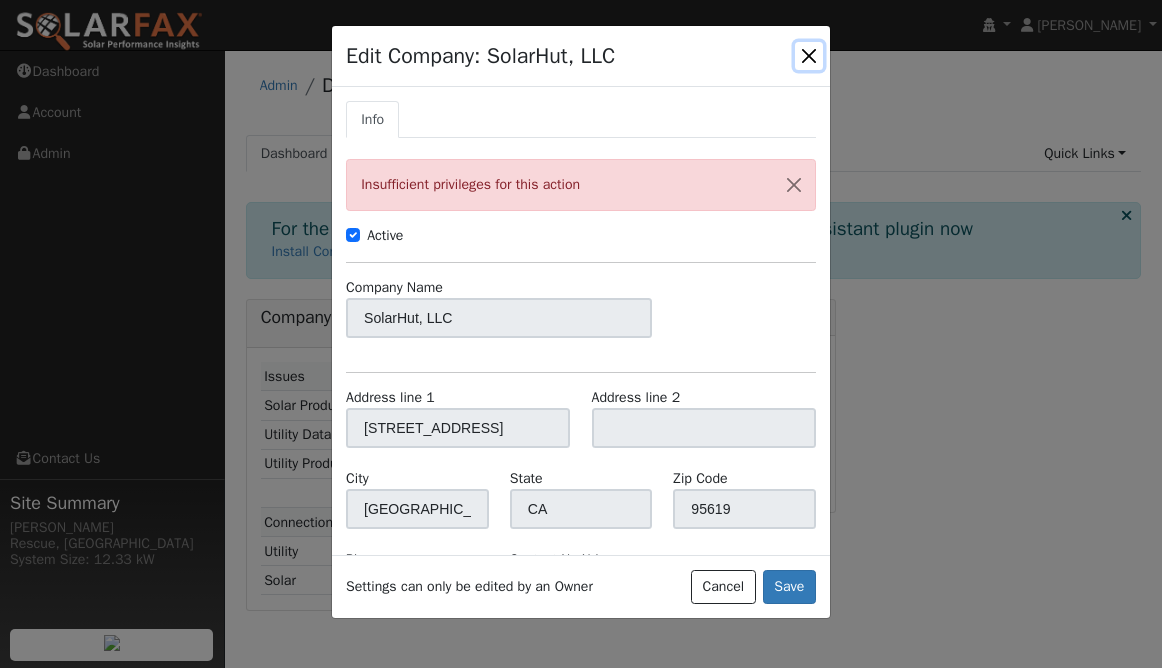 click at bounding box center (809, 56) 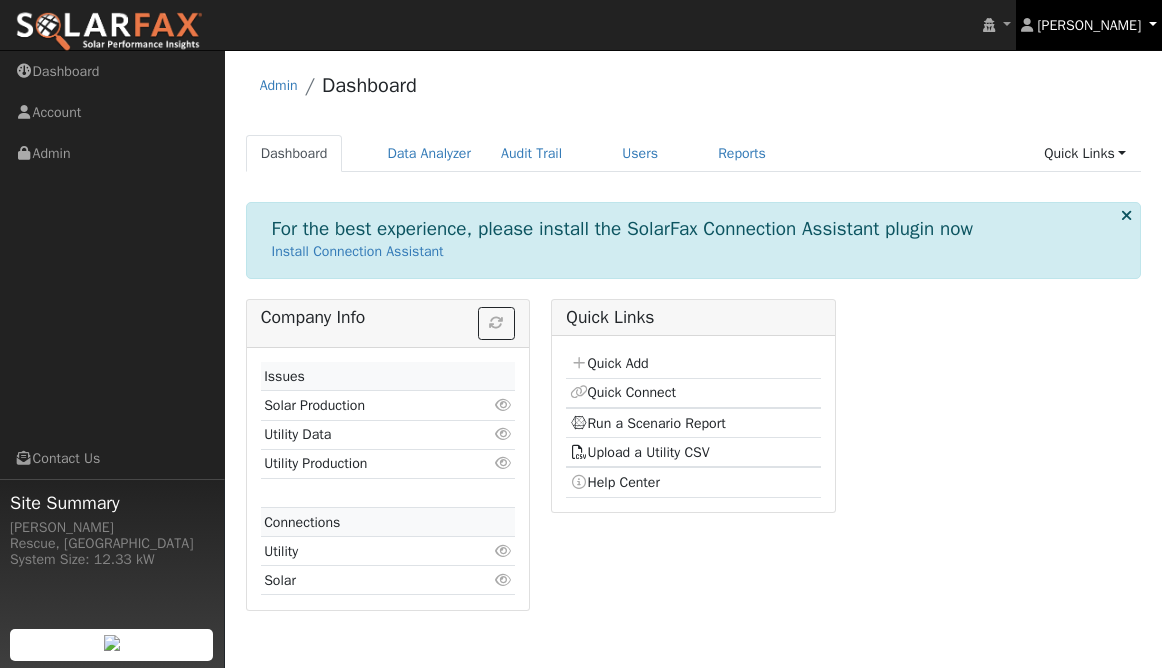 click on "[PERSON_NAME]" at bounding box center (1089, 25) 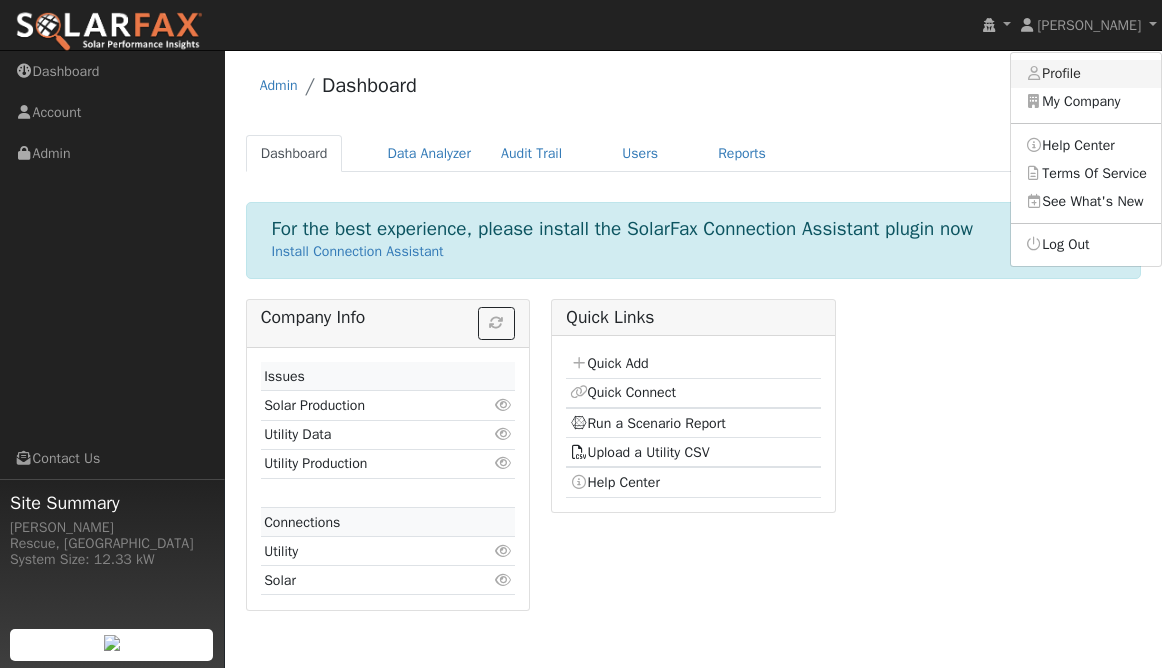 click on "Profile" at bounding box center (1086, 74) 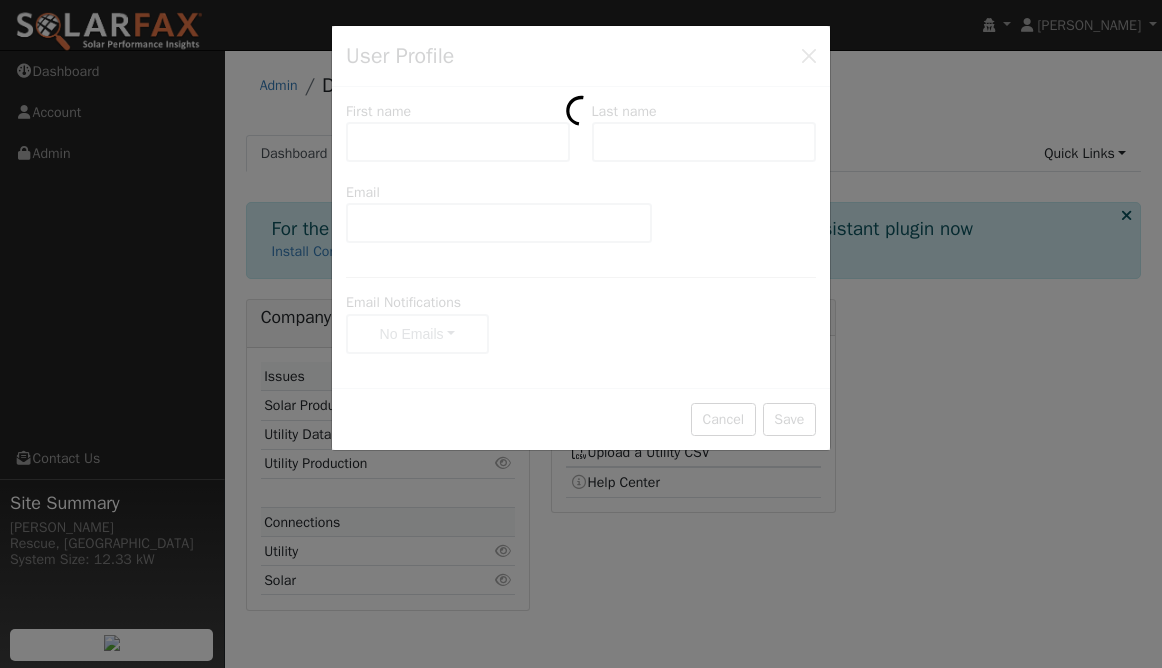 type on "[PERSON_NAME]" 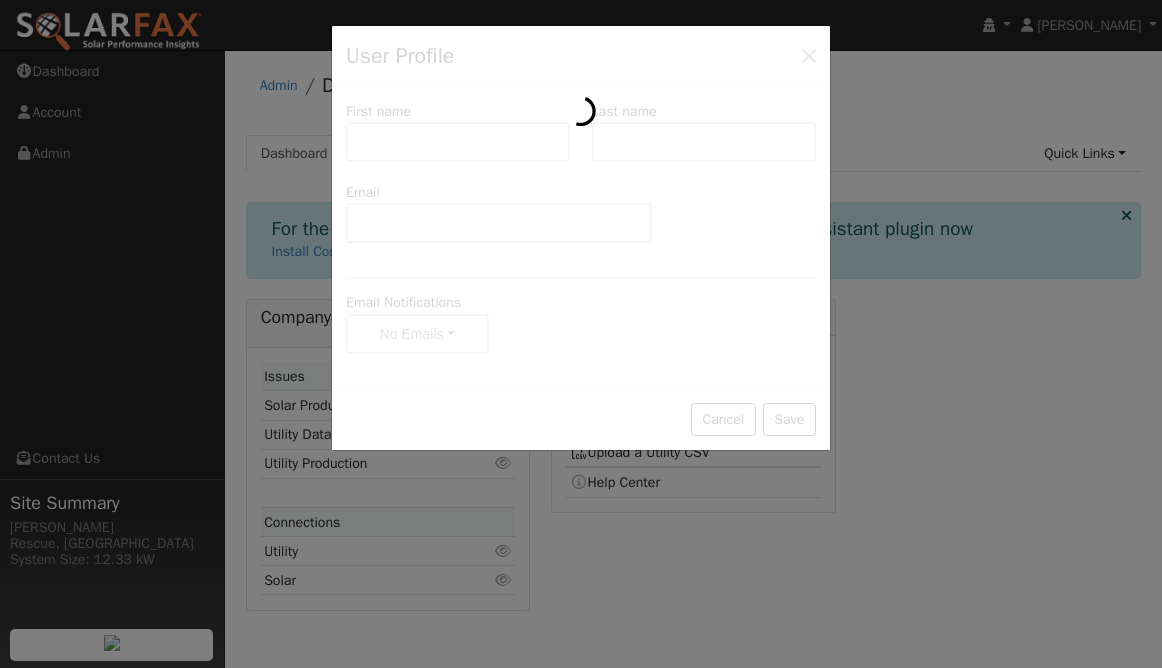 type on "[PERSON_NAME]" 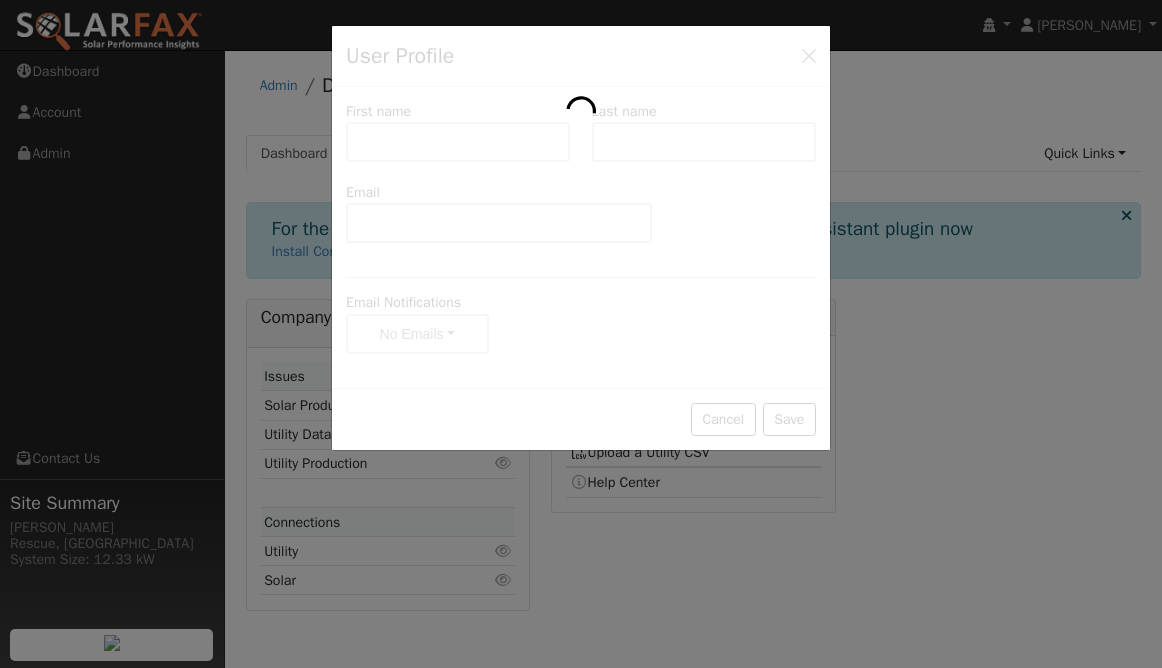 type on "[PERSON_NAME][EMAIL_ADDRESS][DOMAIN_NAME]" 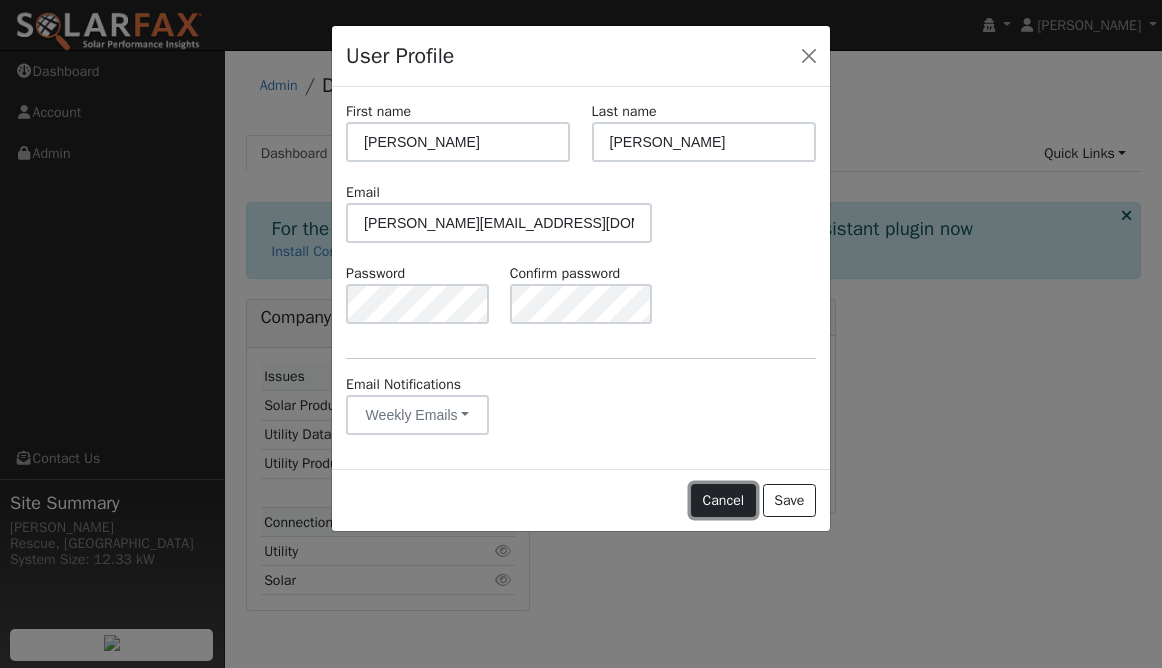 click on "Cancel" at bounding box center [723, 501] 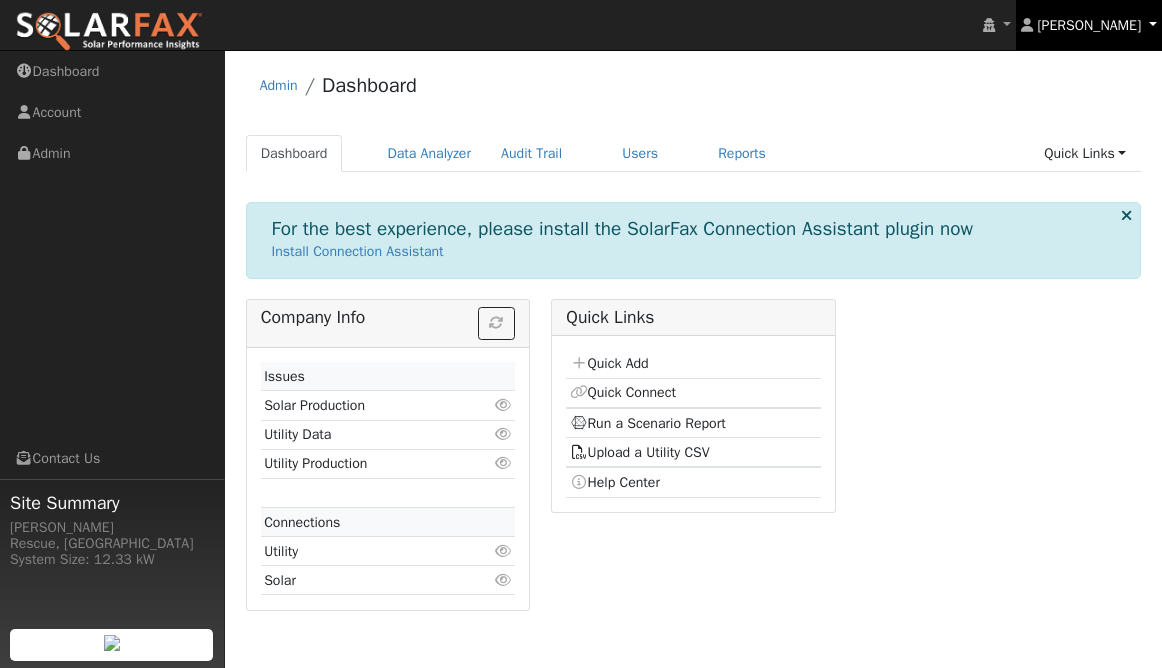click on "[PERSON_NAME]" at bounding box center (1089, 25) 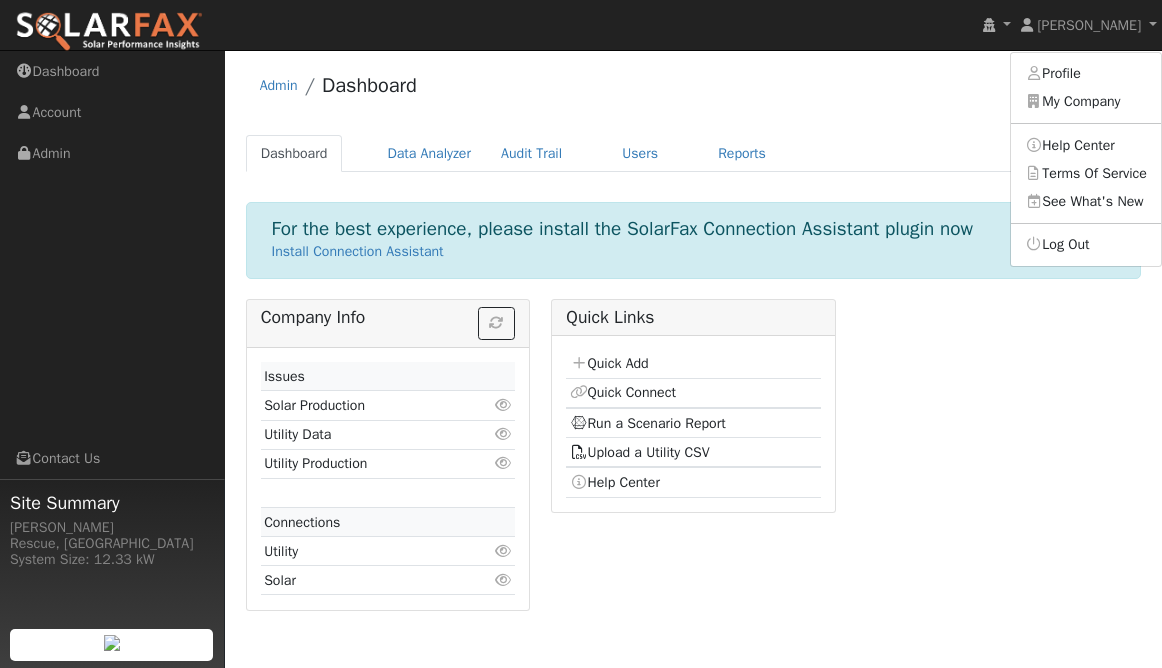 click on "Dashboard
Data Analyzer
Audit Trail
Users
Reports
Quick Links
Quick Add
Quick Connect
Run a Scenario Report
Upload a Utility CSV
Help Center" at bounding box center (694, 153) 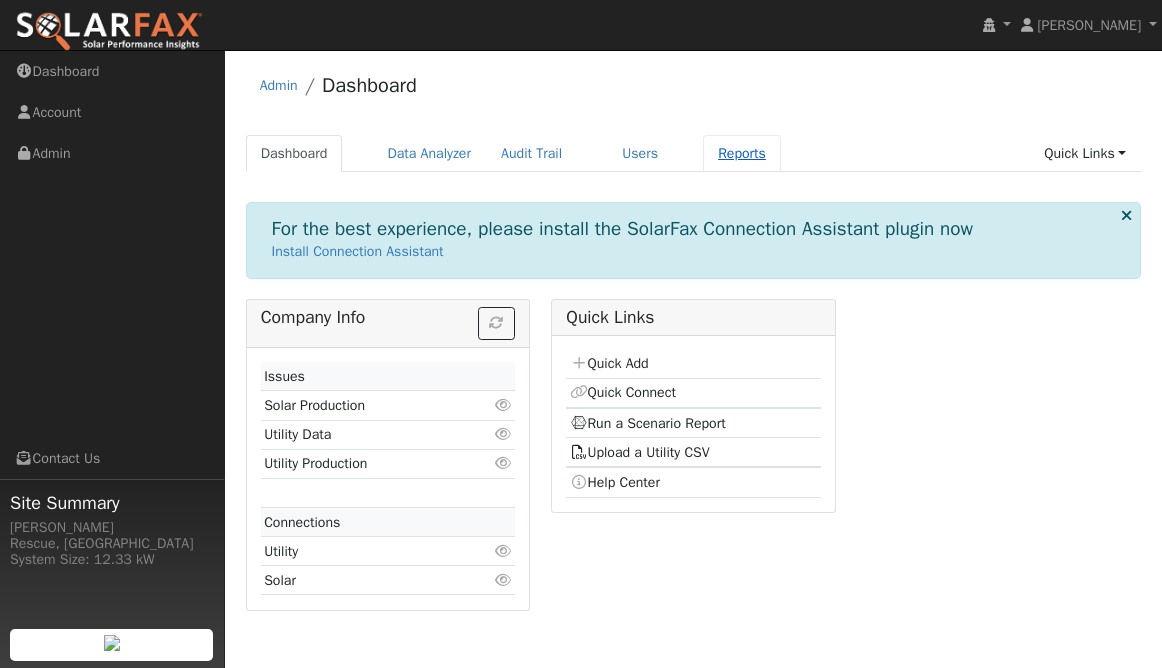 click on "Reports" at bounding box center [742, 153] 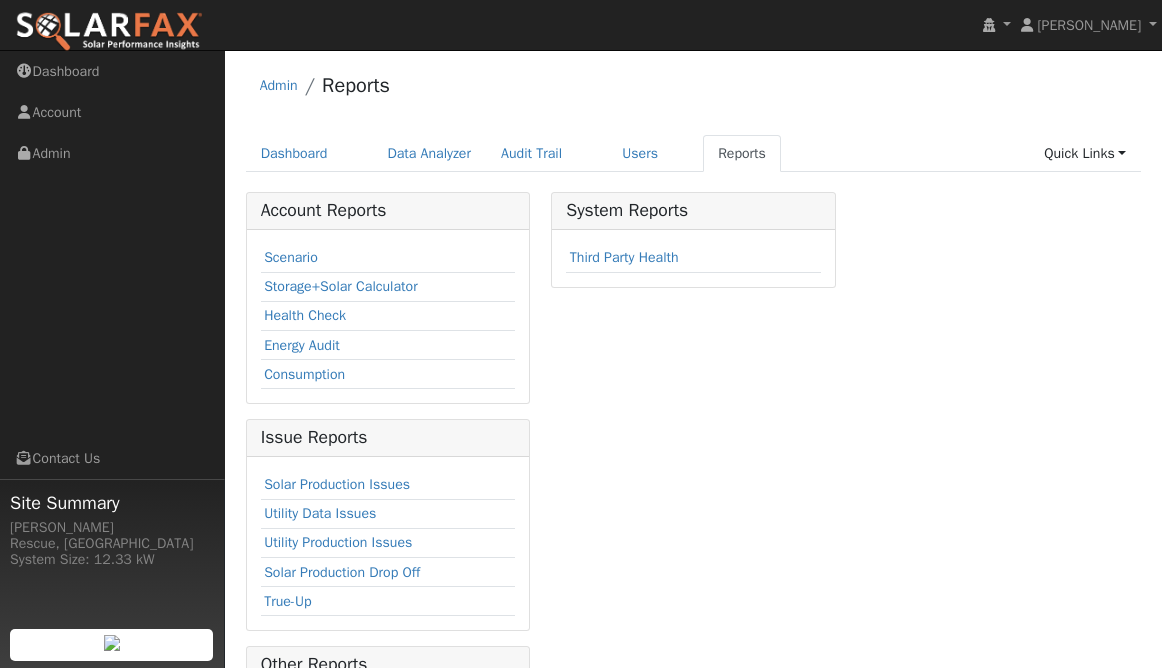 scroll, scrollTop: 303, scrollLeft: 0, axis: vertical 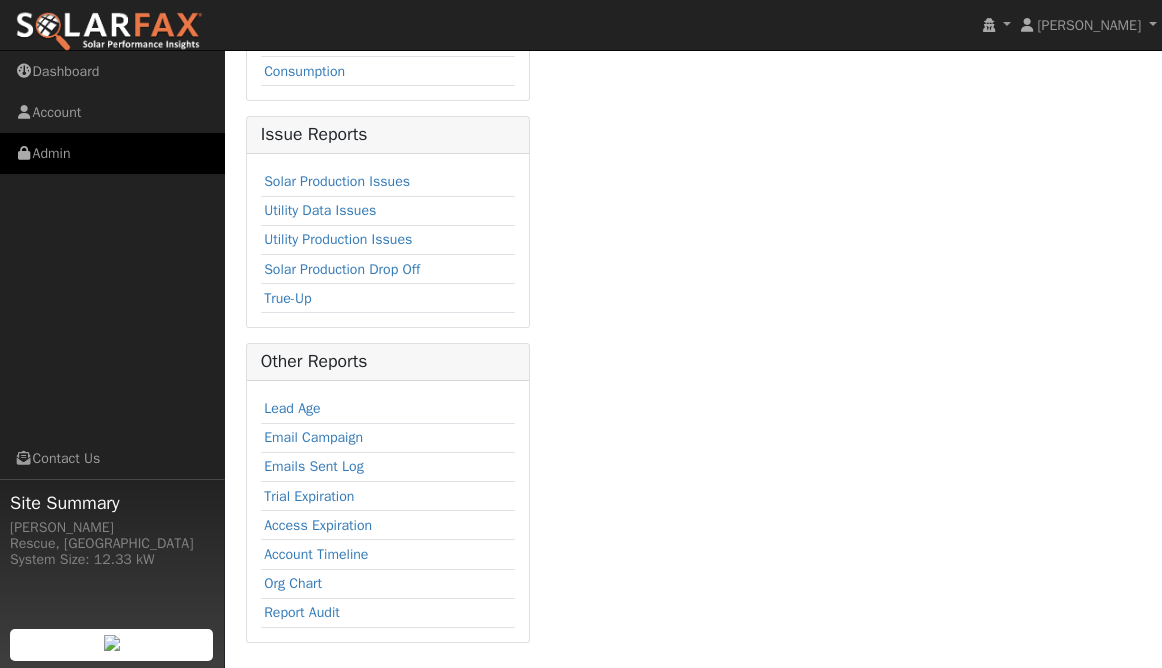 click on "Admin" at bounding box center (112, 153) 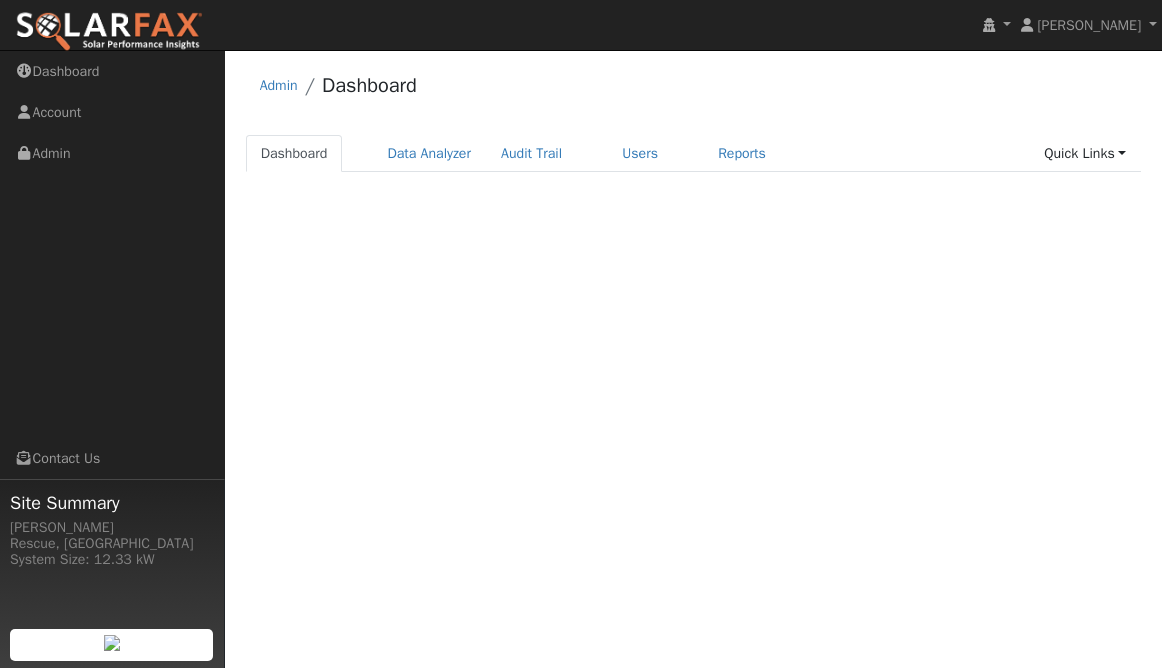 scroll, scrollTop: 0, scrollLeft: 0, axis: both 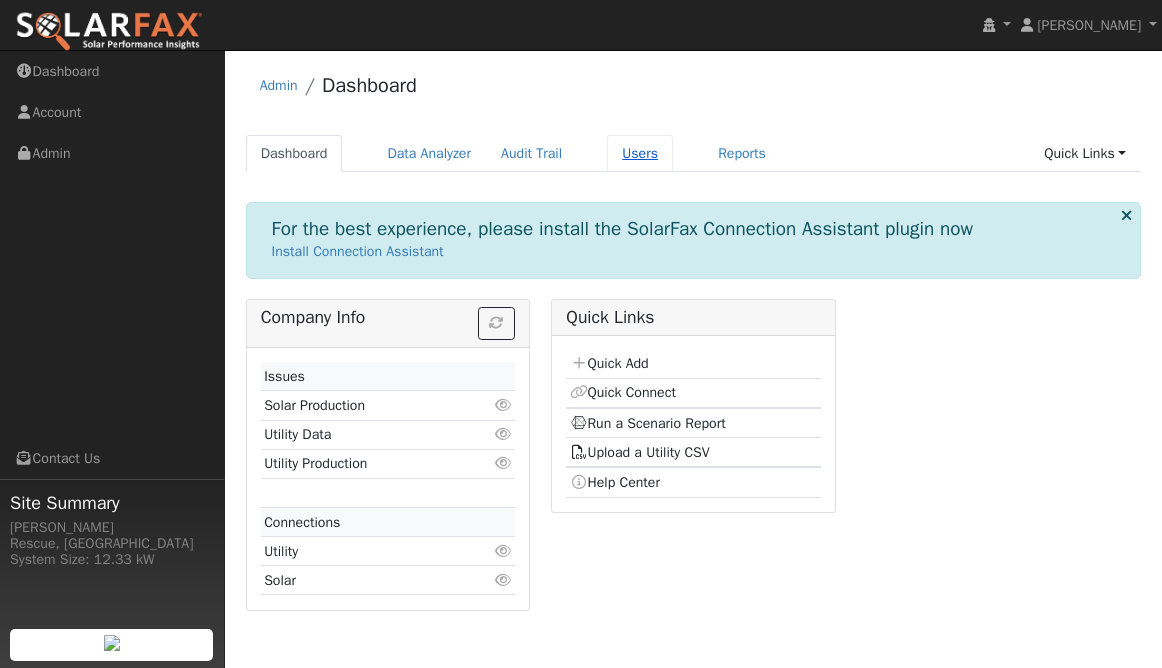 click on "Users" at bounding box center [640, 153] 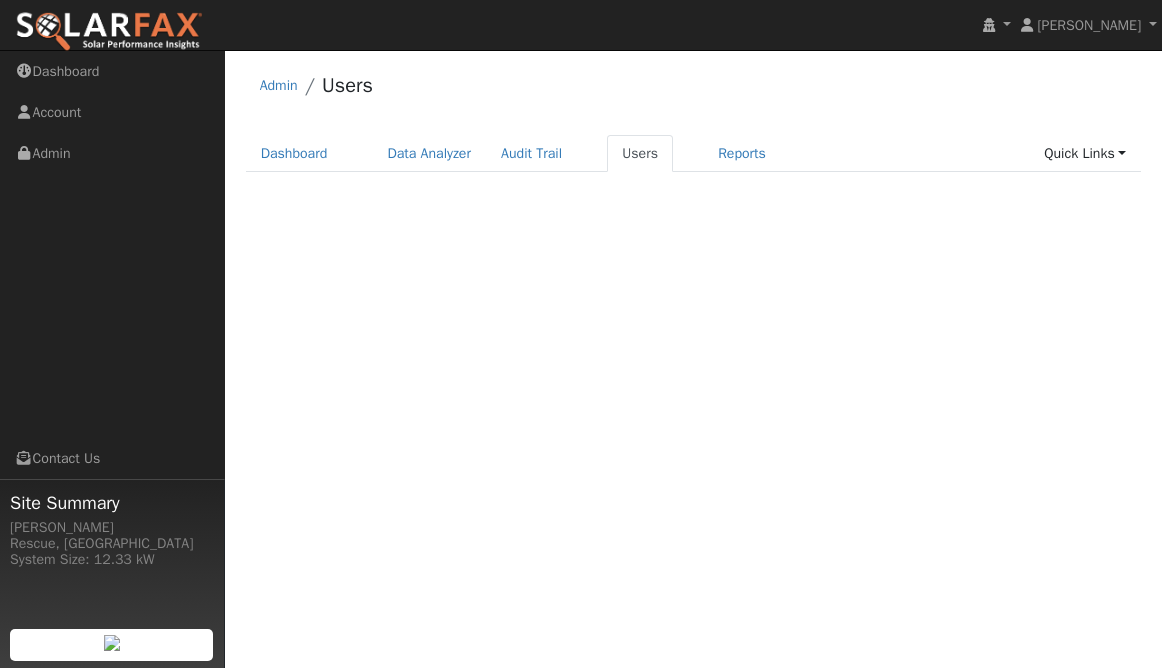 scroll, scrollTop: 0, scrollLeft: 0, axis: both 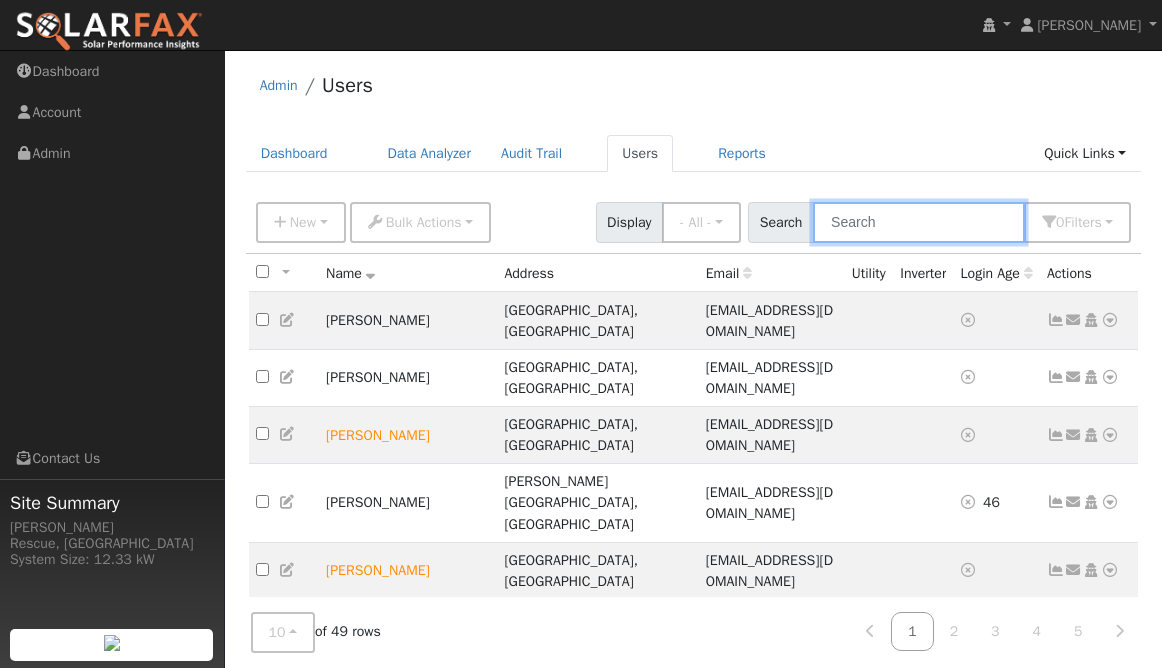 click at bounding box center (919, 222) 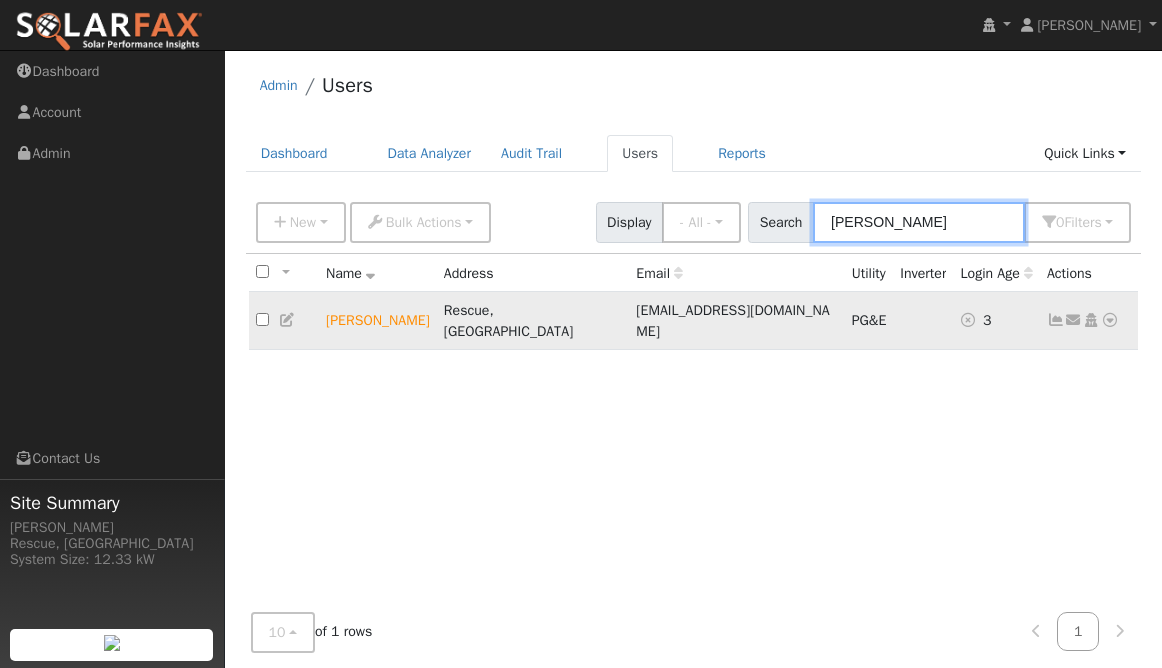 type on "[PERSON_NAME]" 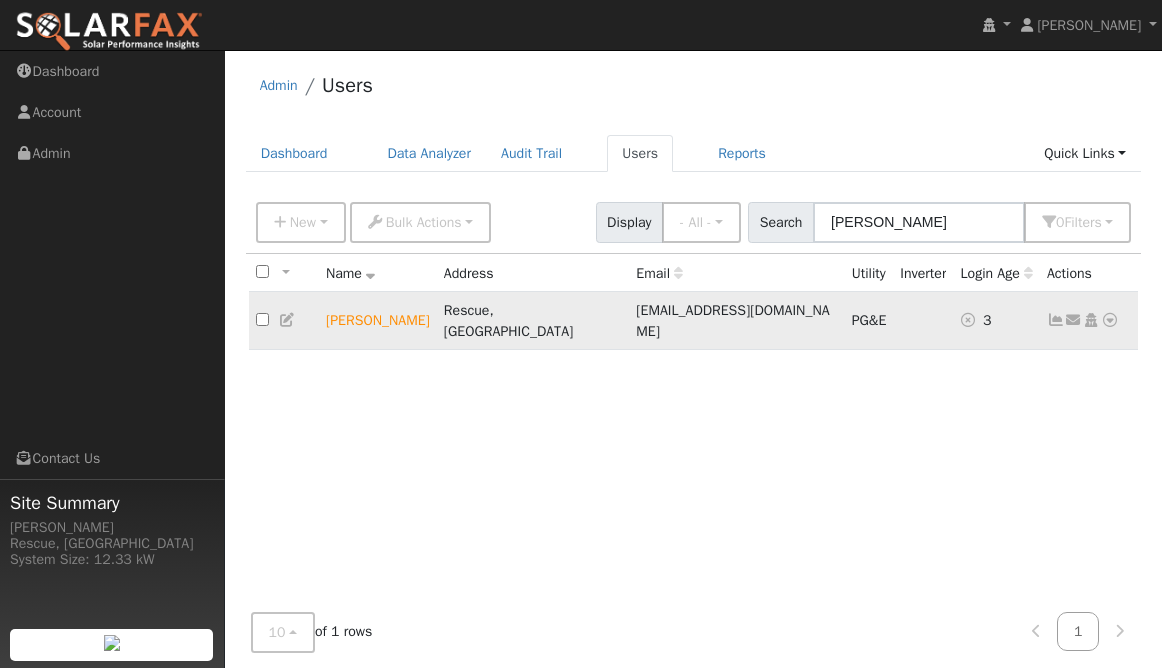 click at bounding box center (1110, 320) 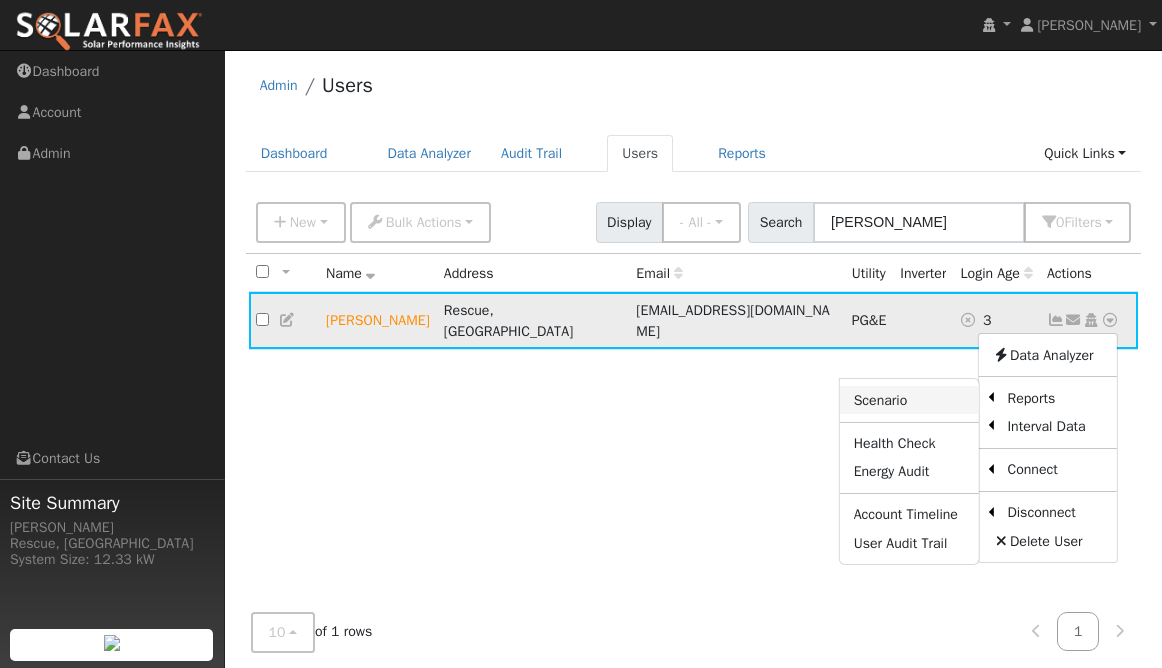 click on "Scenario" at bounding box center [909, 400] 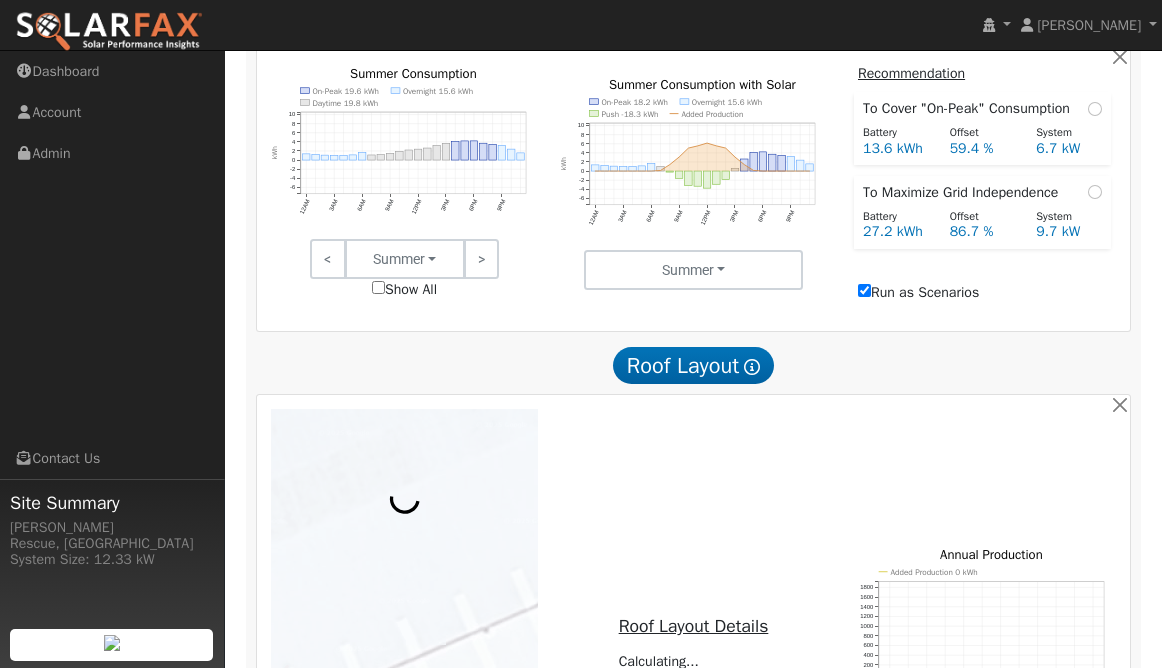 scroll, scrollTop: 983, scrollLeft: 0, axis: vertical 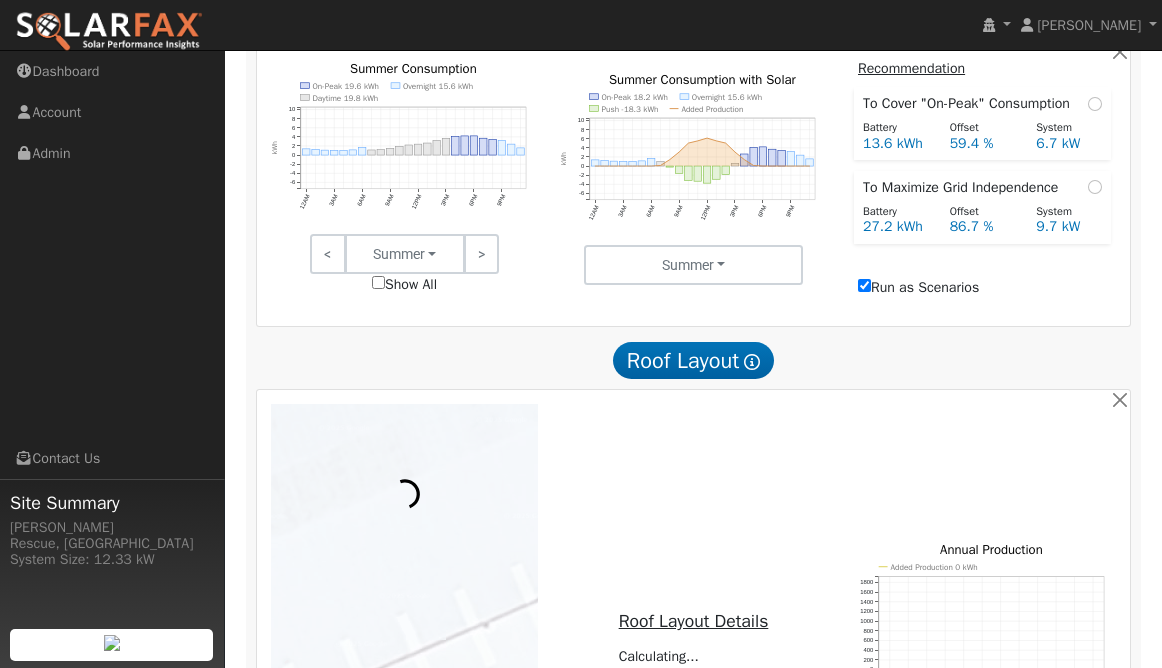 click on "Run as Scenarios" at bounding box center (864, 285) 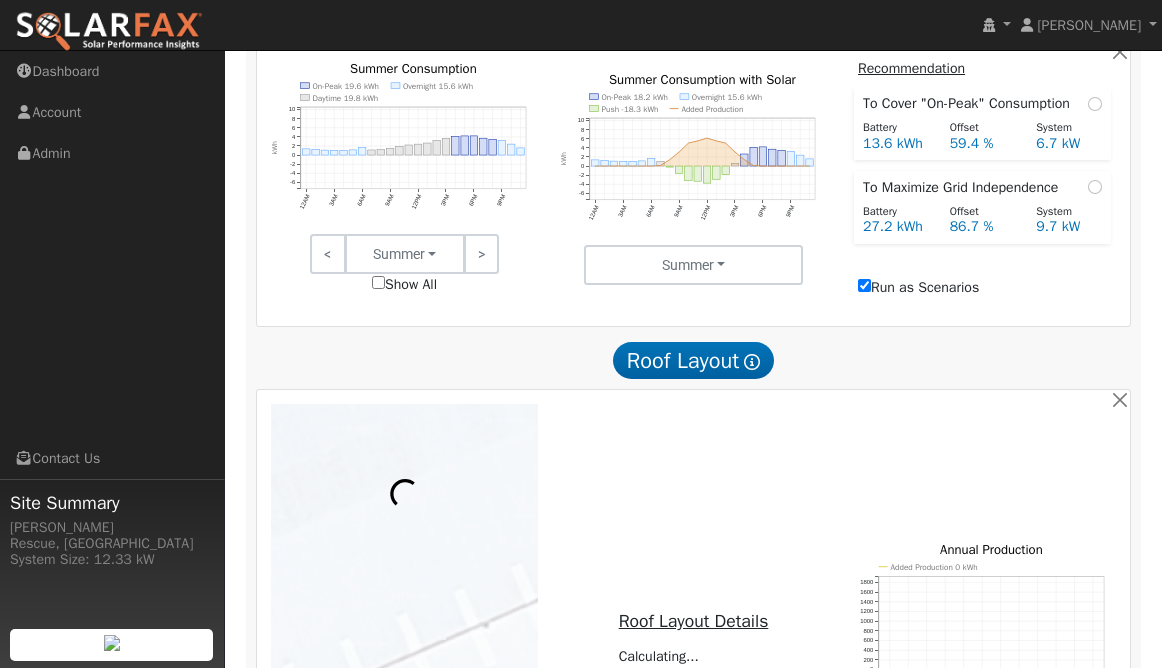 checkbox on "false" 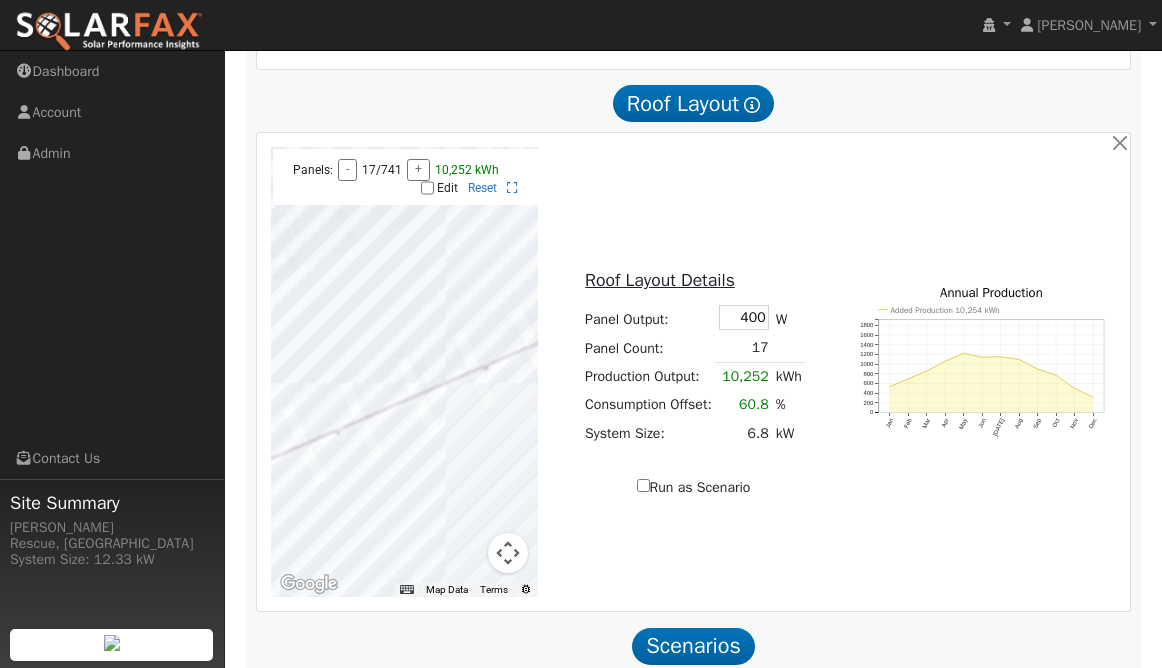 scroll, scrollTop: 1264, scrollLeft: 0, axis: vertical 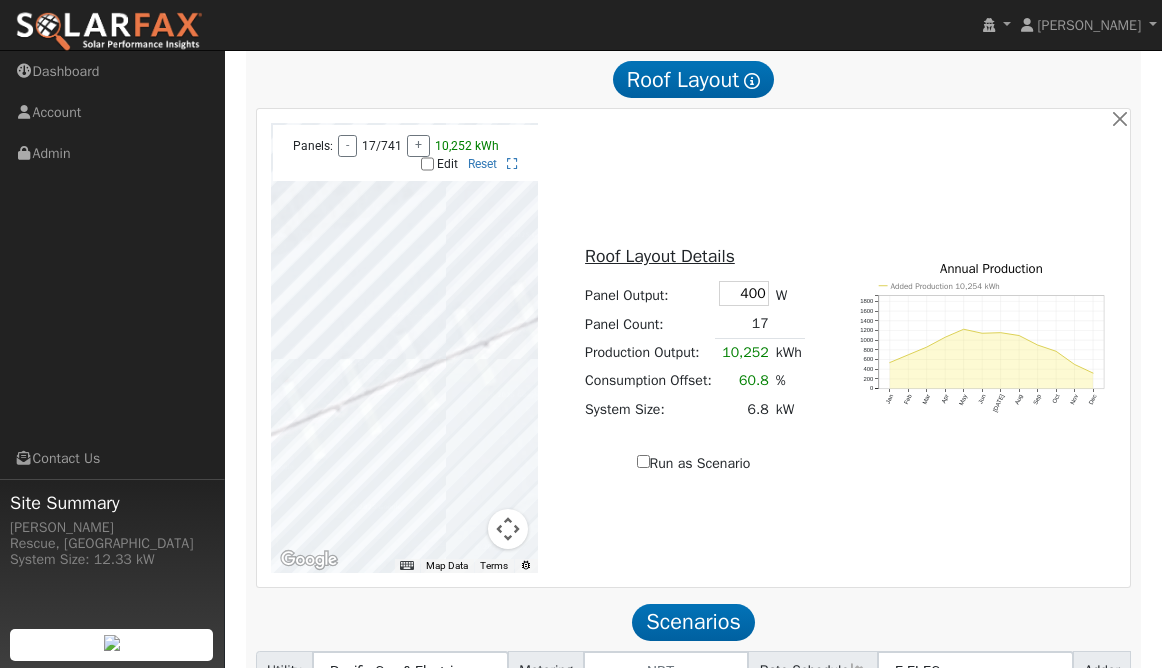 click on "Edit" at bounding box center [427, 164] 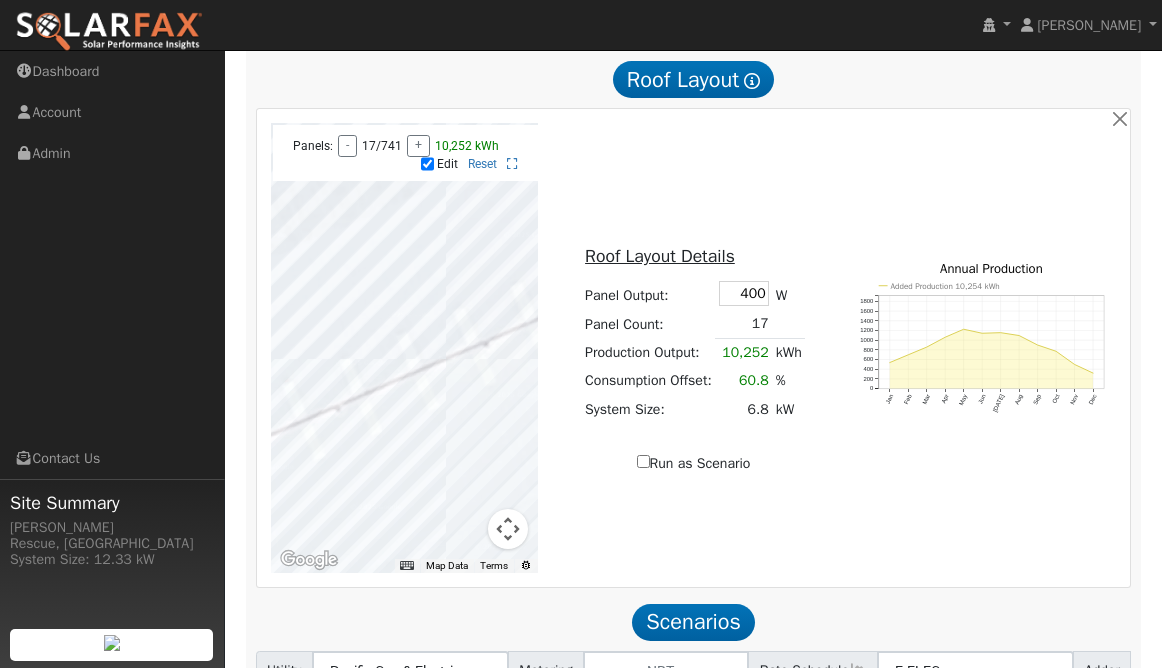 click at bounding box center [508, 529] 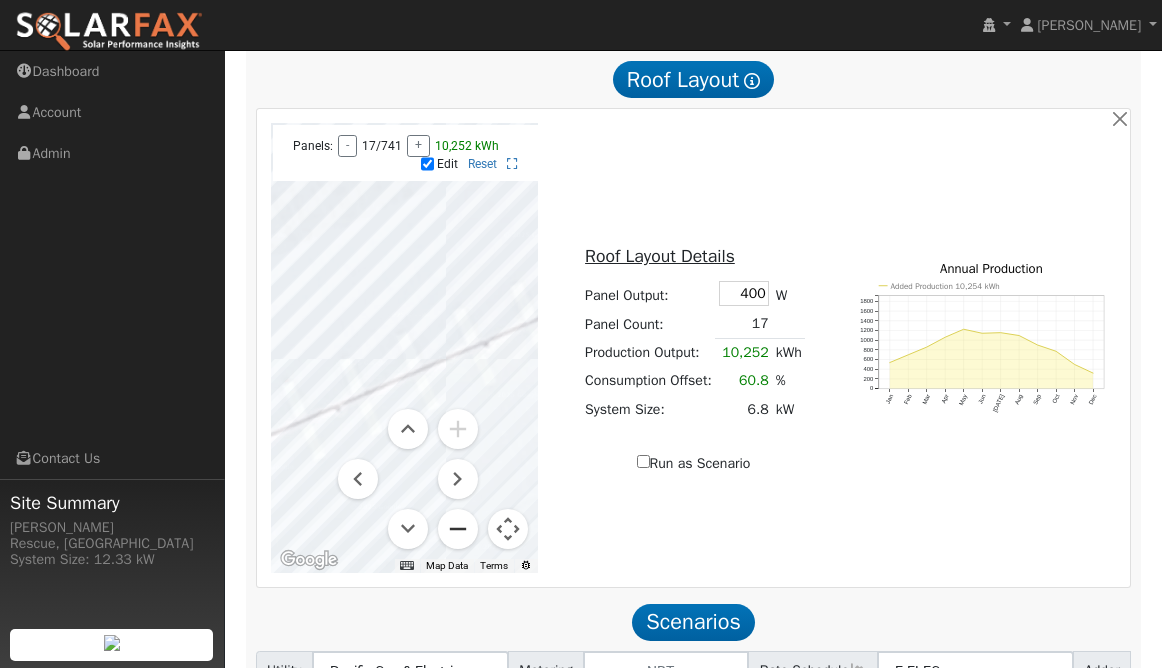 click at bounding box center [458, 529] 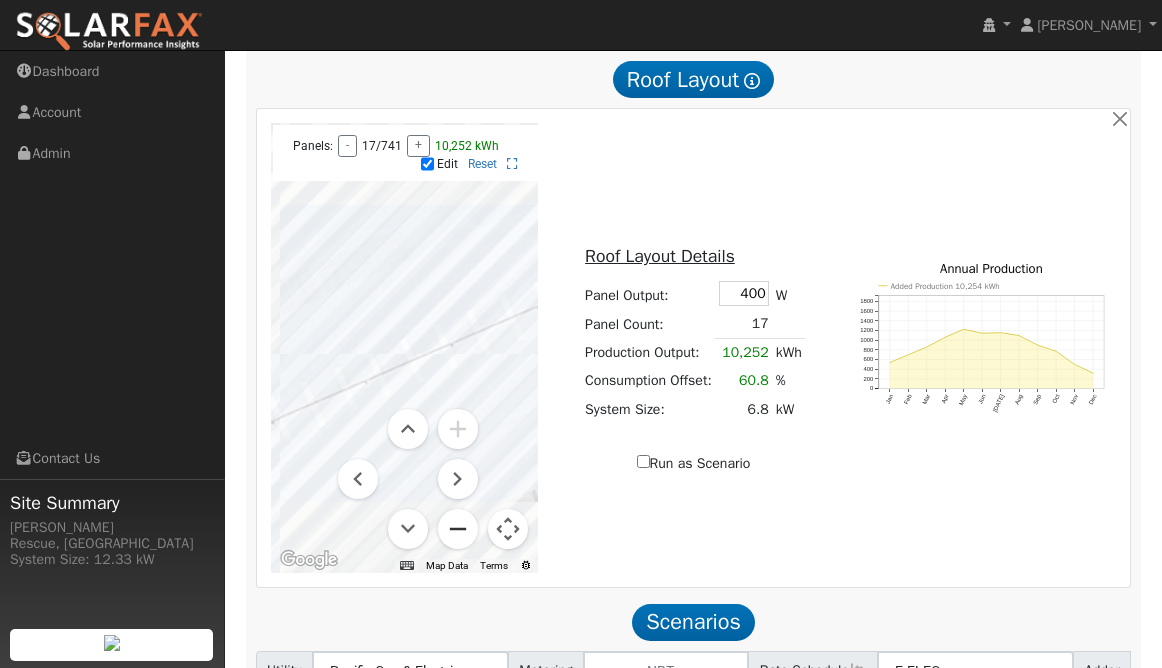 click at bounding box center [458, 529] 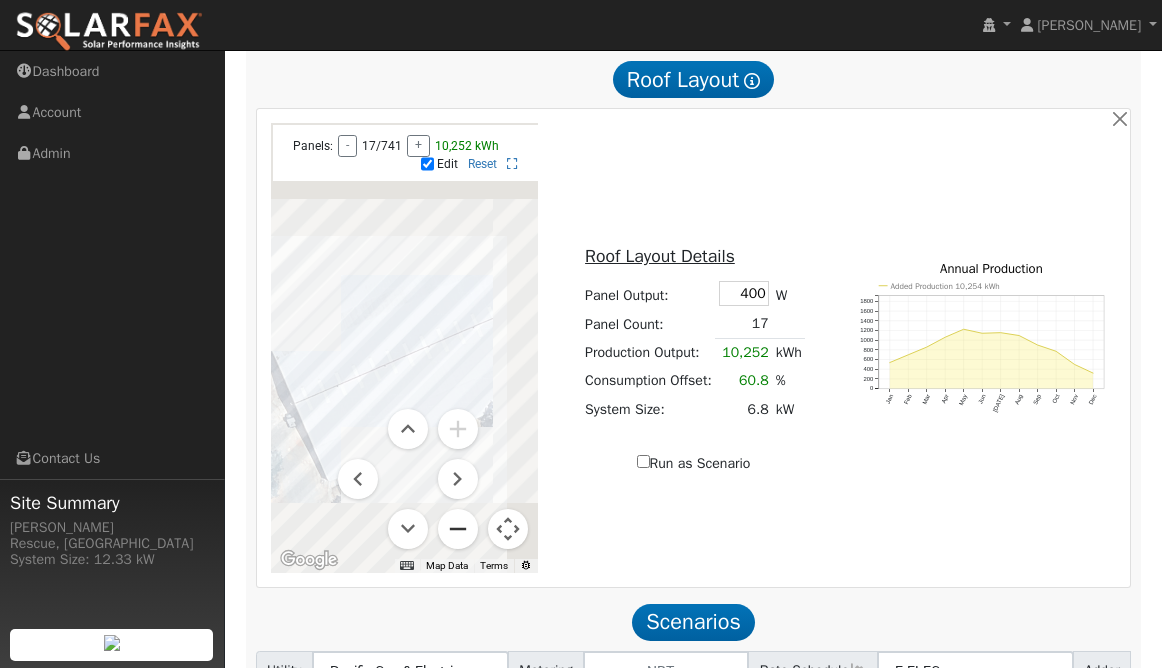 click at bounding box center [458, 529] 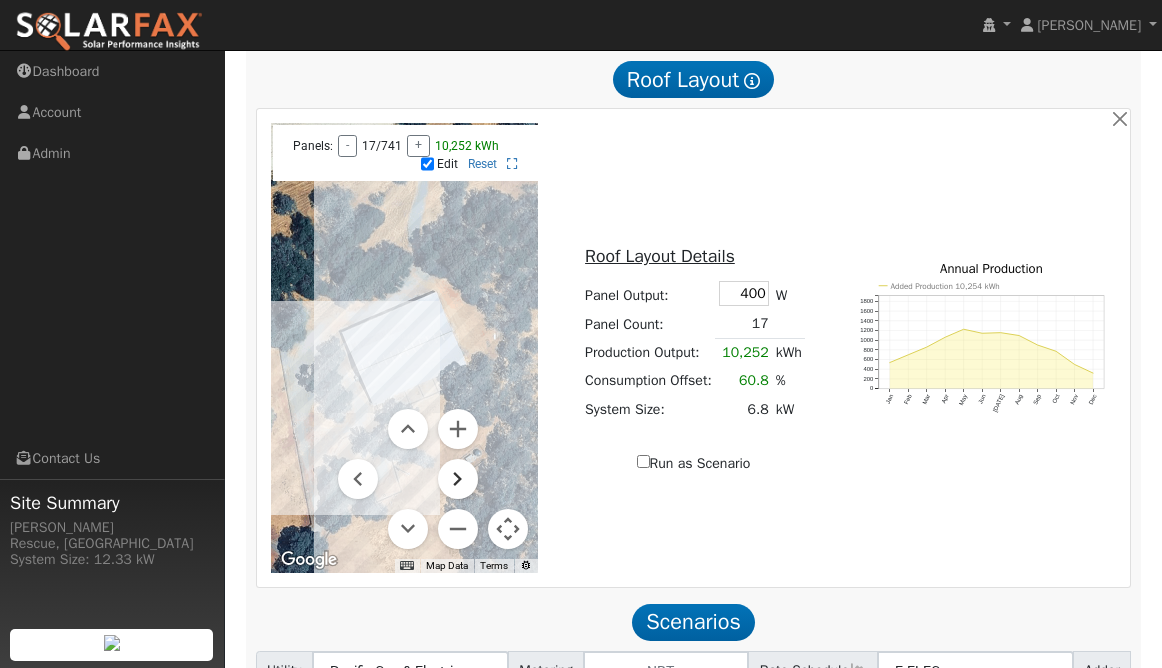 click at bounding box center [458, 479] 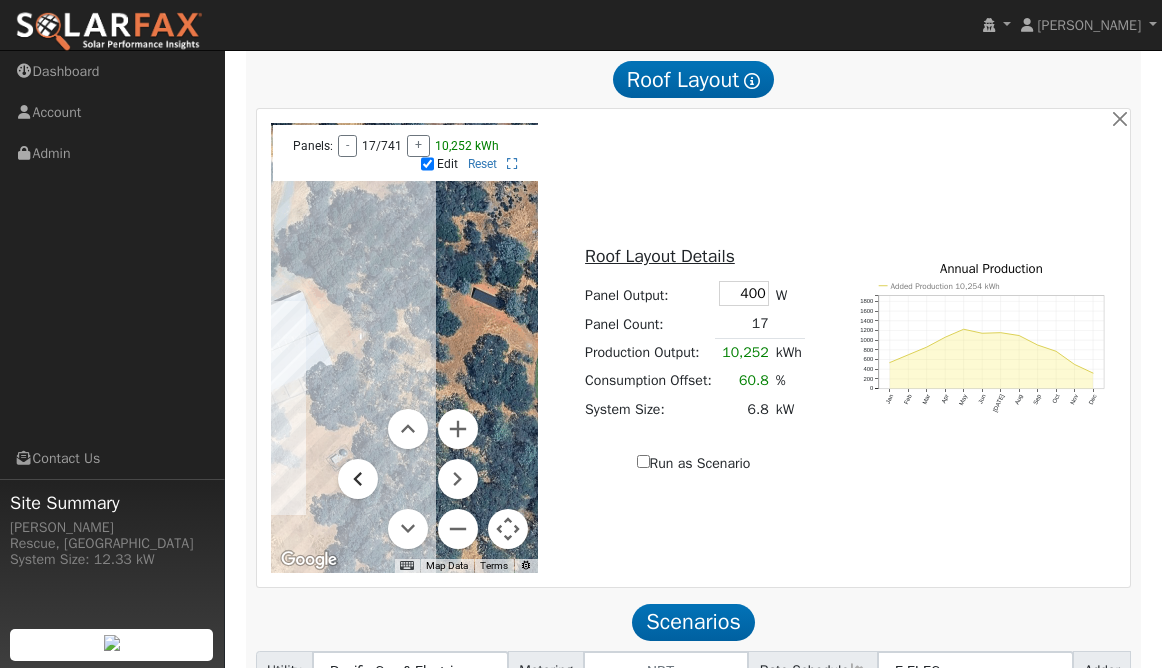 click at bounding box center (358, 479) 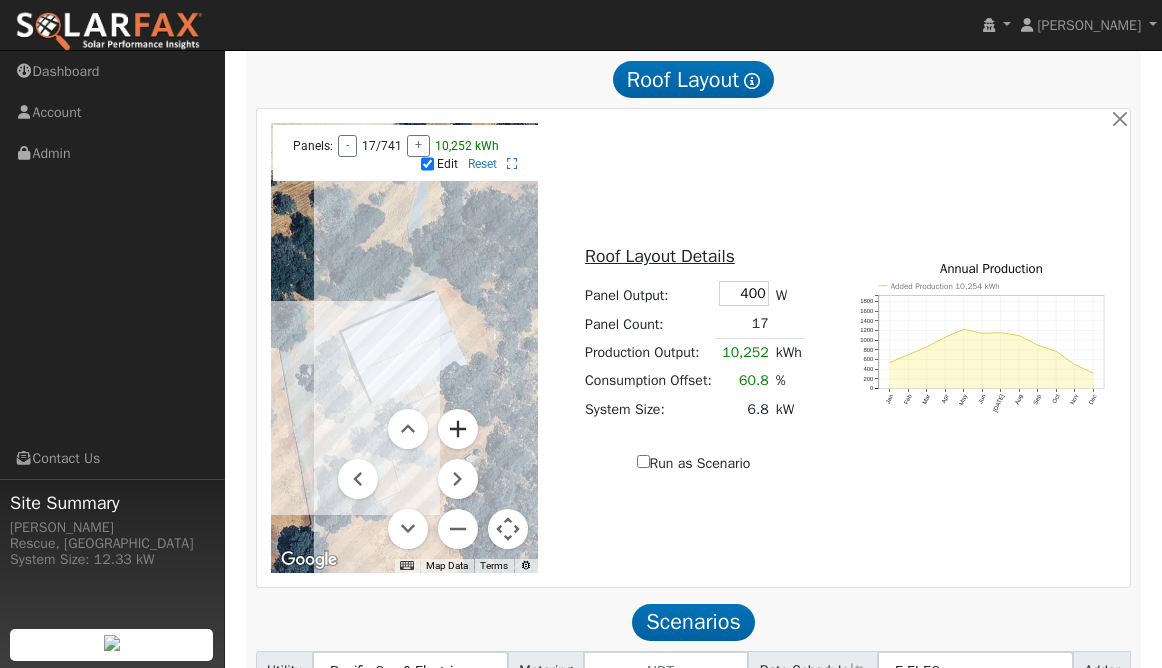 click at bounding box center [458, 429] 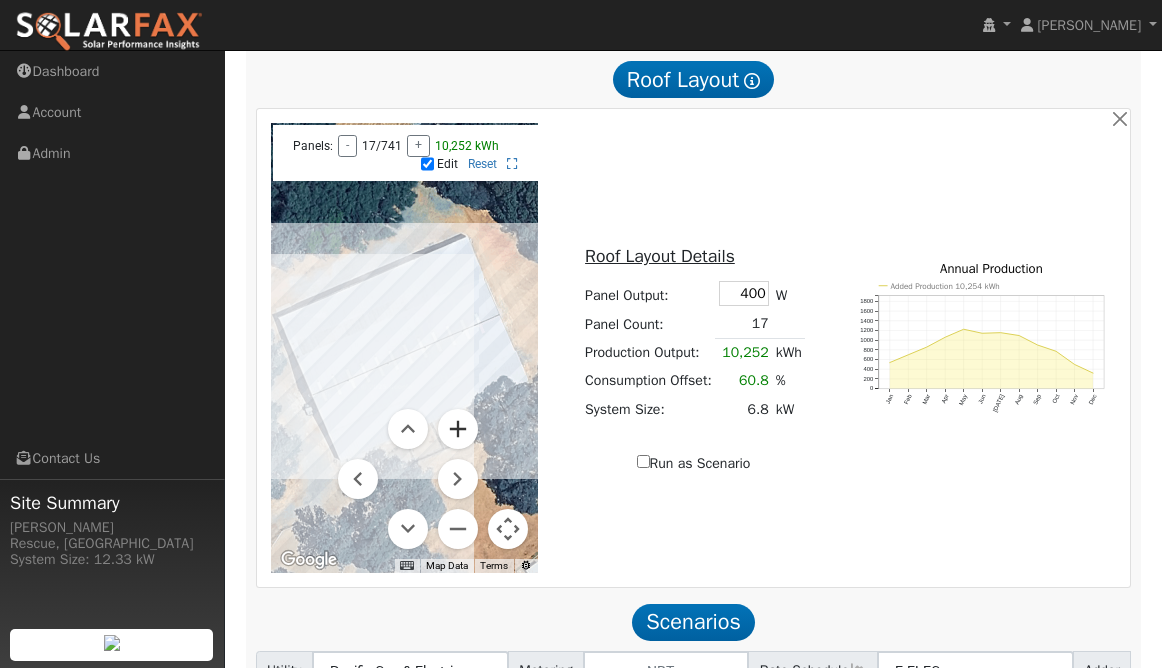 click at bounding box center (458, 429) 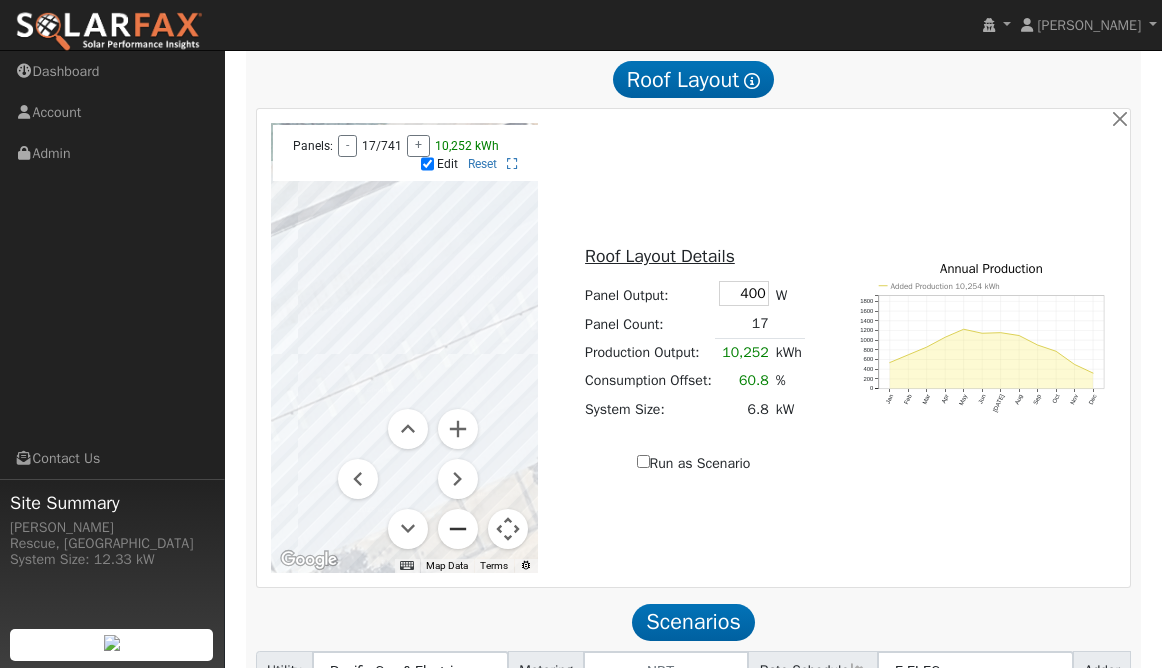 click at bounding box center [458, 529] 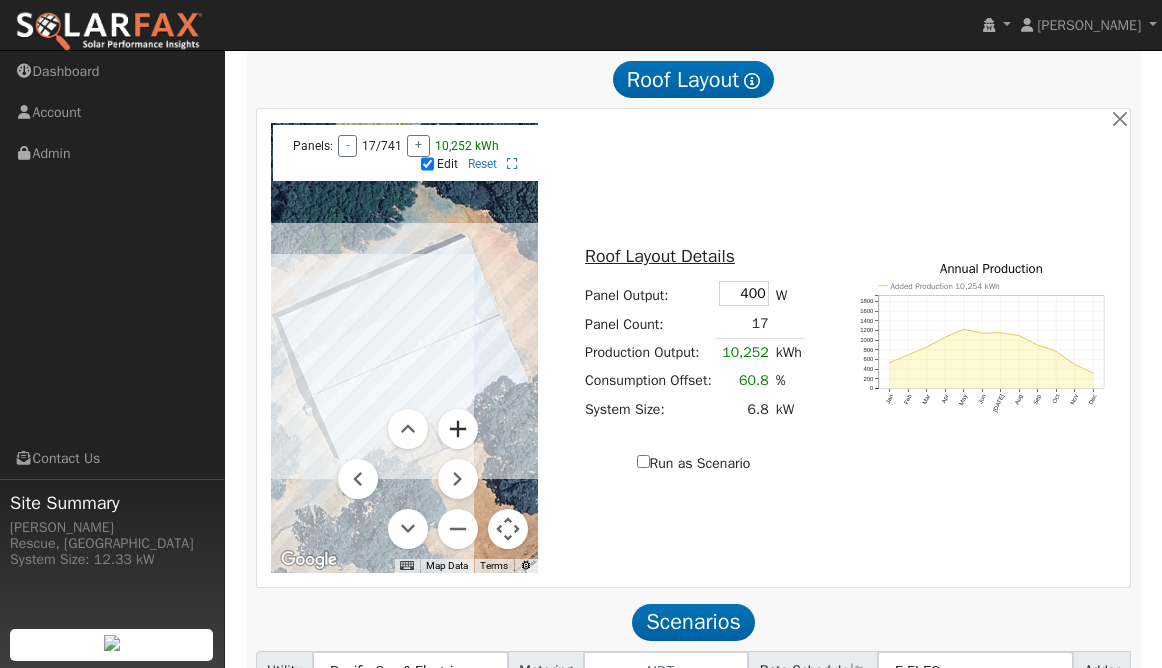 click at bounding box center [458, 429] 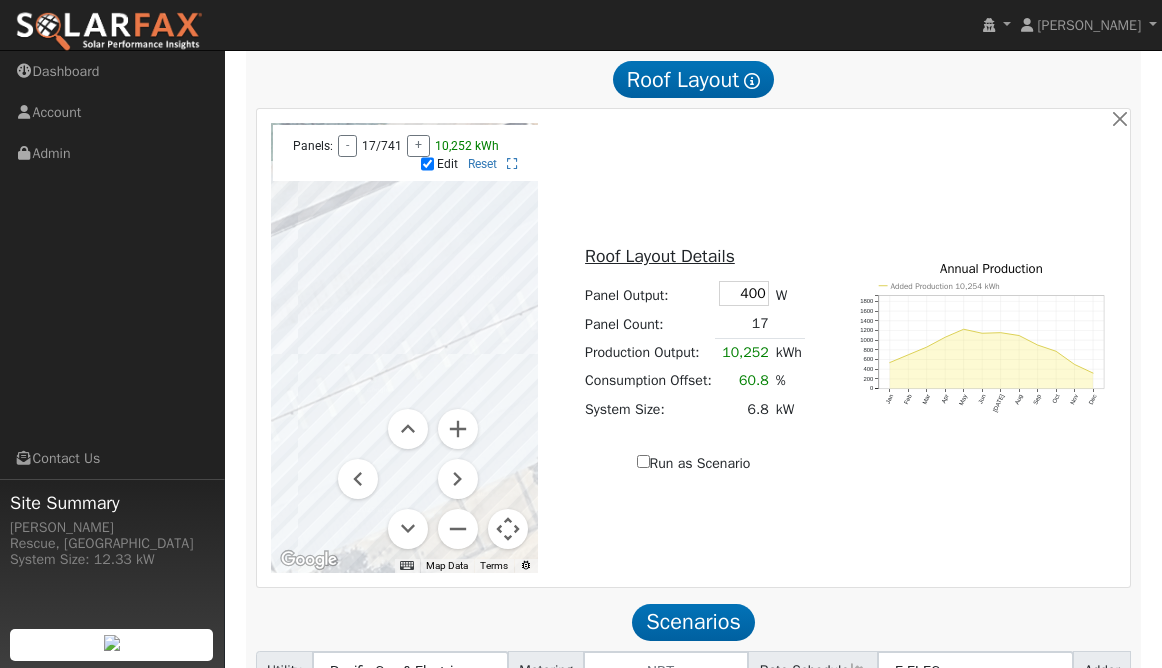 click at bounding box center [408, 479] 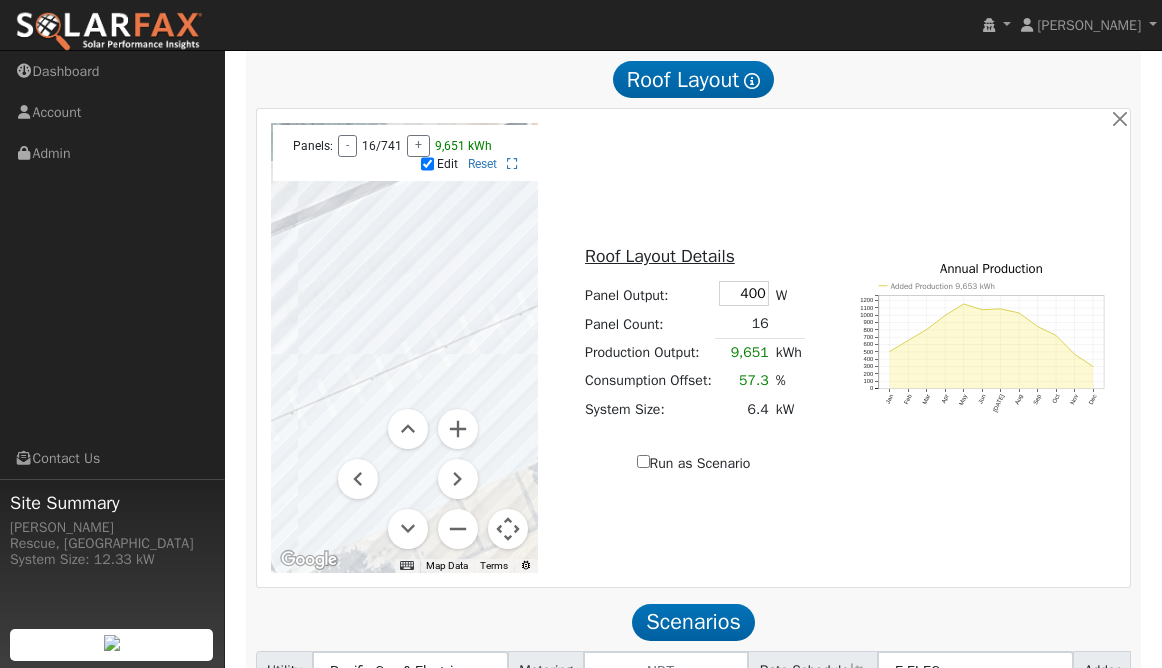 click at bounding box center [405, 348] 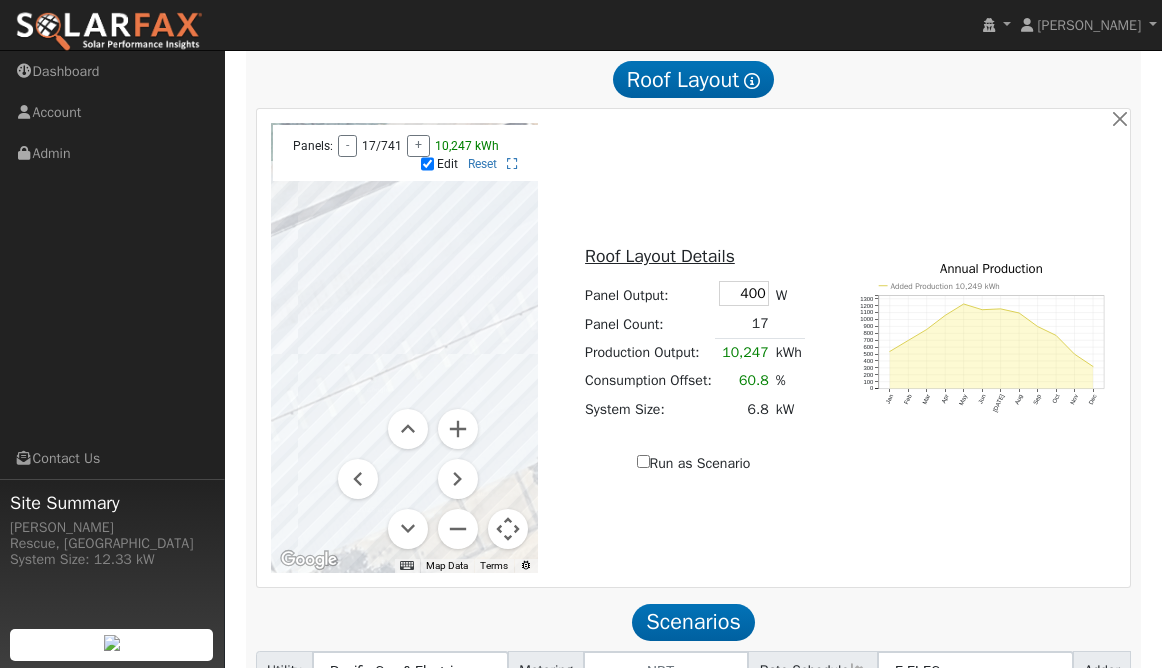 click at bounding box center (408, 479) 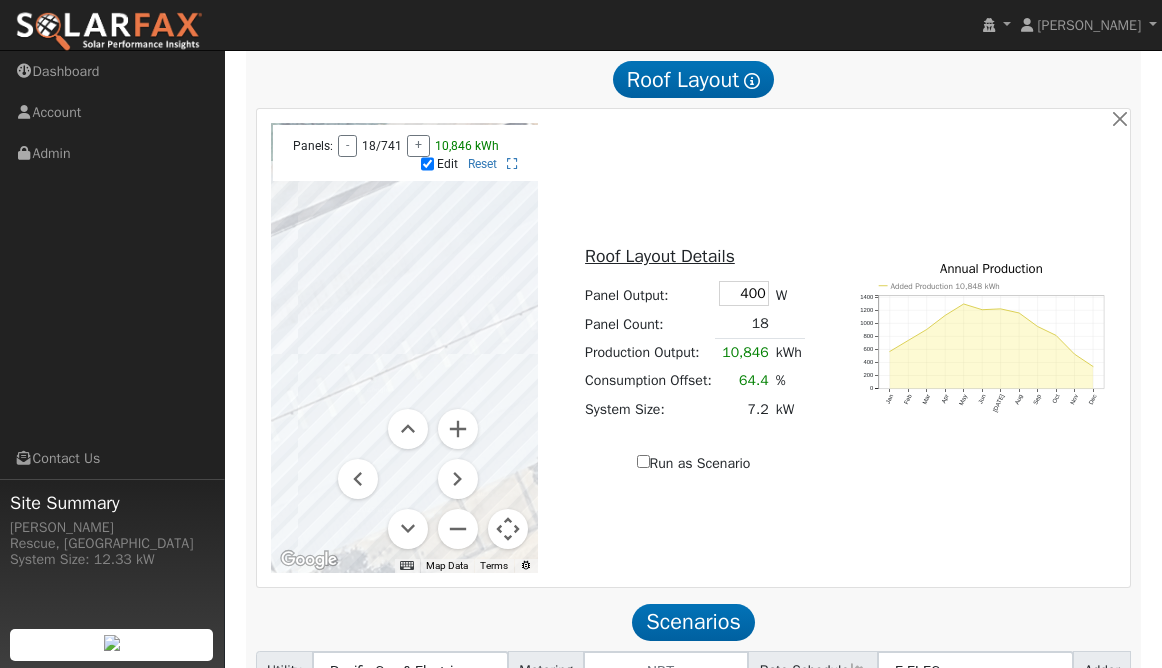 click at bounding box center (405, 348) 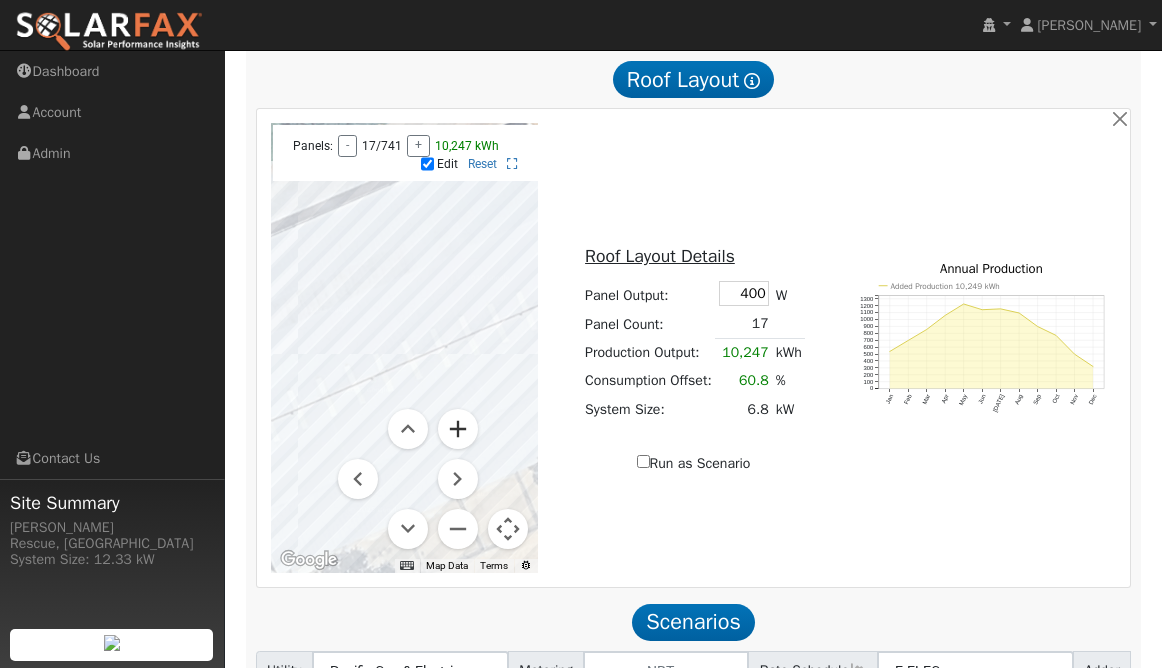 click at bounding box center (458, 429) 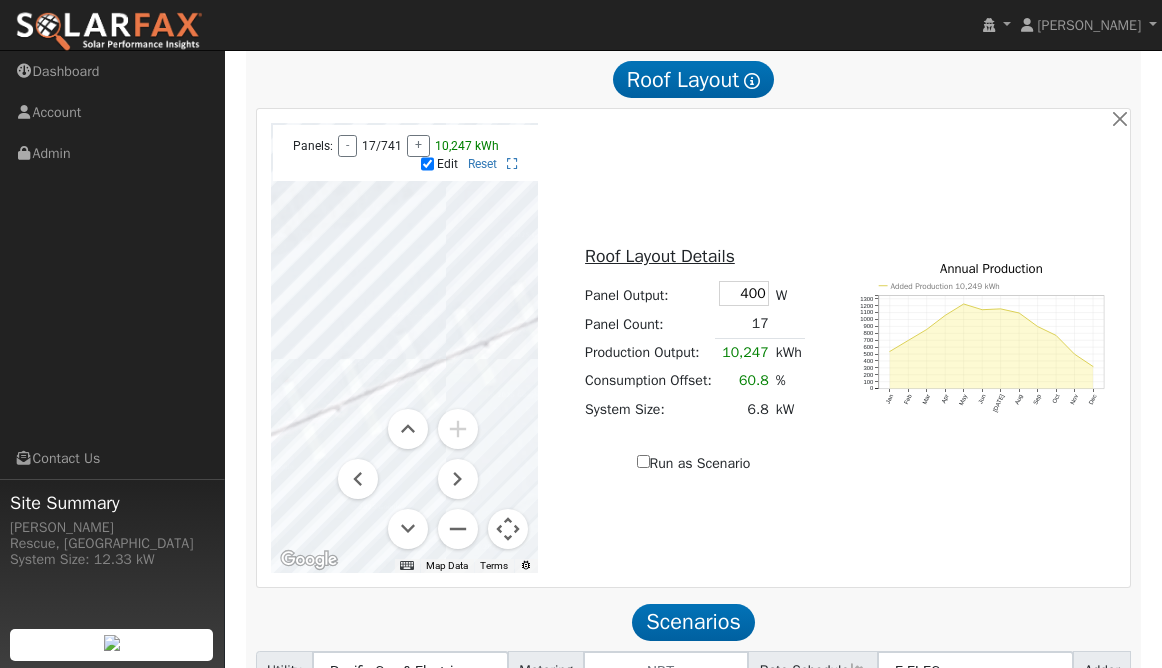 click at bounding box center [405, 348] 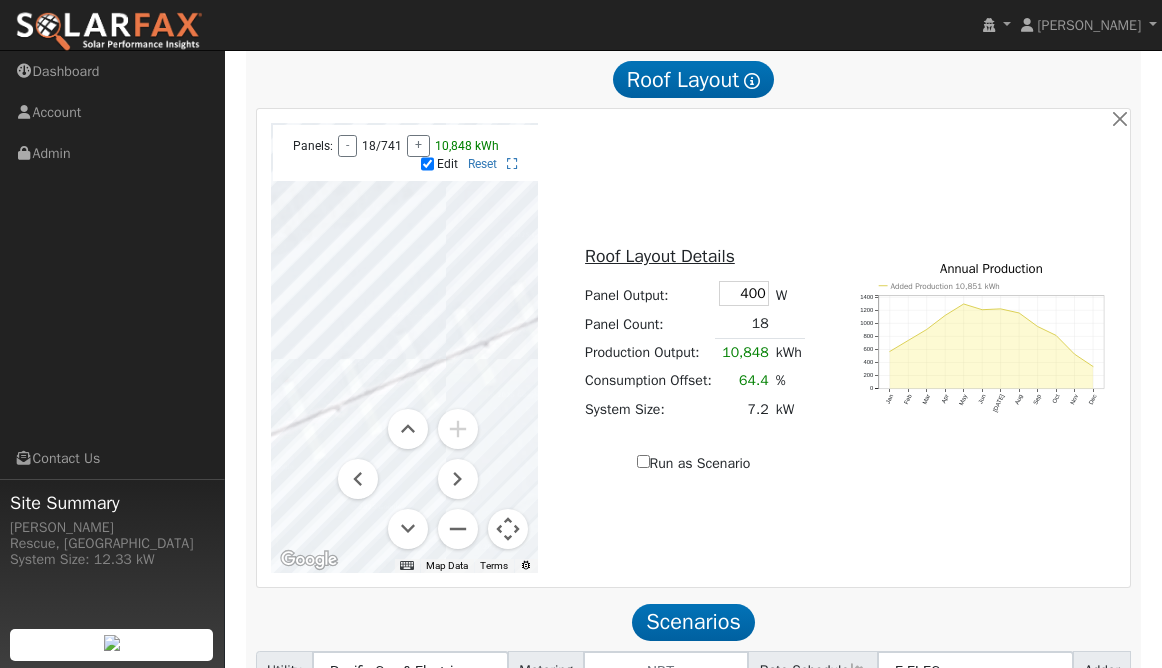 click at bounding box center (405, 348) 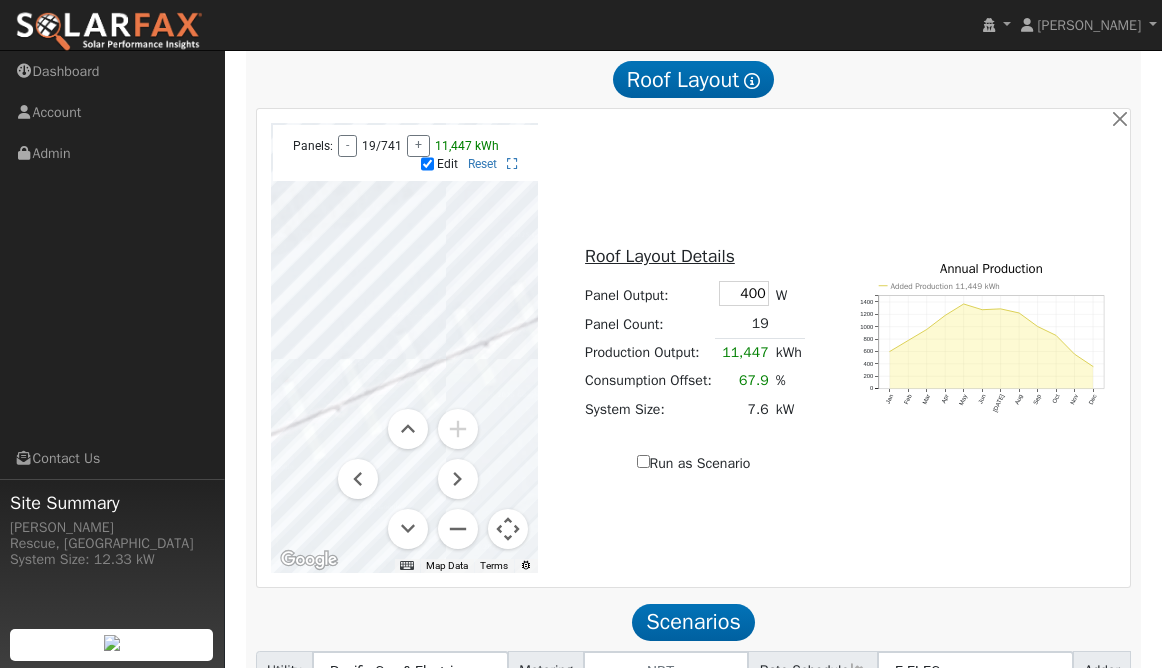 click at bounding box center (405, 348) 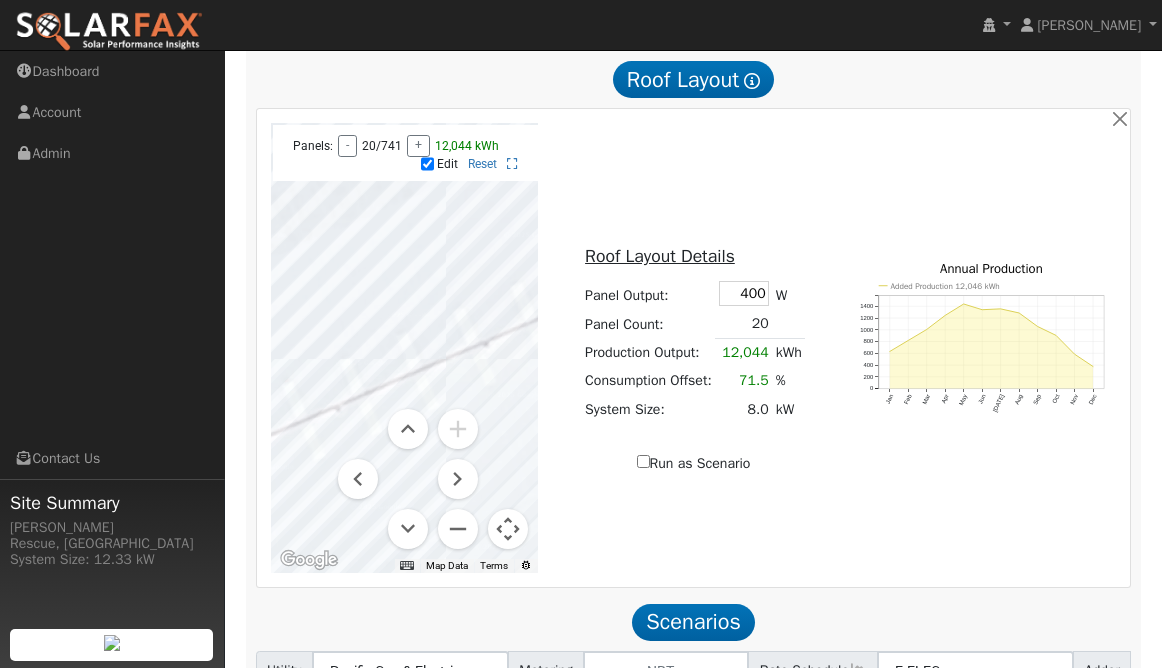 click at bounding box center (405, 348) 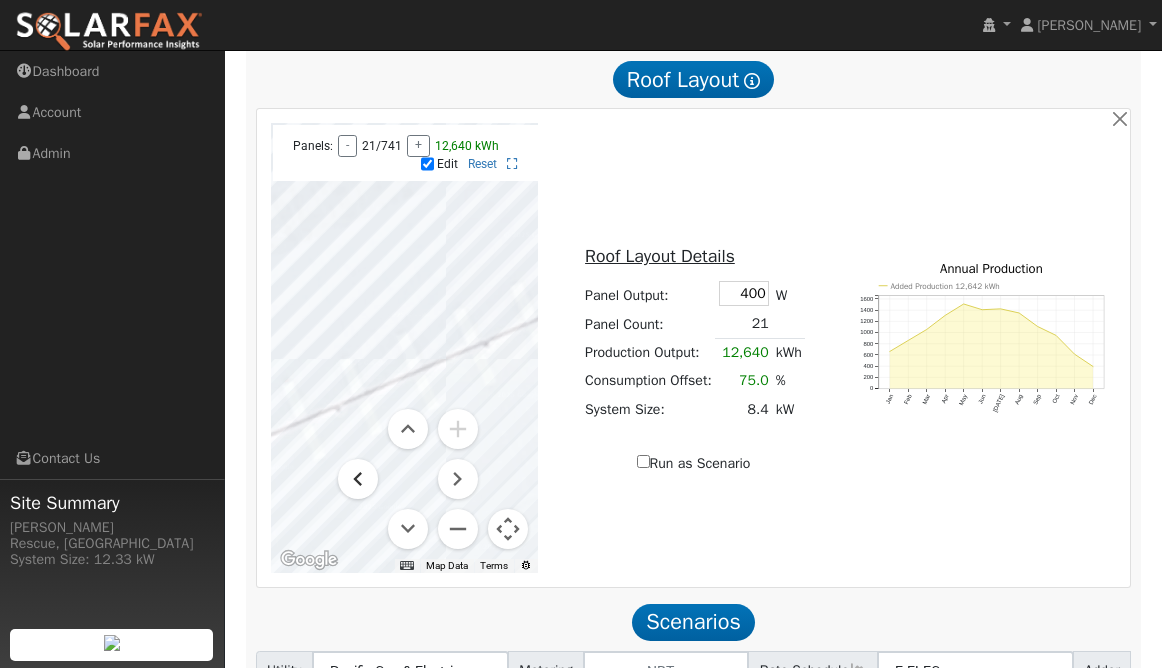 click at bounding box center [358, 479] 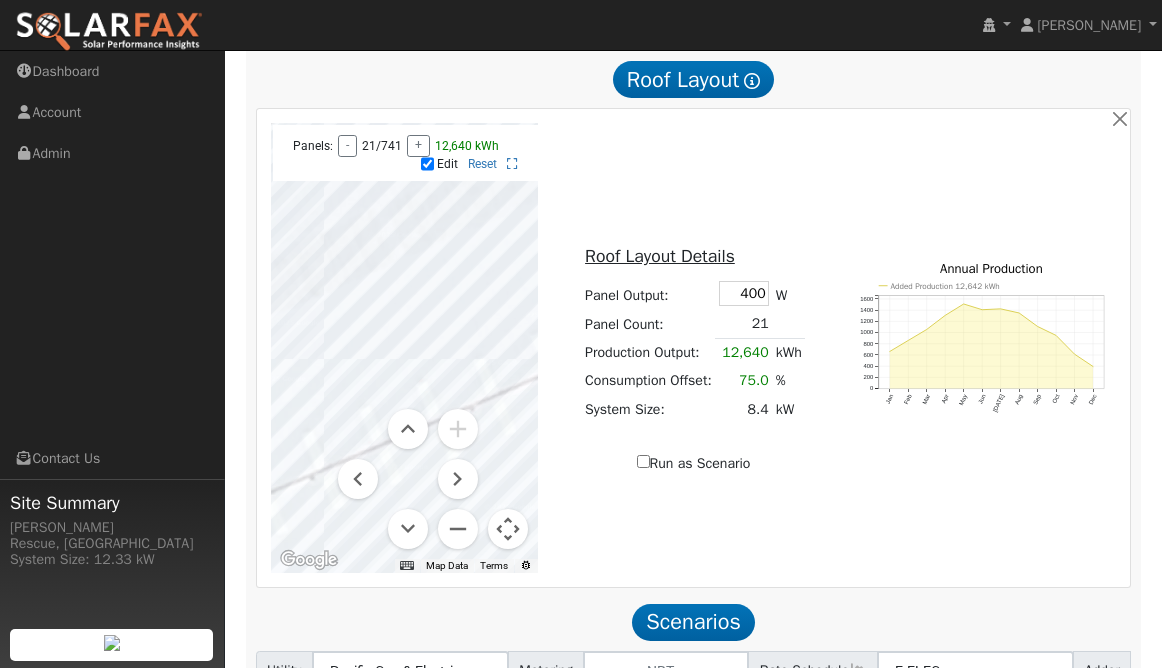 click at bounding box center (408, 479) 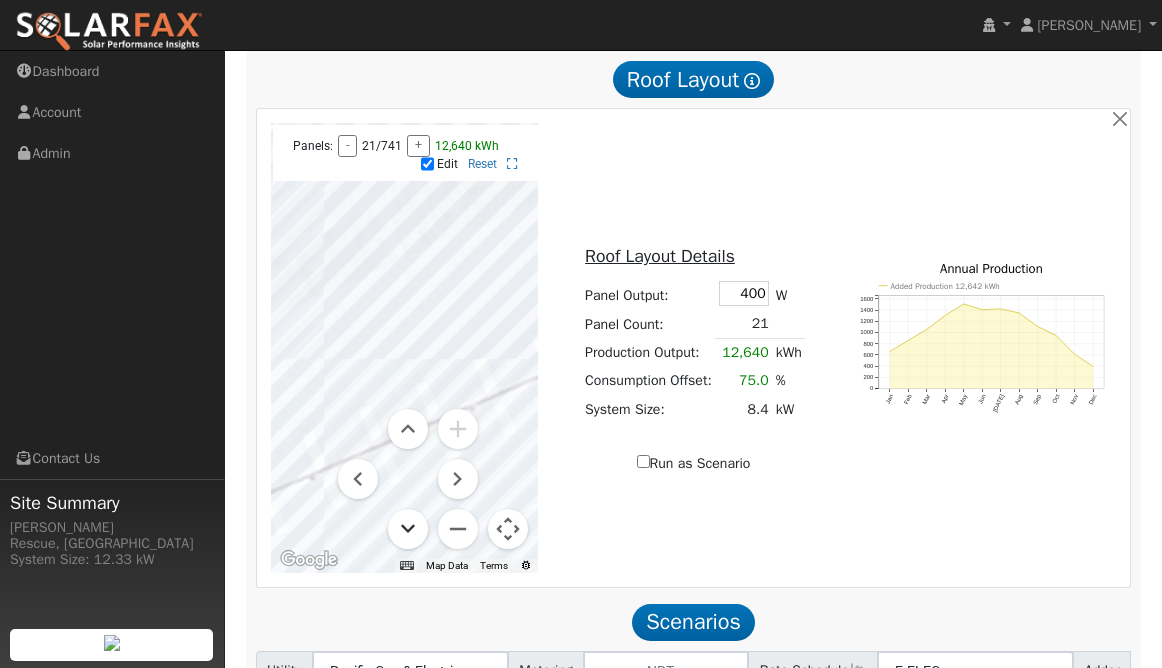 click at bounding box center [408, 529] 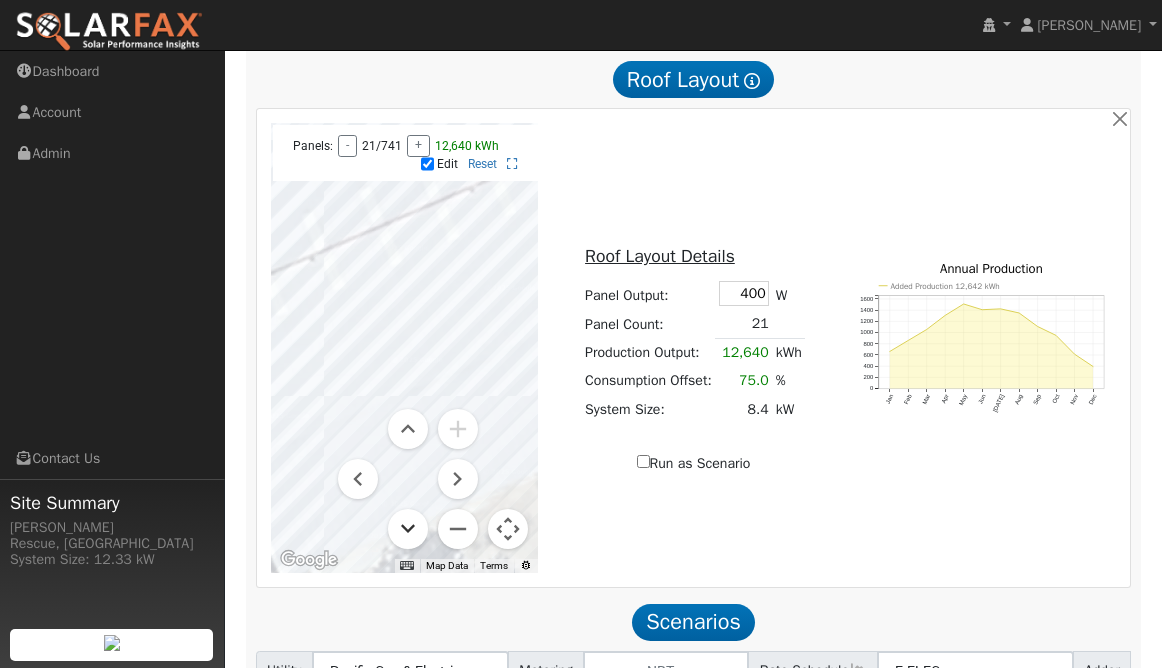 click at bounding box center [408, 529] 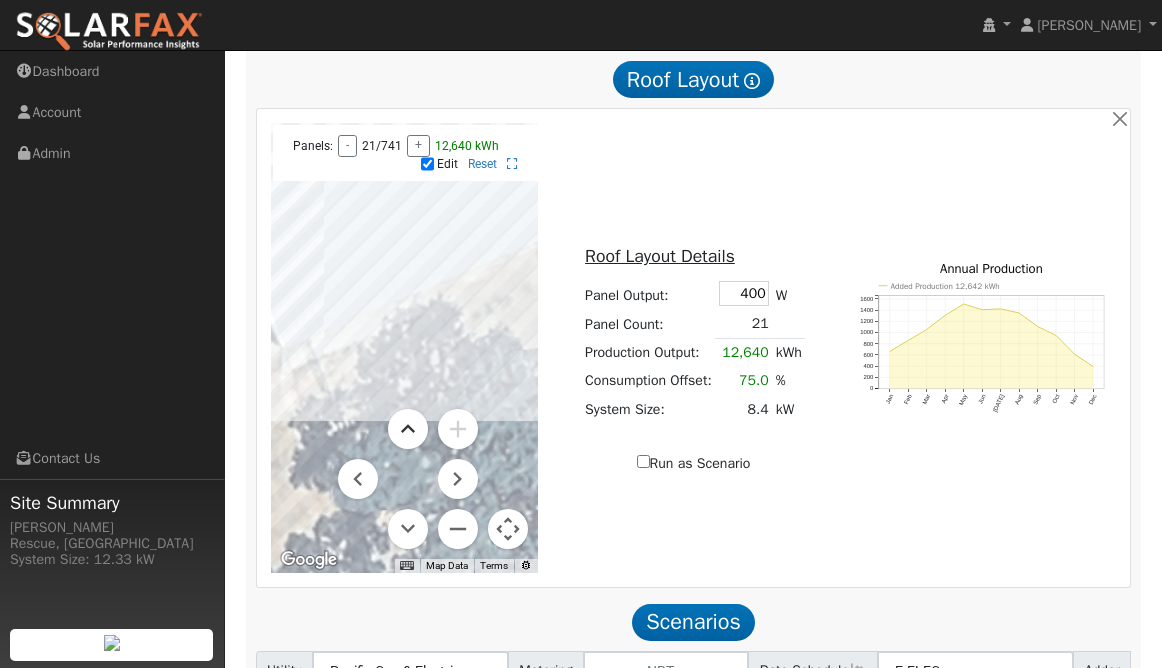 click at bounding box center [408, 429] 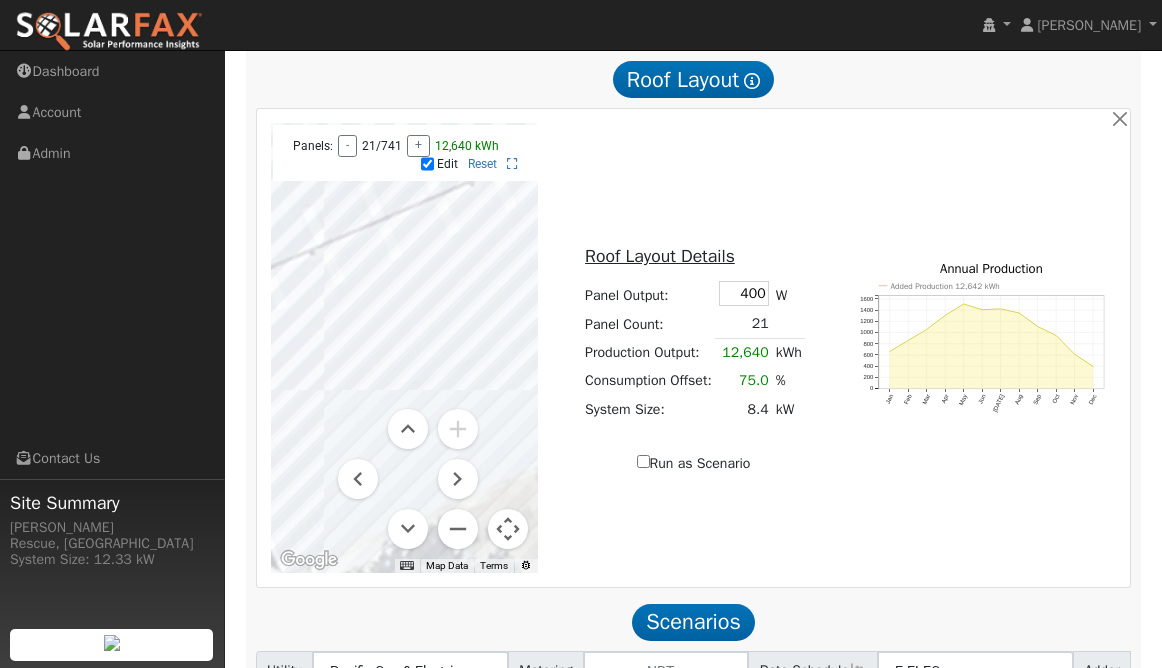 click at bounding box center (405, 348) 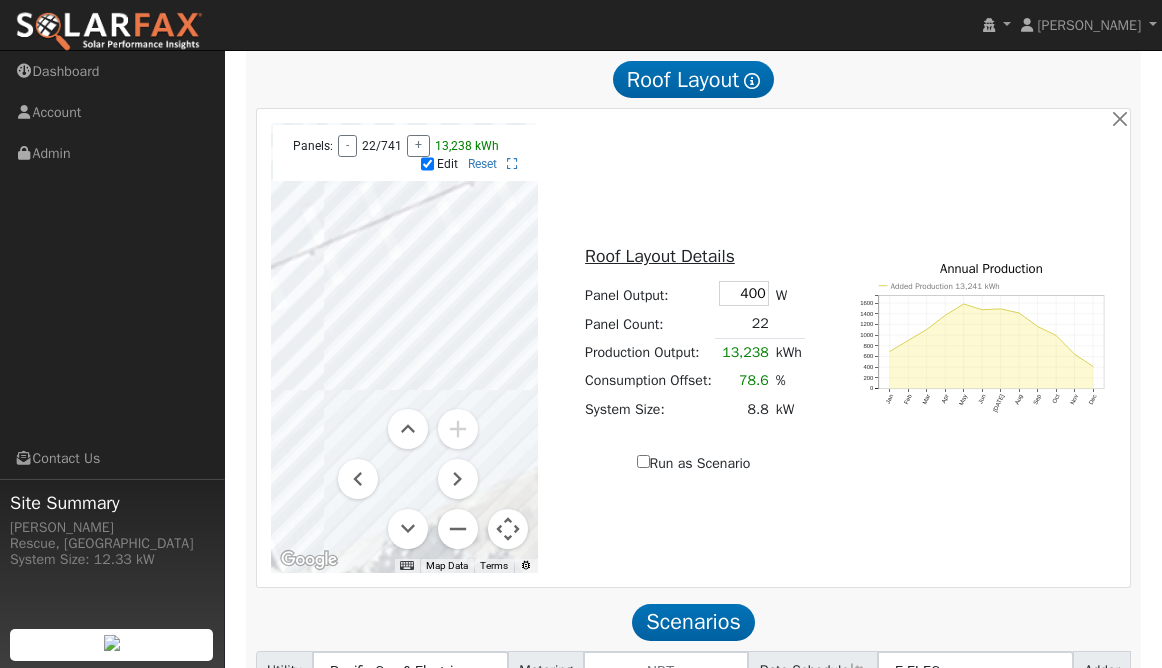 click at bounding box center [405, 348] 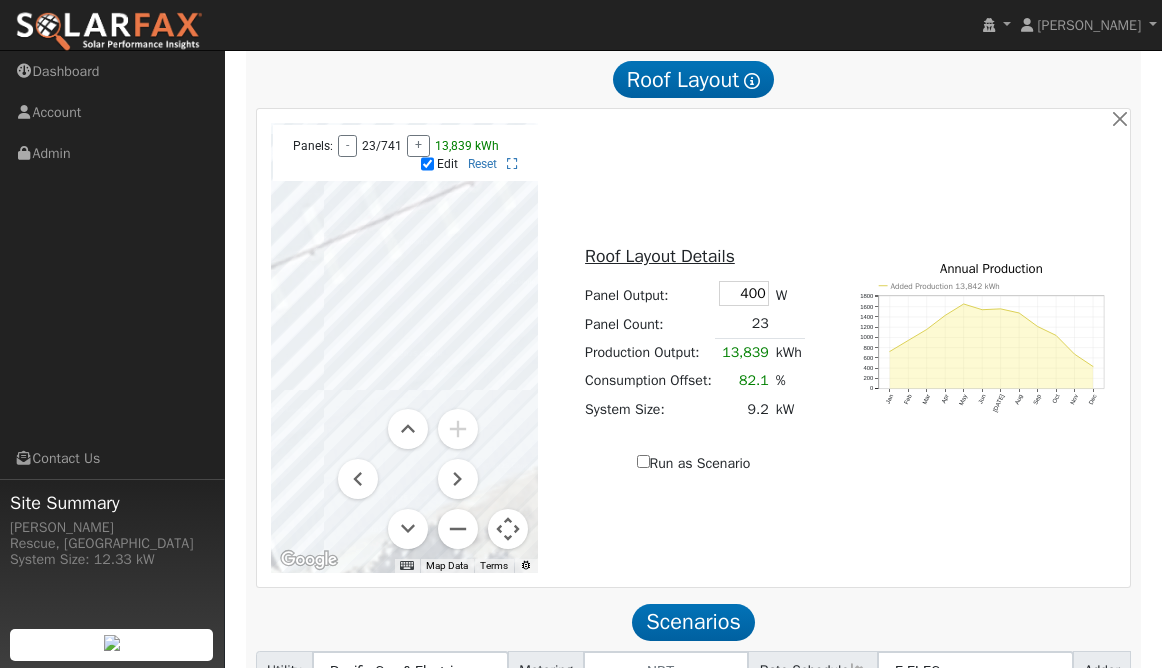 click at bounding box center [405, 348] 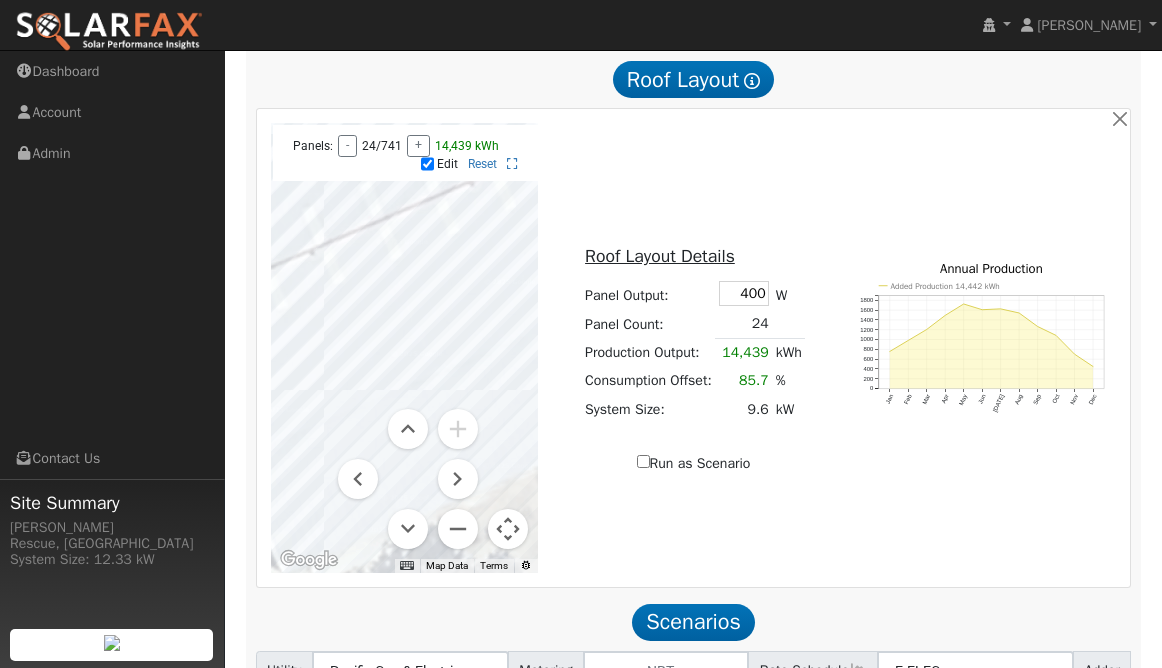 click at bounding box center (405, 348) 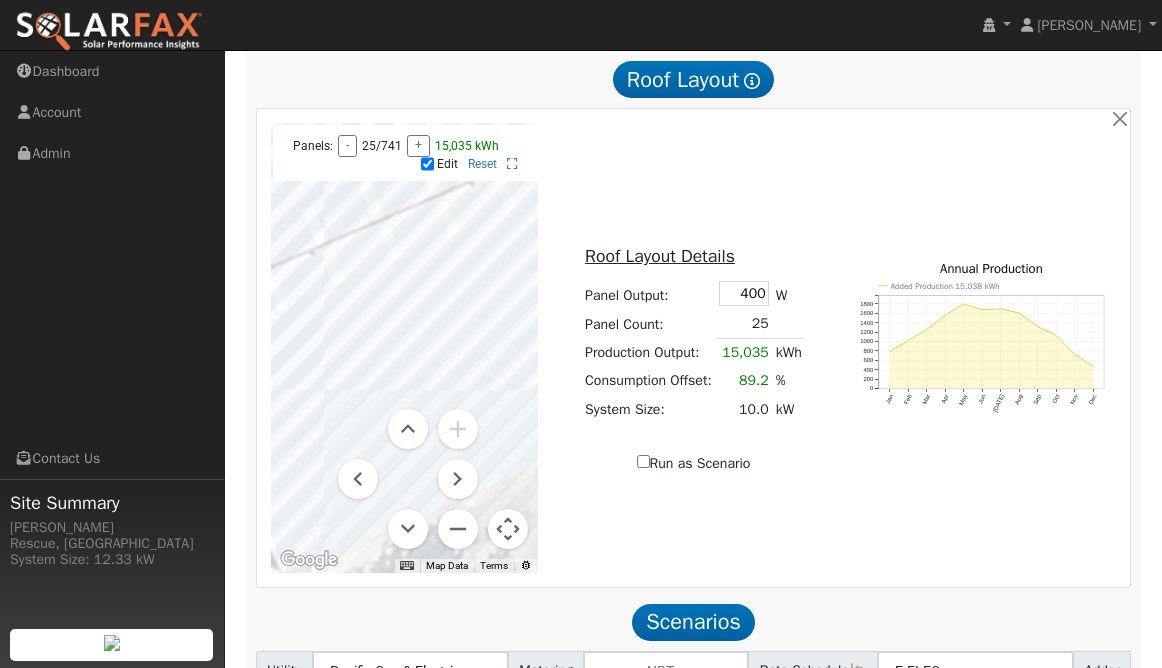 click at bounding box center (405, 348) 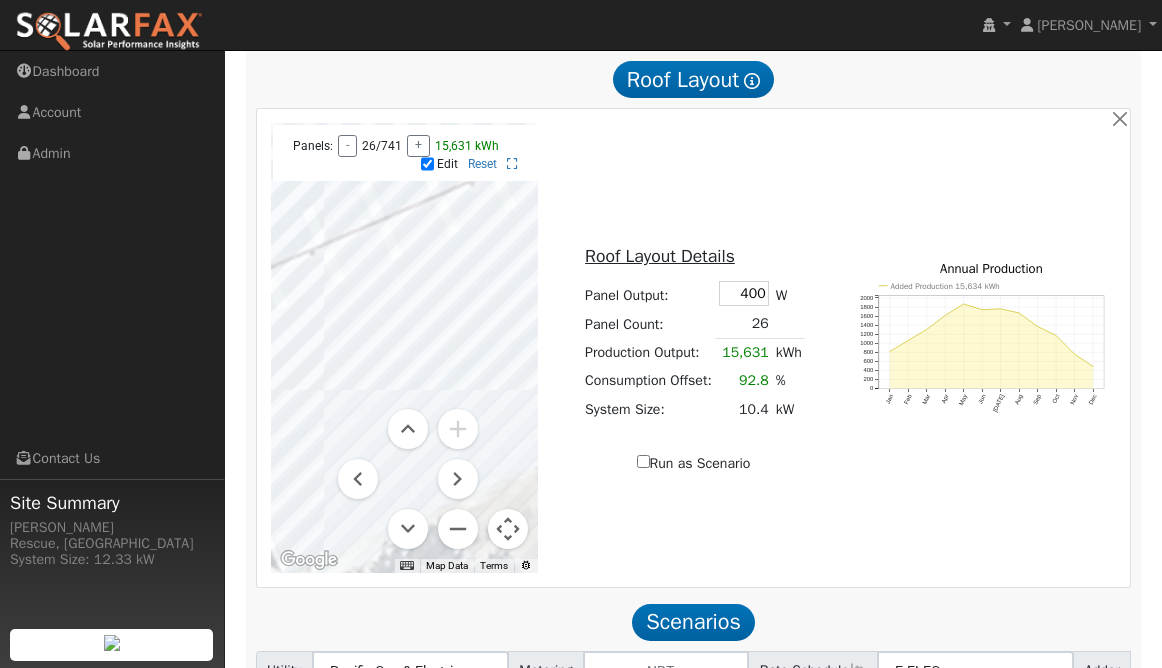 click at bounding box center [405, 348] 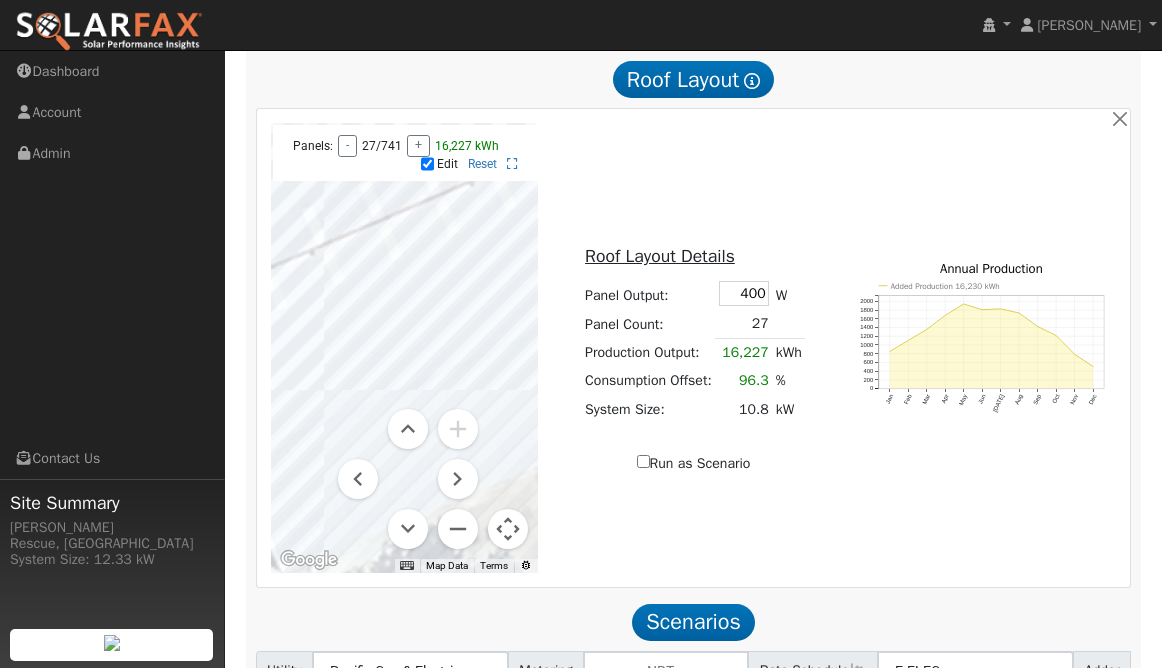 click at bounding box center [405, 348] 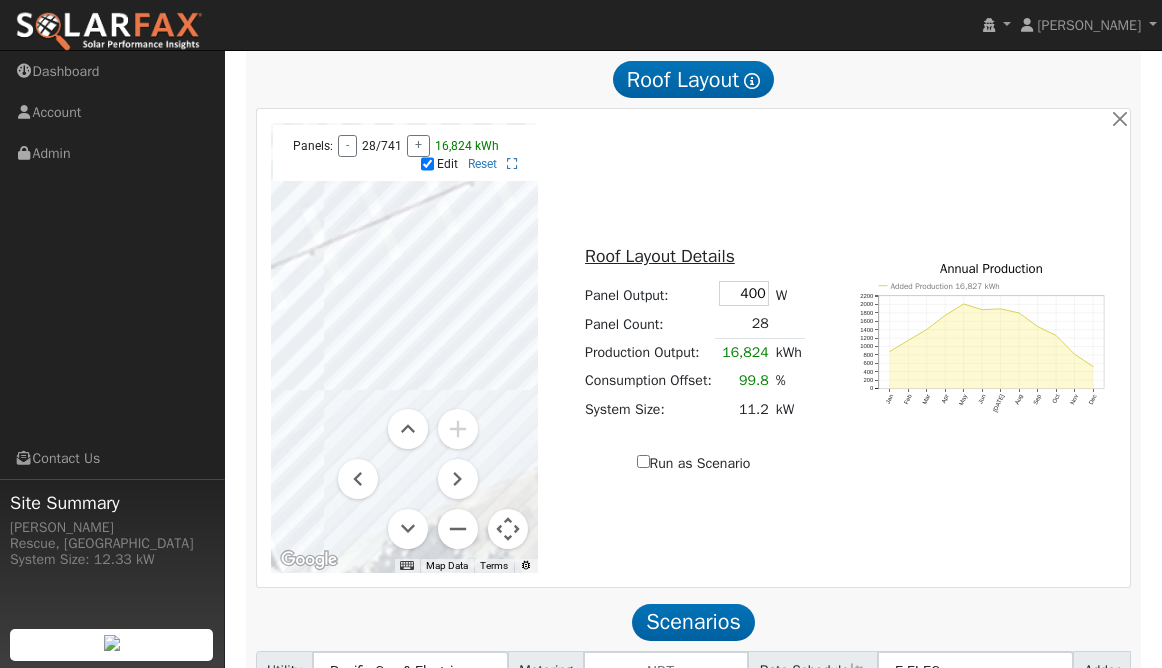click at bounding box center (405, 348) 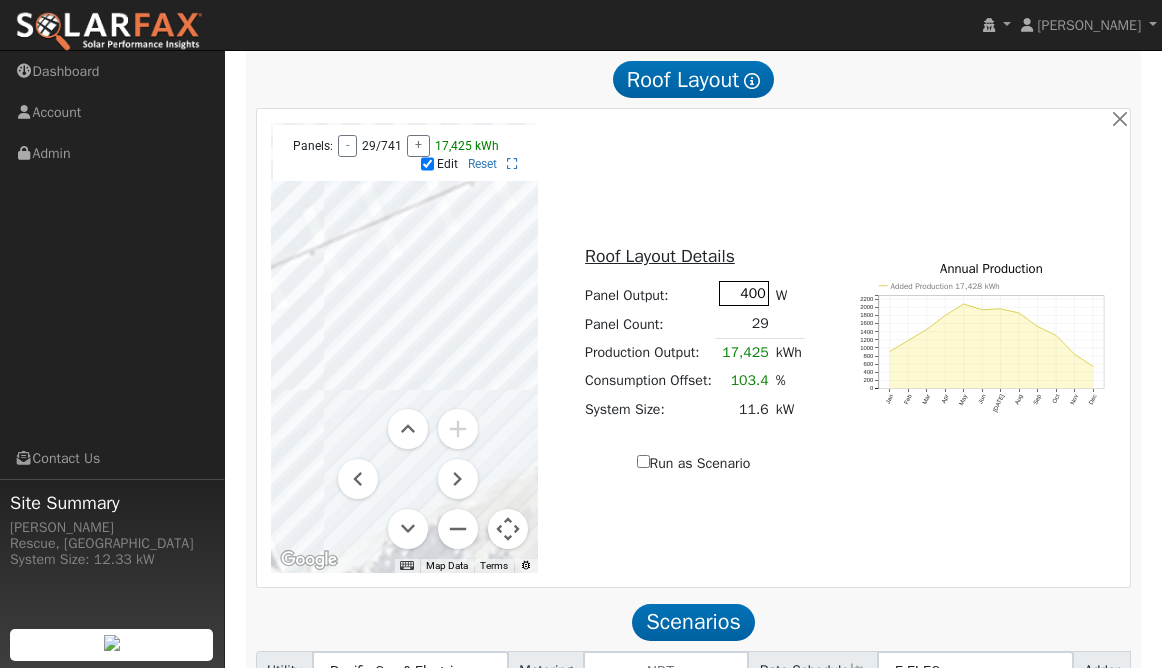 click on "400" at bounding box center (744, 293) 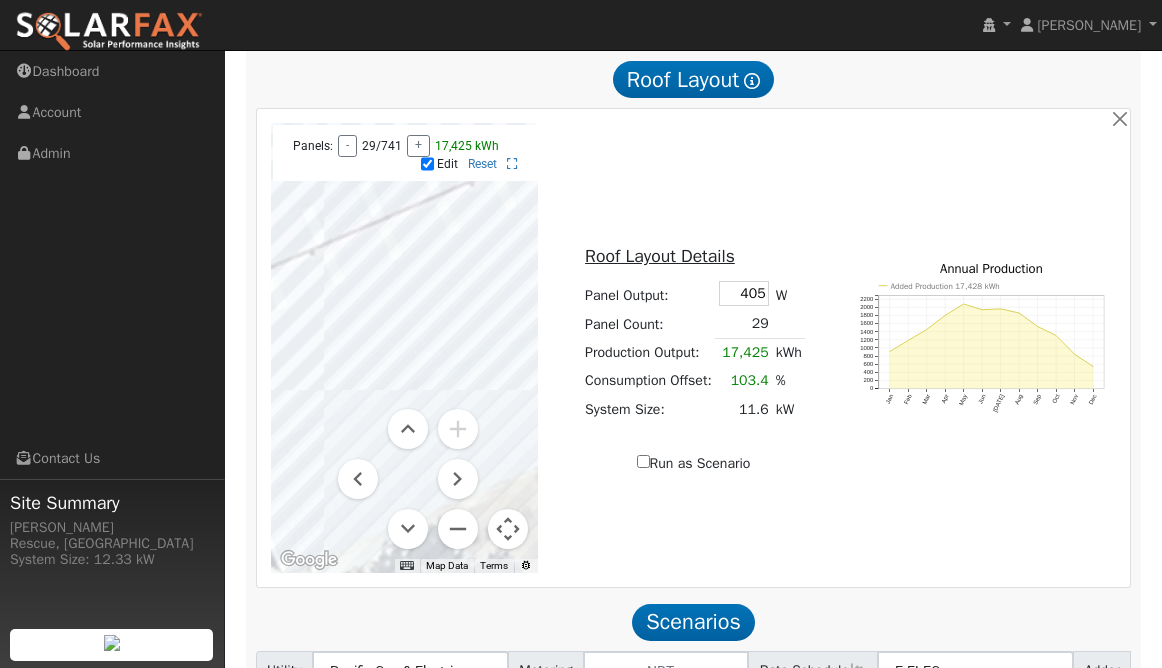 type on "405" 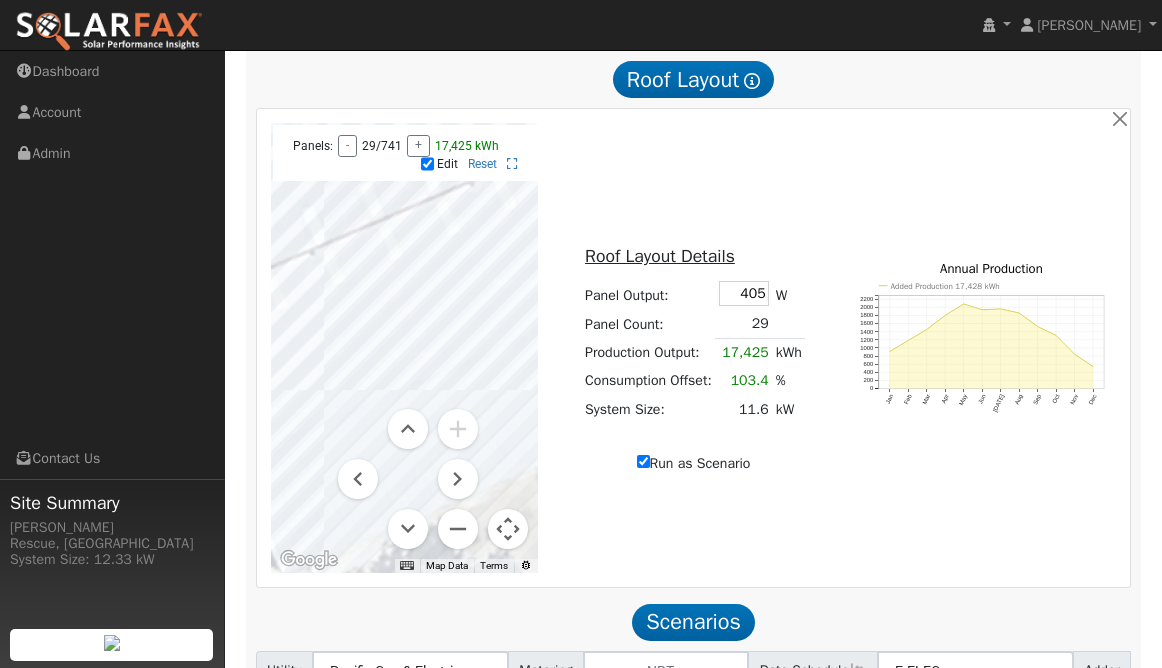 type on "17642" 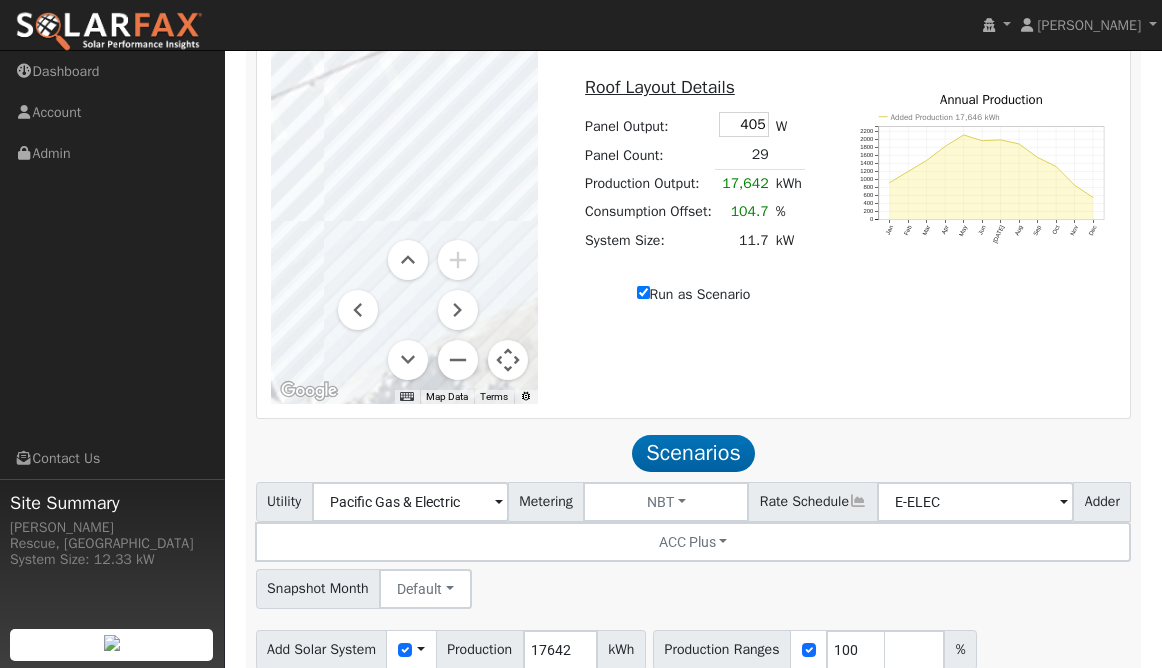 scroll, scrollTop: 1534, scrollLeft: 0, axis: vertical 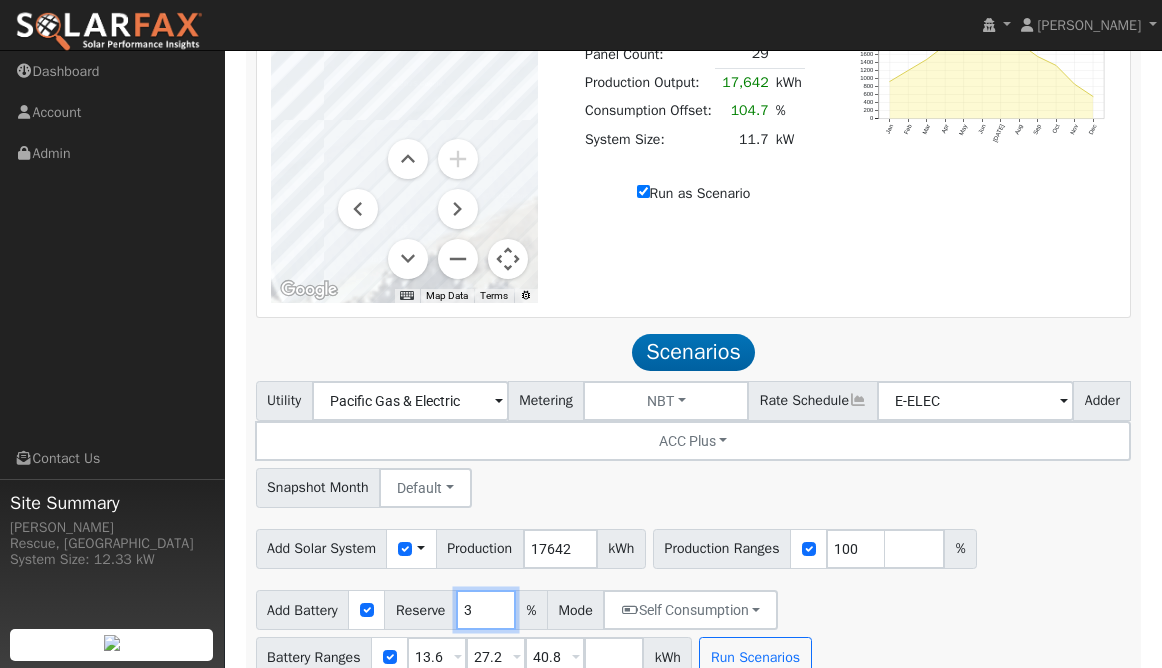 click on "3" at bounding box center (486, 610) 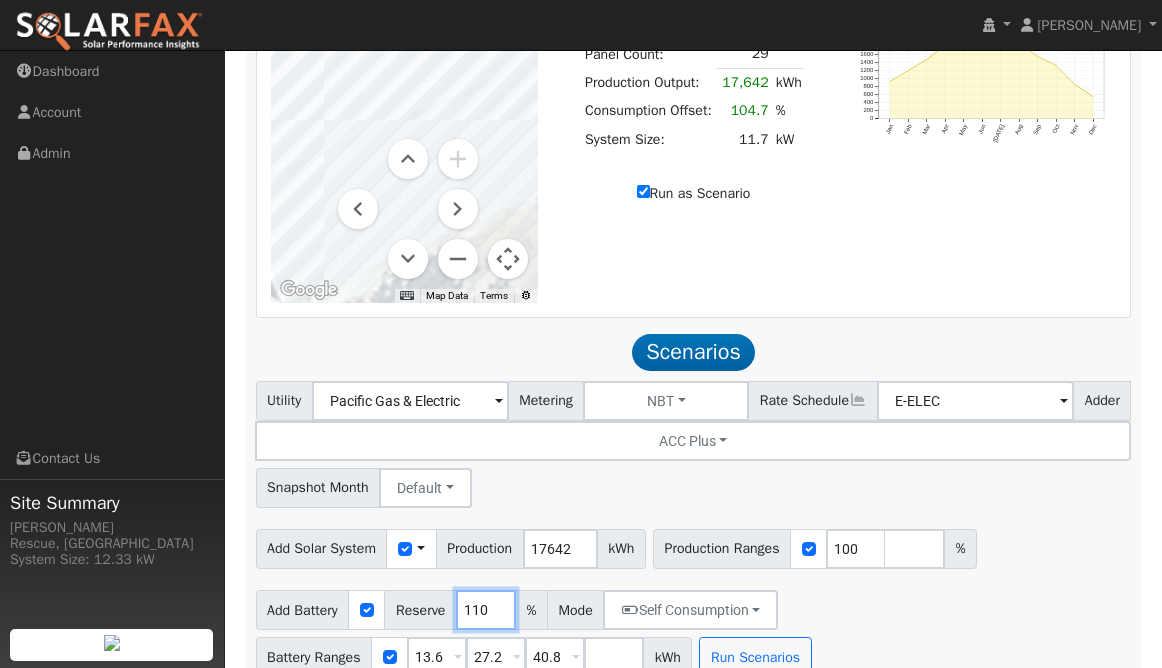 type on "110" 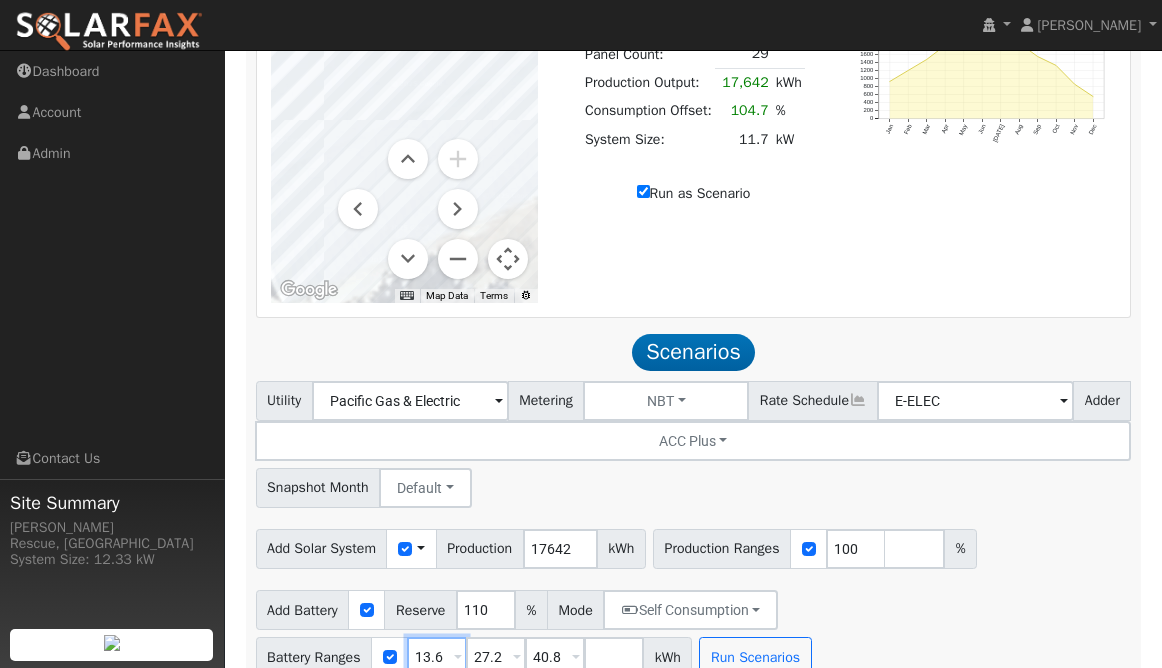 click on "13.6" at bounding box center (437, 657) 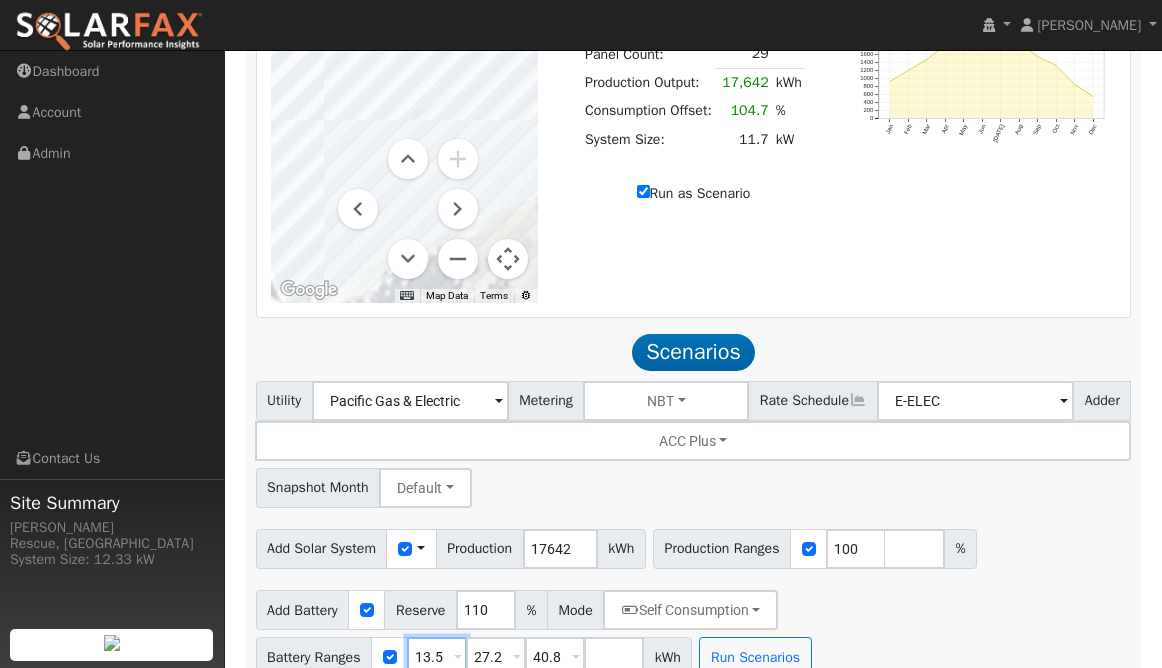 type on "13.5" 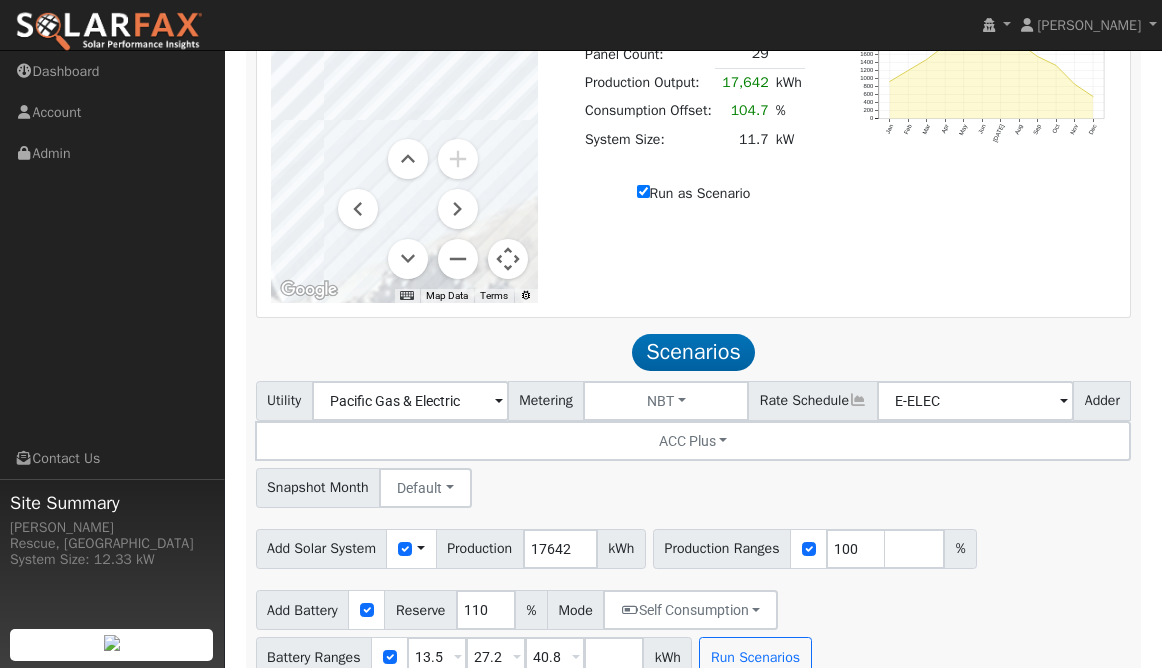 click at bounding box center [517, 658] 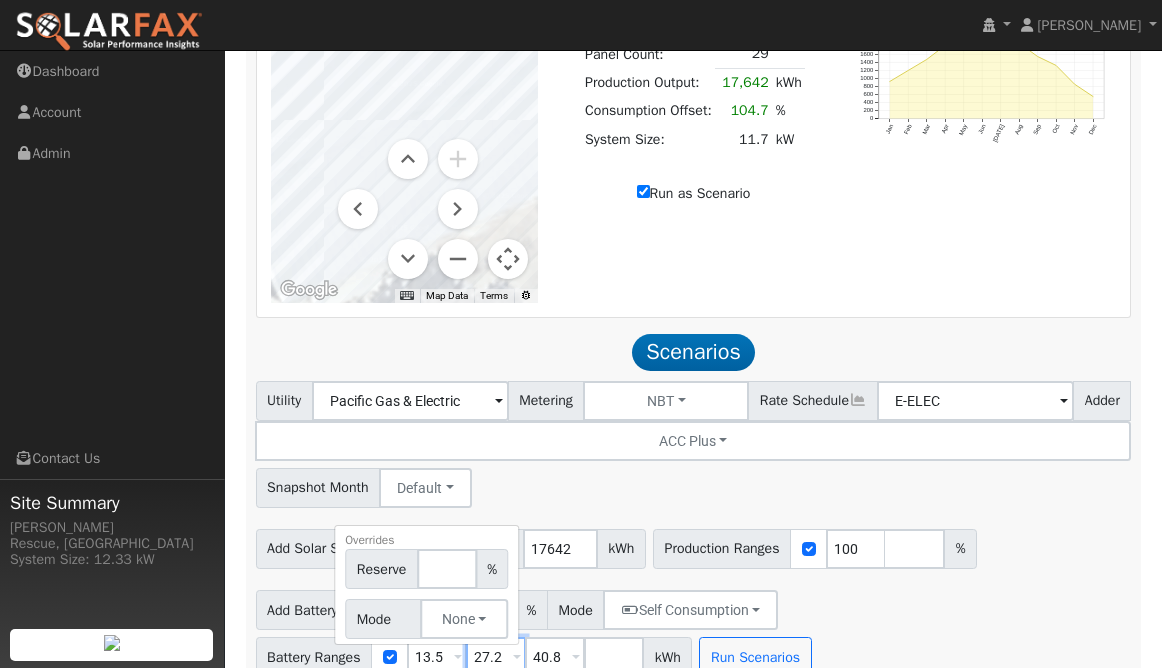 click on "27.2" at bounding box center [496, 657] 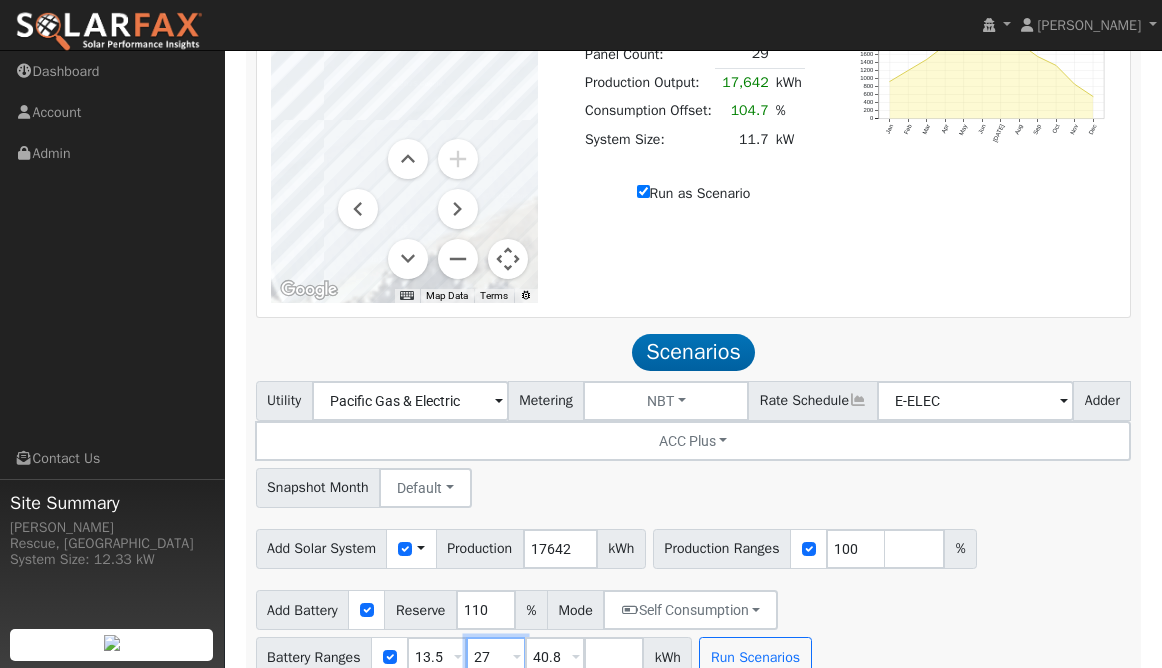 type on "27" 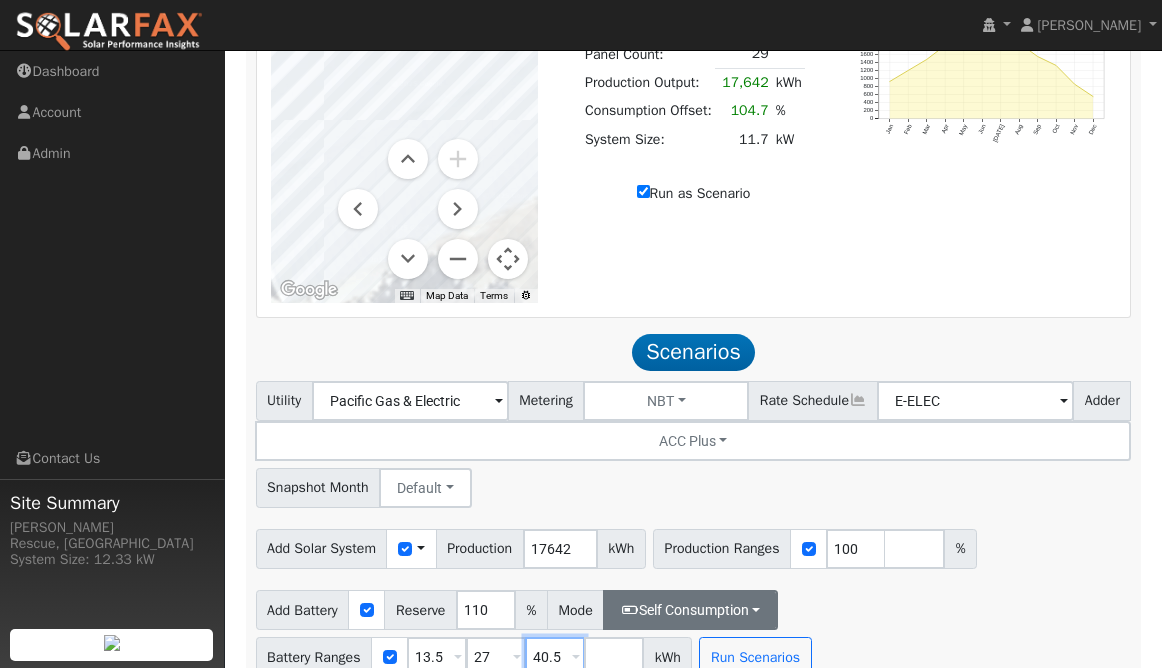 type on "40.5" 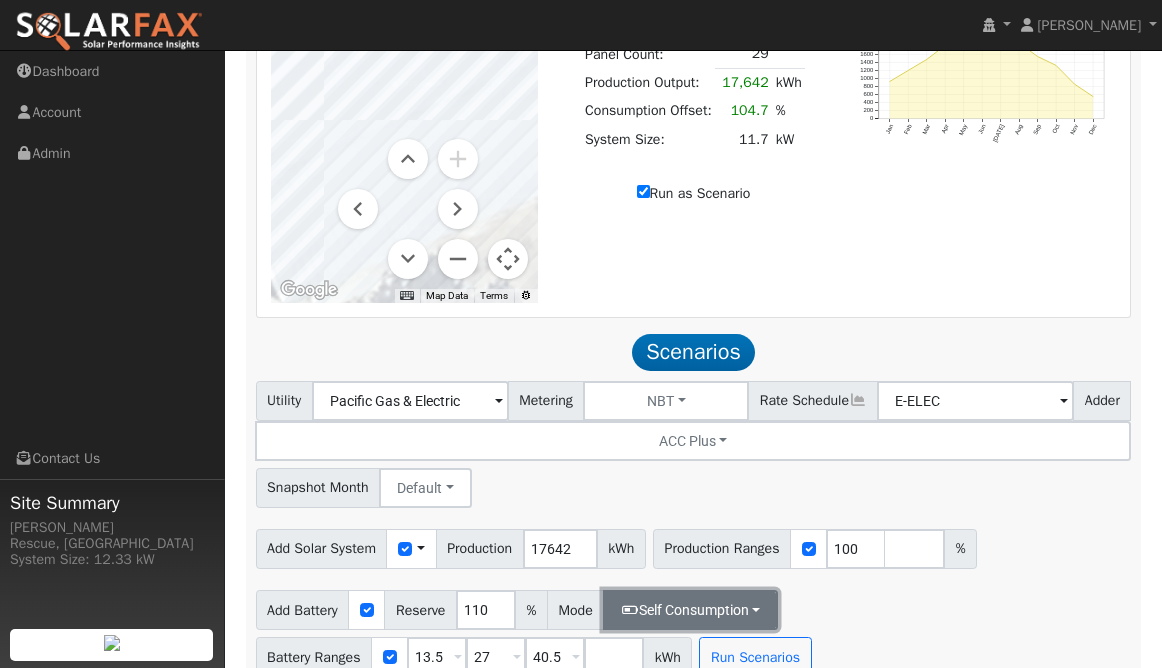 click on "Self Consumption" at bounding box center [690, 610] 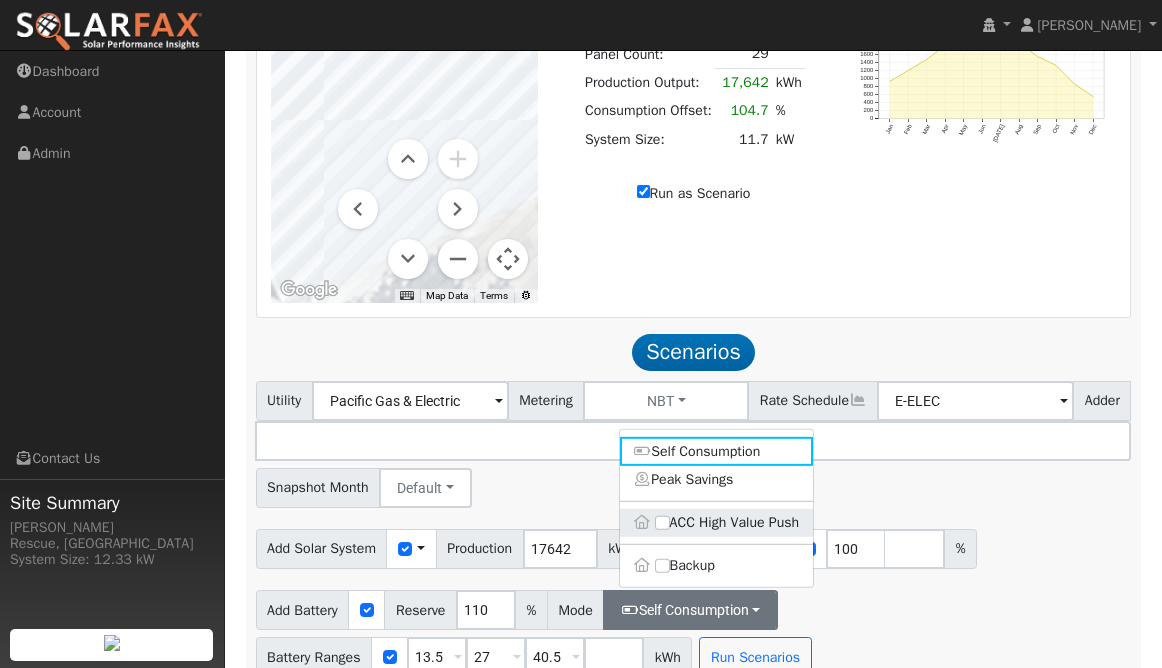 click on "ACC High Value Push" at bounding box center [717, 523] 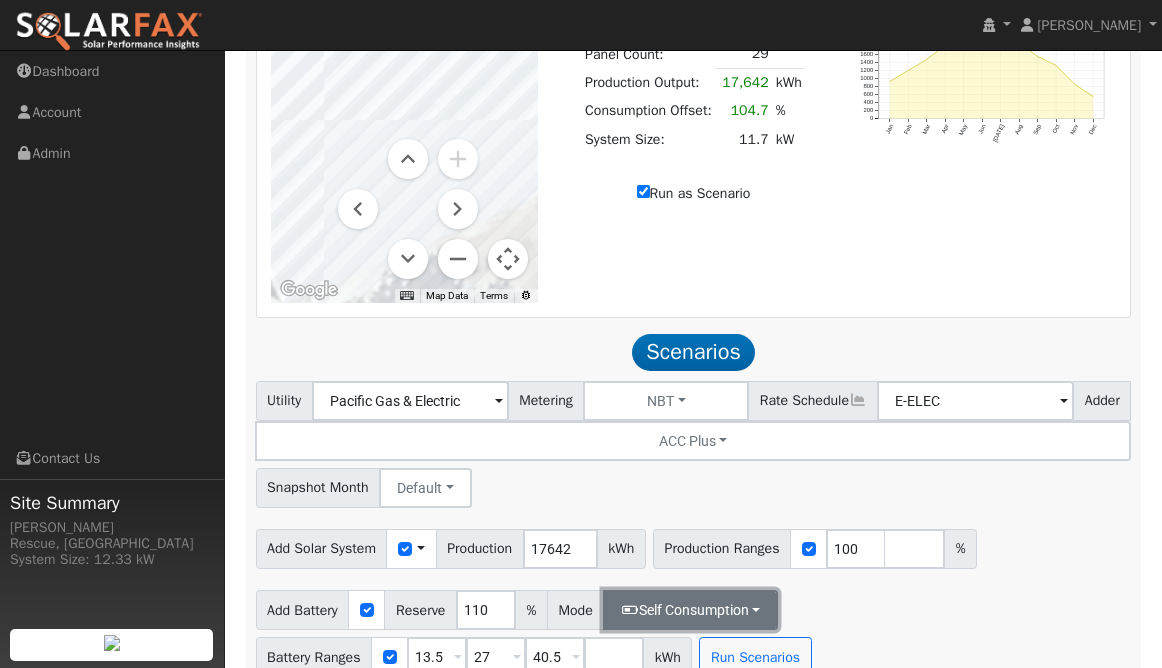 click on "Self Consumption" at bounding box center [690, 610] 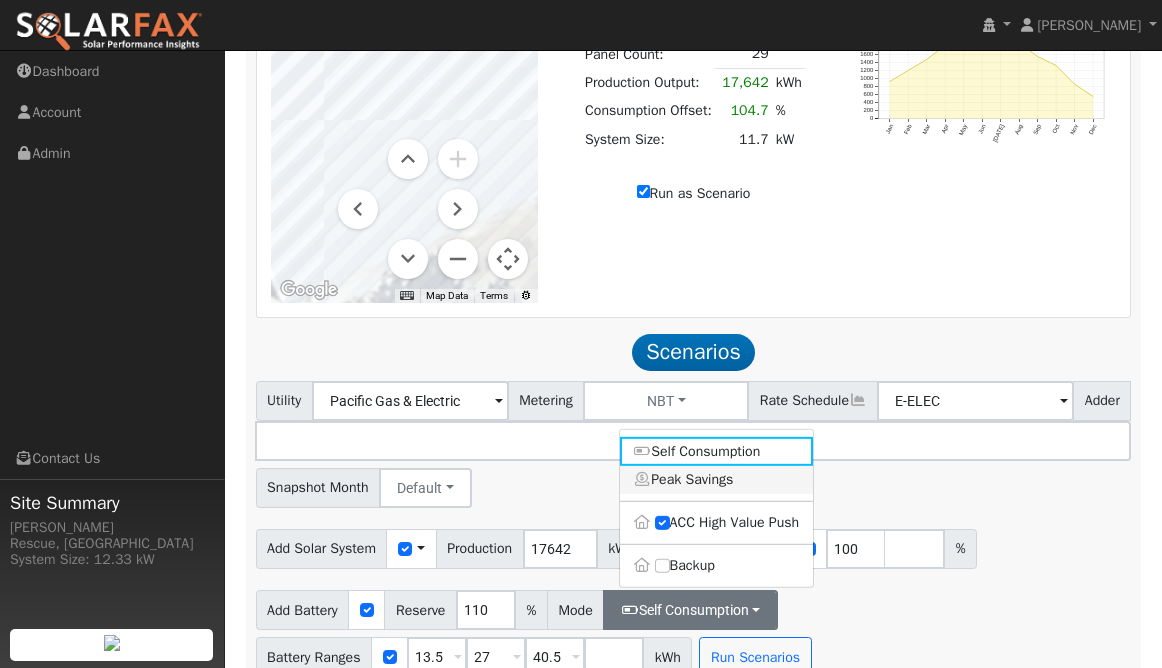 click on "Peak Savings" at bounding box center [717, 479] 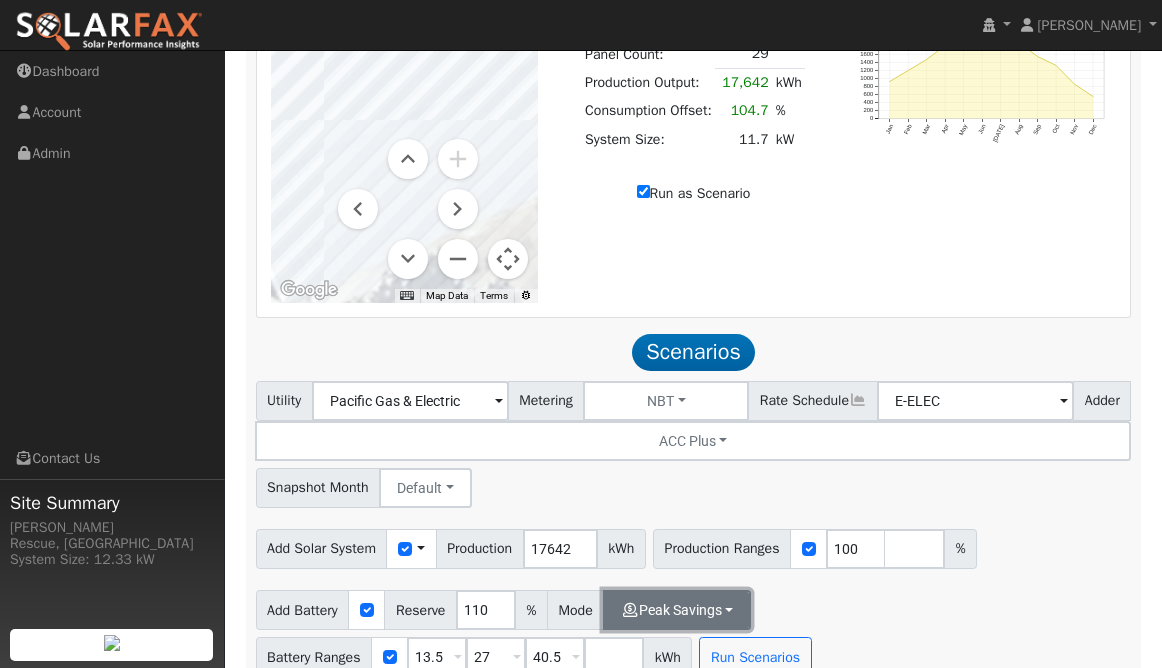 click on "Peak Savings" at bounding box center [677, 610] 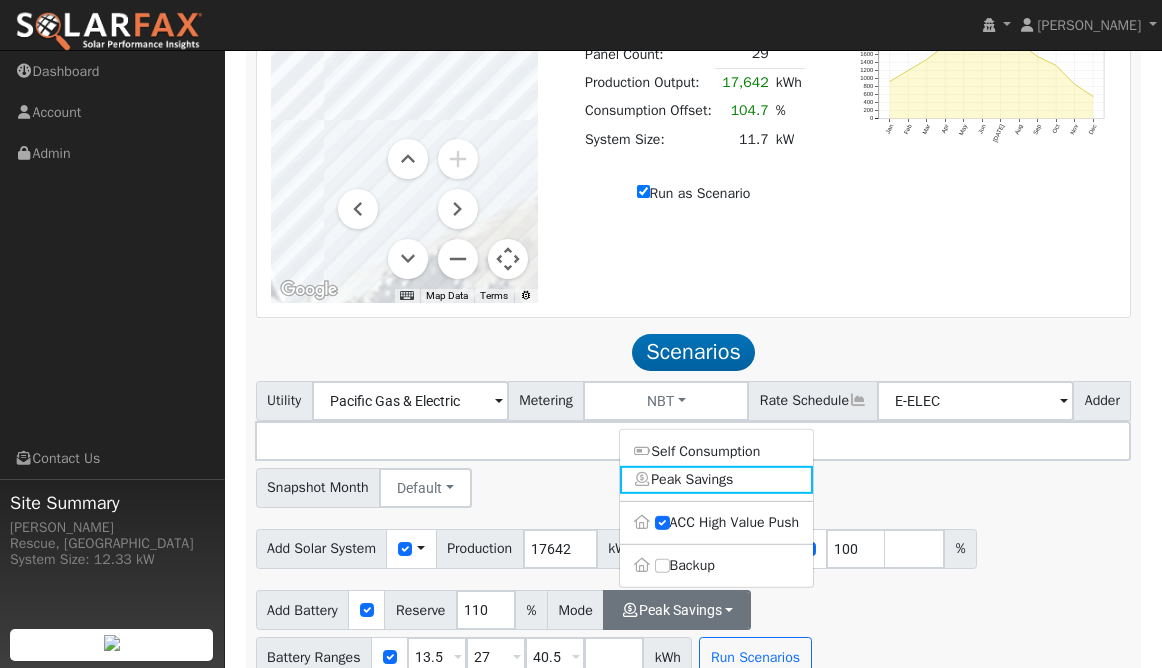 click on "Backup" at bounding box center [717, 566] 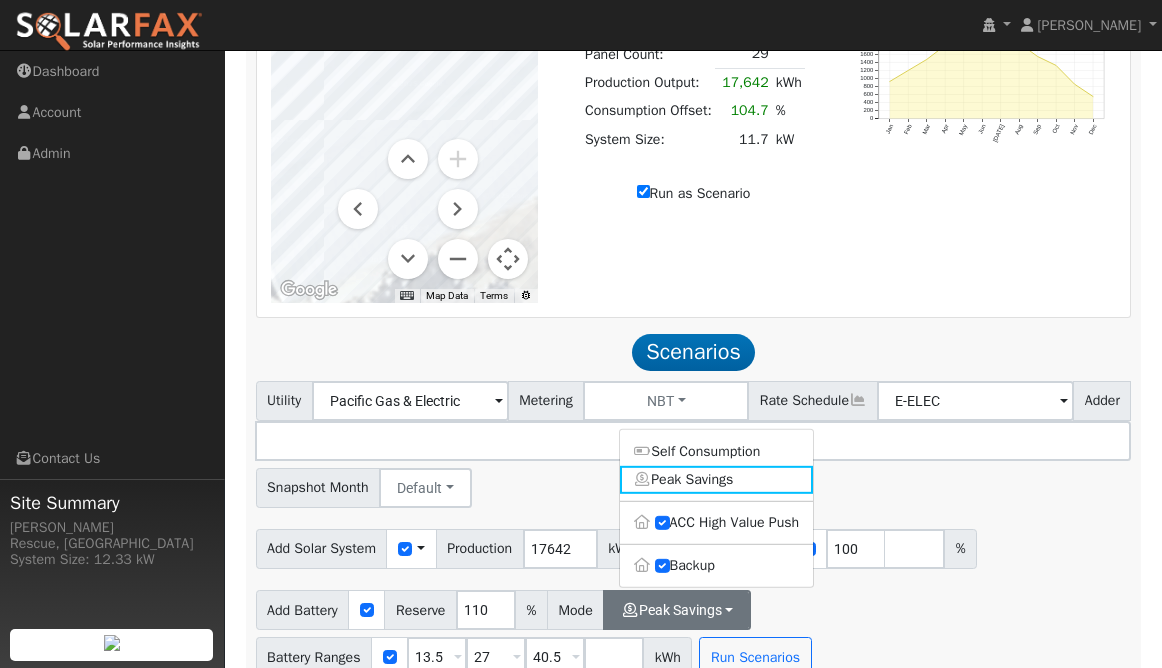 type on "20" 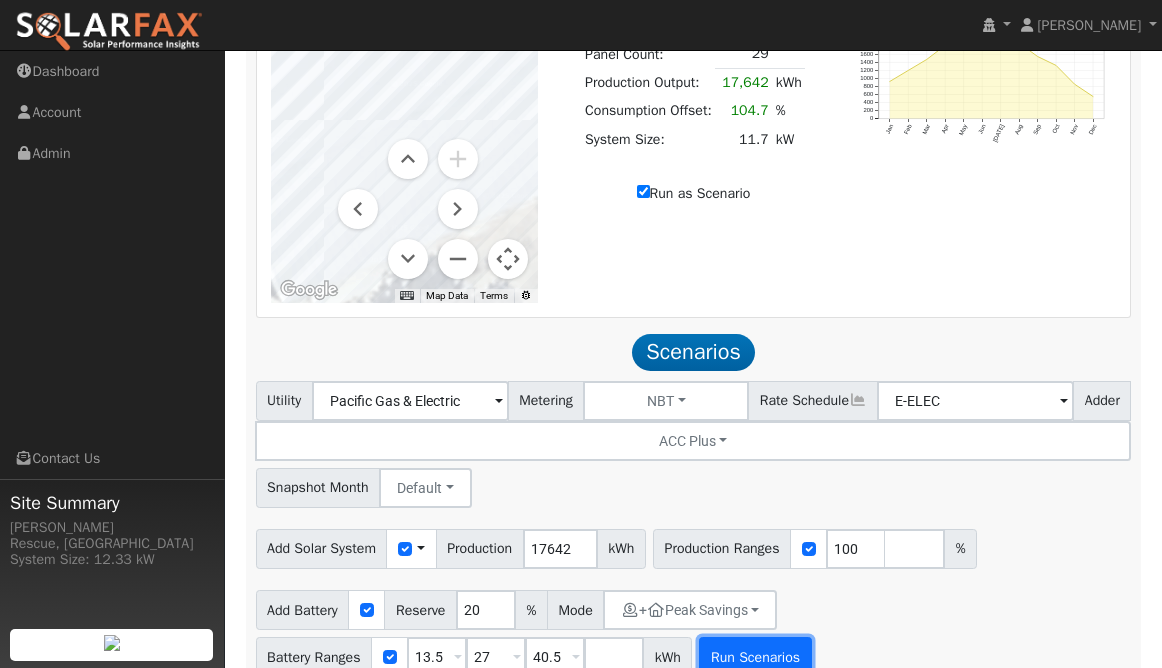 click on "Run Scenarios" at bounding box center [755, 657] 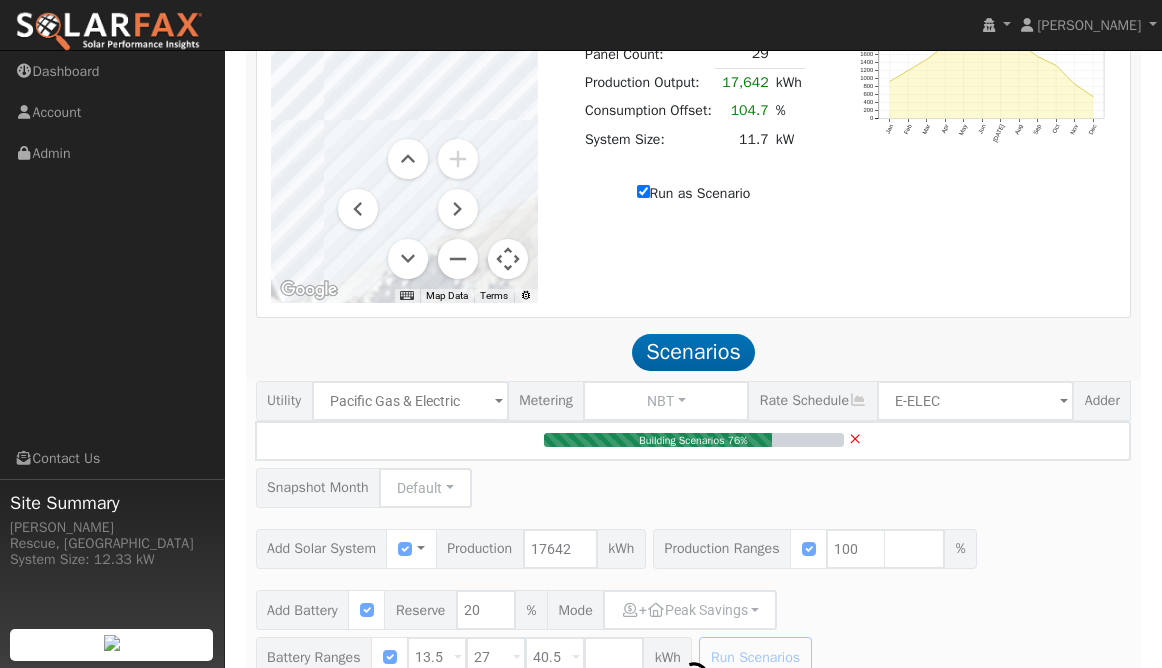 type on "11.7" 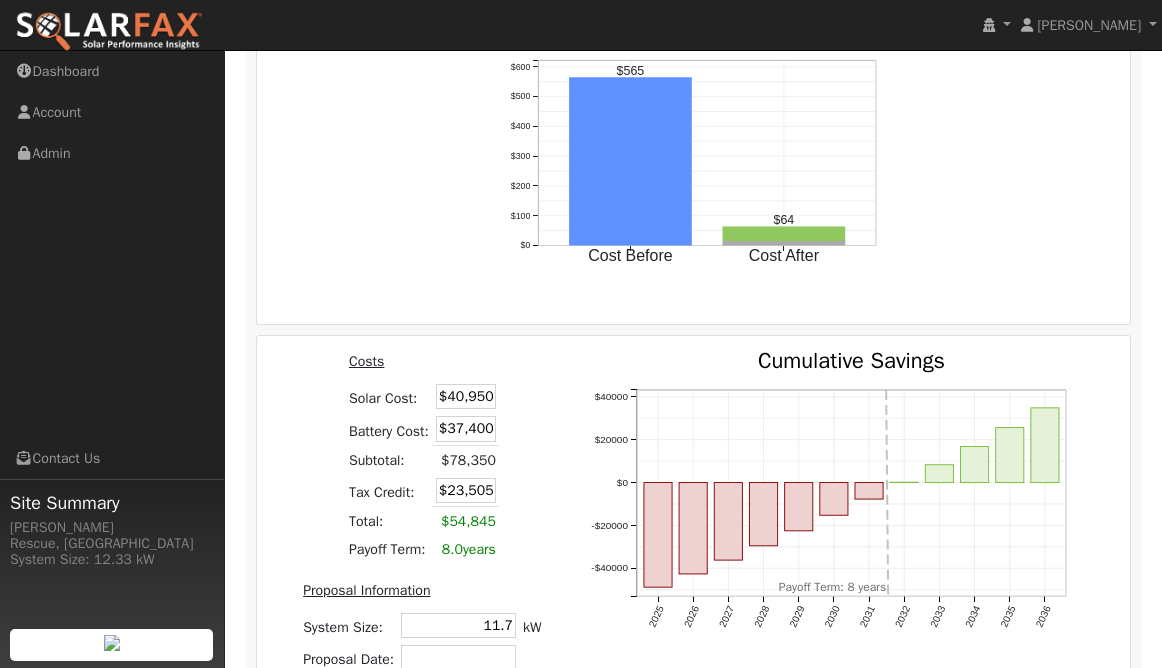 scroll, scrollTop: 3160, scrollLeft: 0, axis: vertical 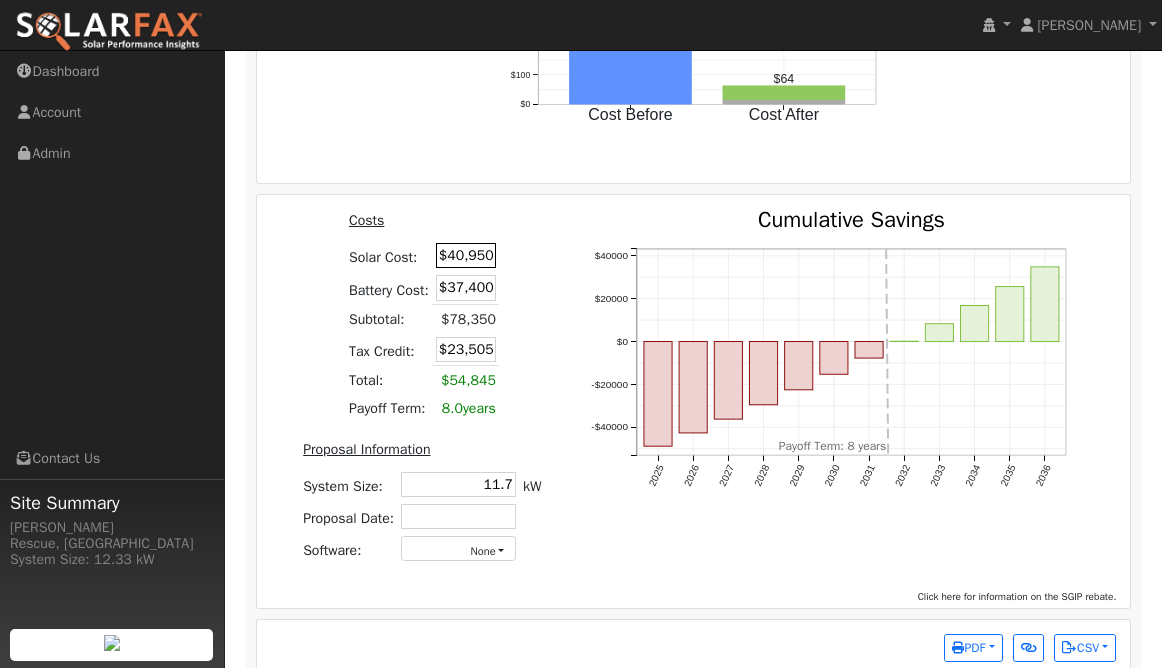 click on "$40,950" at bounding box center [466, 255] 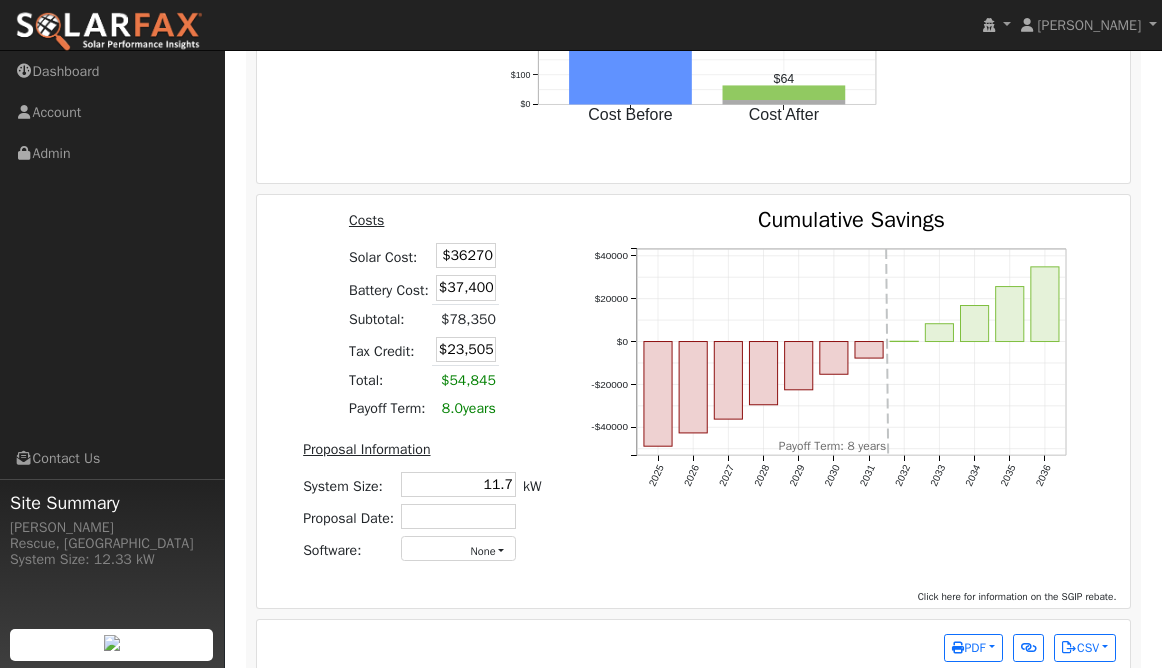 type on "$36,270" 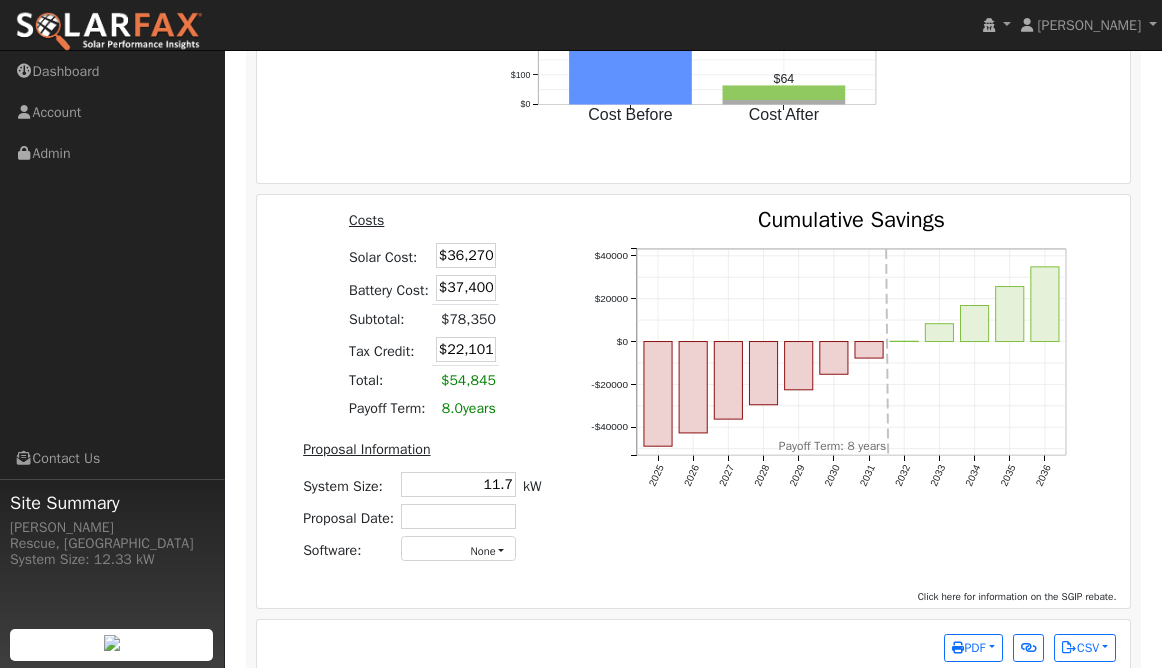 click on "Costs  Solar Cost:  $36,270  Battery Cost:  $37,400 Subtotal: $78,350  Tax Credit:  $22,101 Total: $54,845 Payoff Term: 8.0  years Proposal Information  System Size:  11.7 11.7 kW Proposal Date: Software: None - None - Aurora Energy Toolbase OpenSolar Solo Solargraf - Other -" at bounding box center (423, 394) 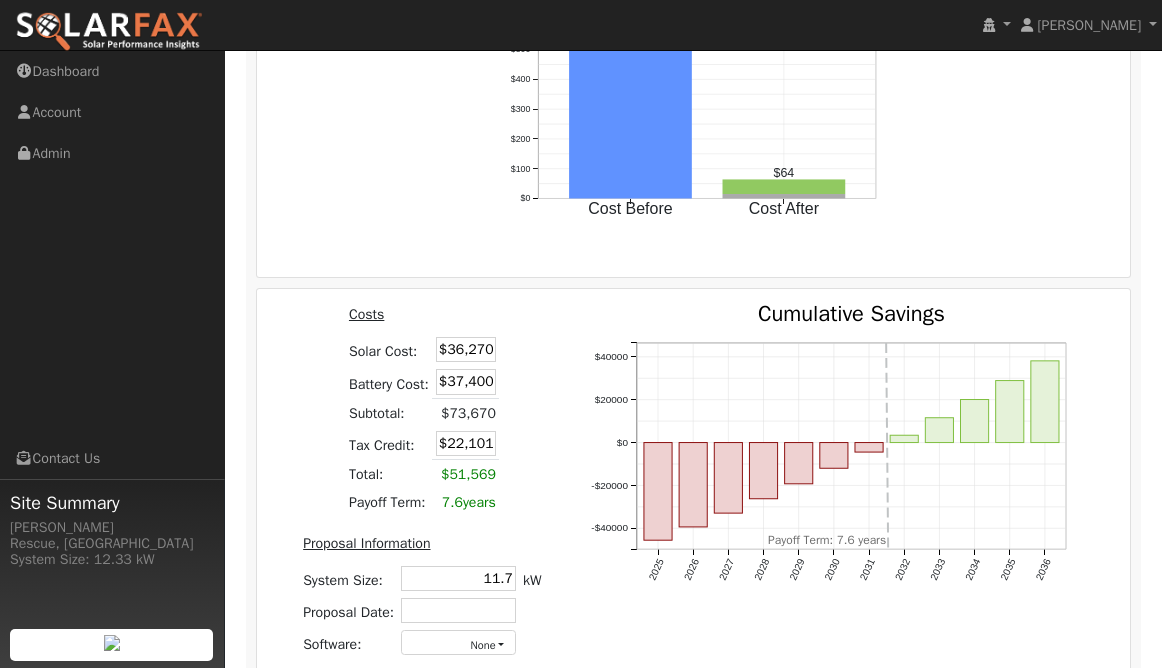 scroll, scrollTop: 3144, scrollLeft: 0, axis: vertical 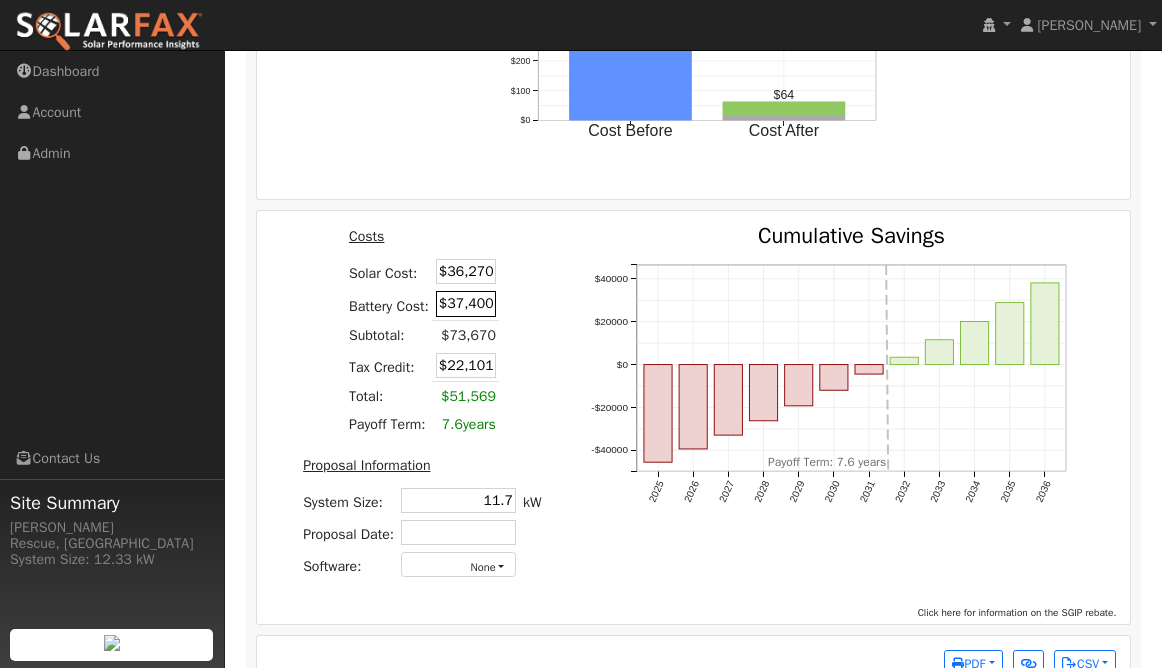 click on "$37,400" at bounding box center [466, 303] 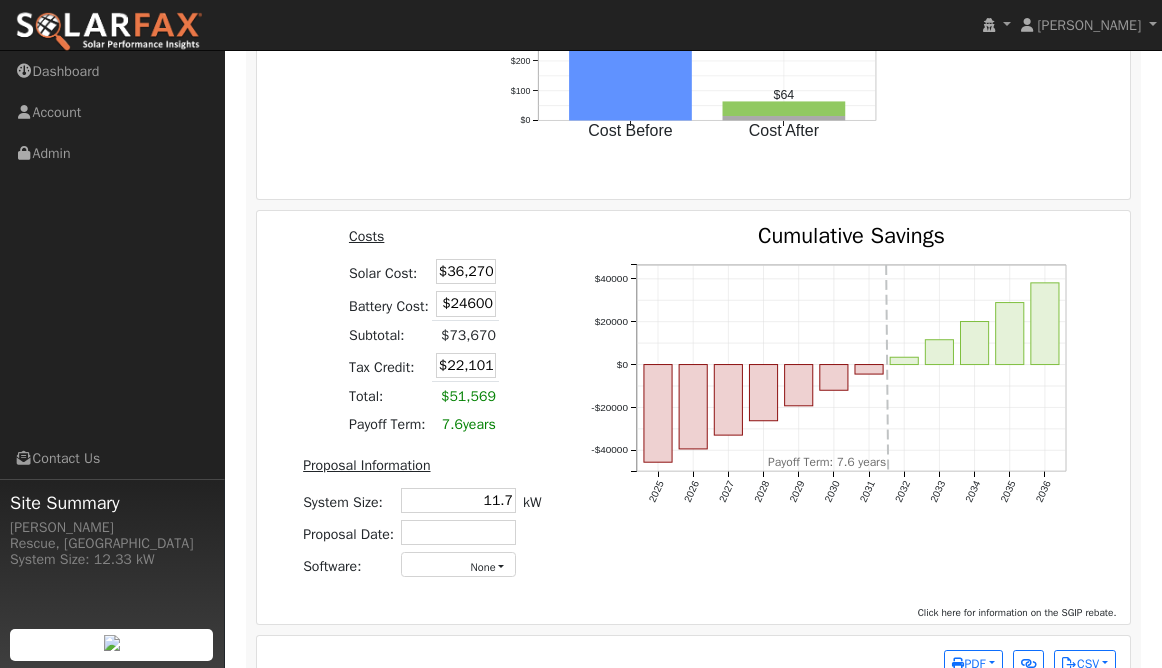 type on "$24,600" 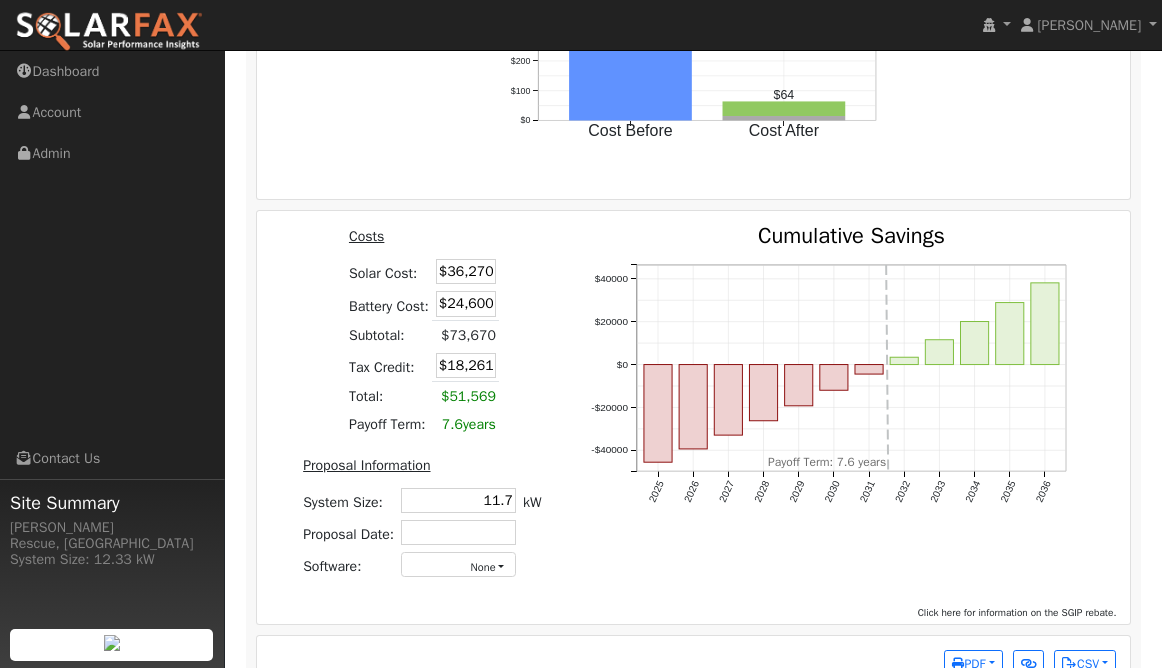 click on "Costs  Solar Cost:  $36,270  Battery Cost:  $24,600 Subtotal: $73,670  Tax Credit:  $18,261 Total: $51,569 Payoff Term: 7.6  years Proposal Information  System Size:  11.7 11.7 kW Proposal Date: Software: None - None - Aurora Energy Toolbase OpenSolar Solo Solargraf - Other -" at bounding box center (423, 410) 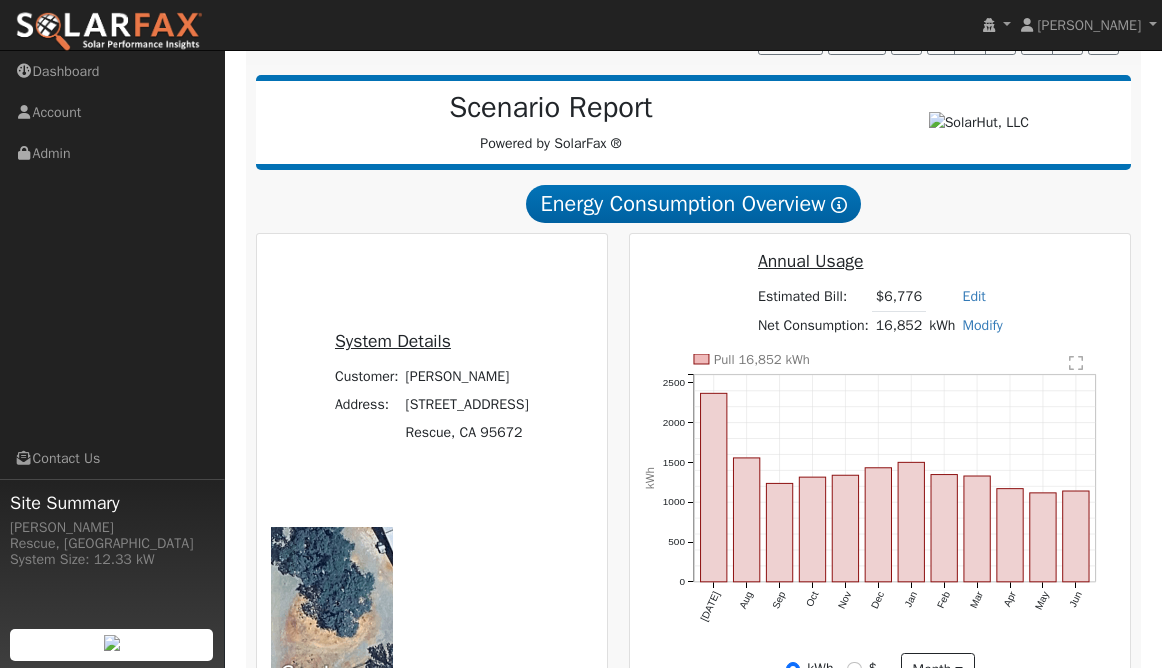 scroll, scrollTop: 402, scrollLeft: 0, axis: vertical 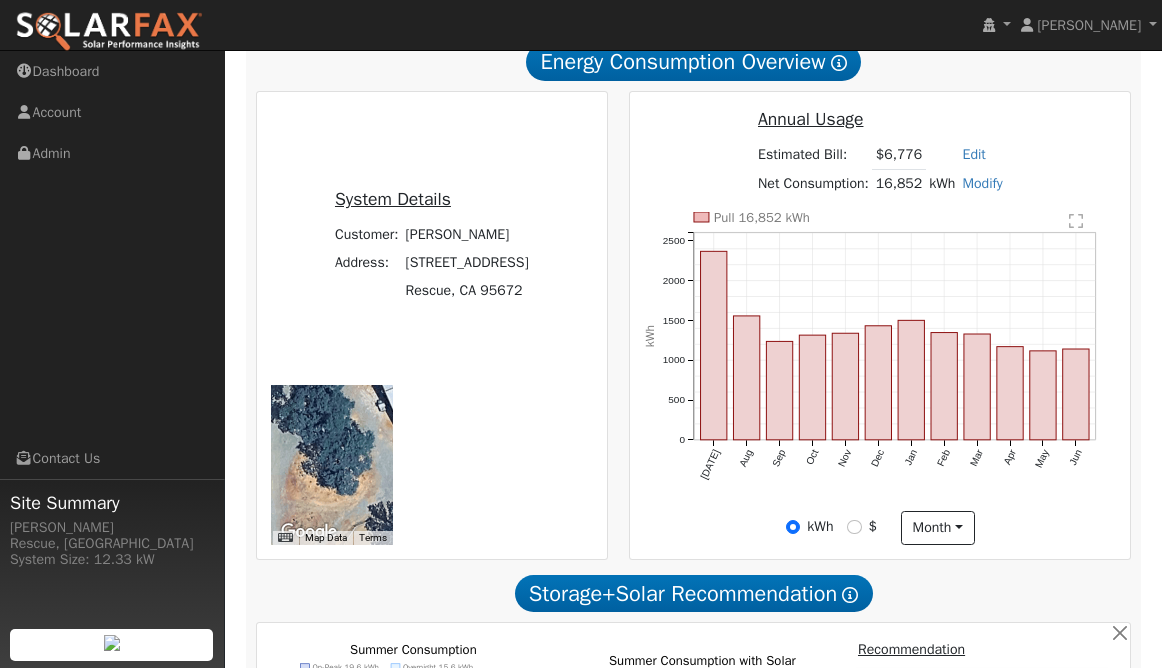 drag, startPoint x: 348, startPoint y: 315, endPoint x: 385, endPoint y: 355, distance: 54.48853 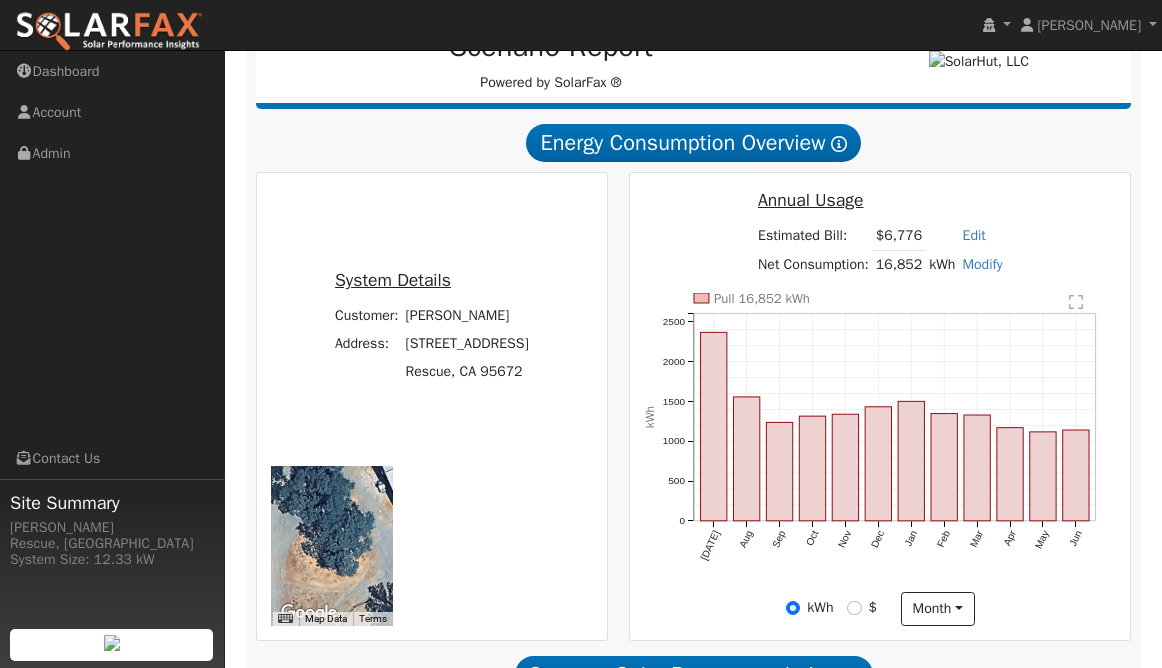 scroll, scrollTop: 327, scrollLeft: 0, axis: vertical 